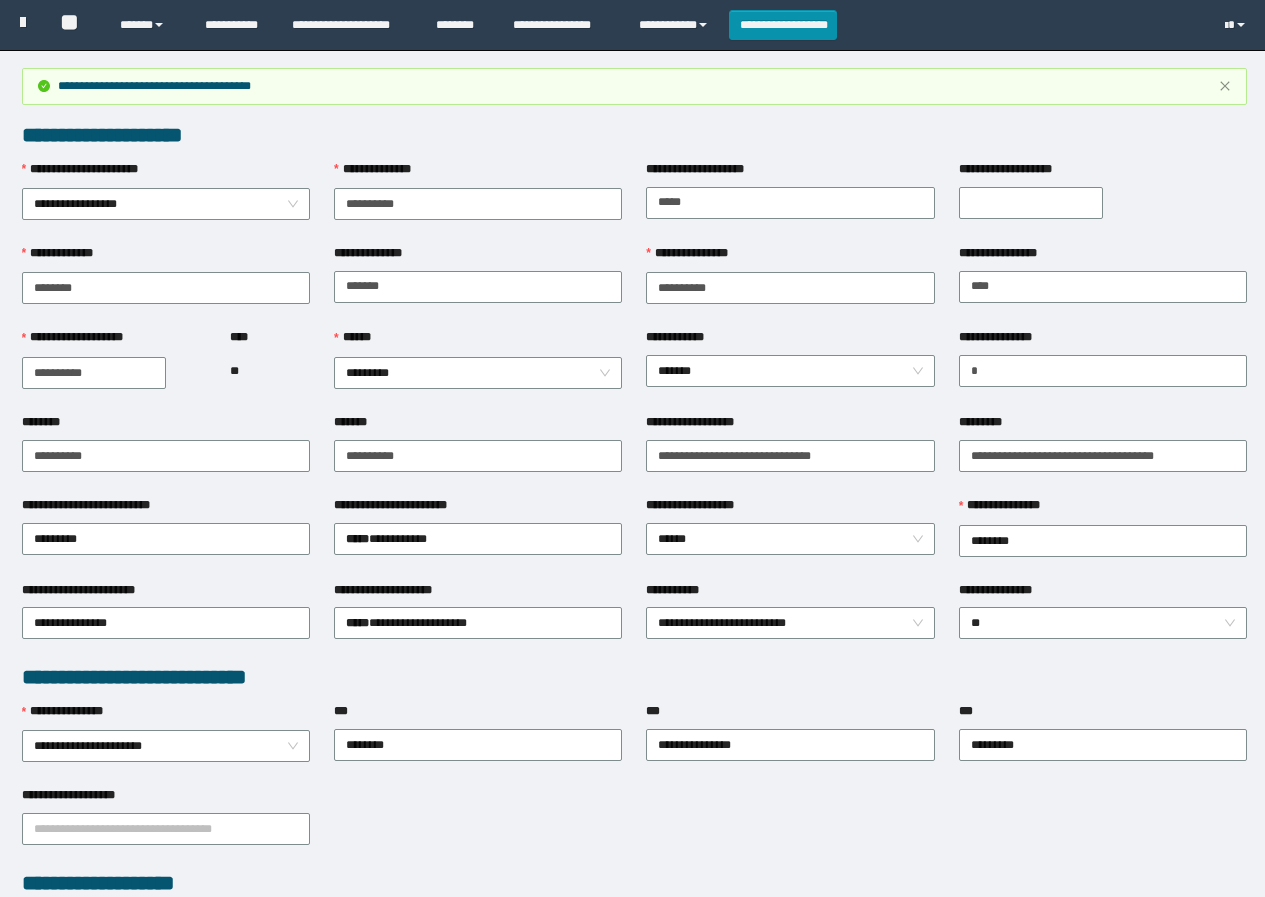 scroll, scrollTop: 61, scrollLeft: 0, axis: vertical 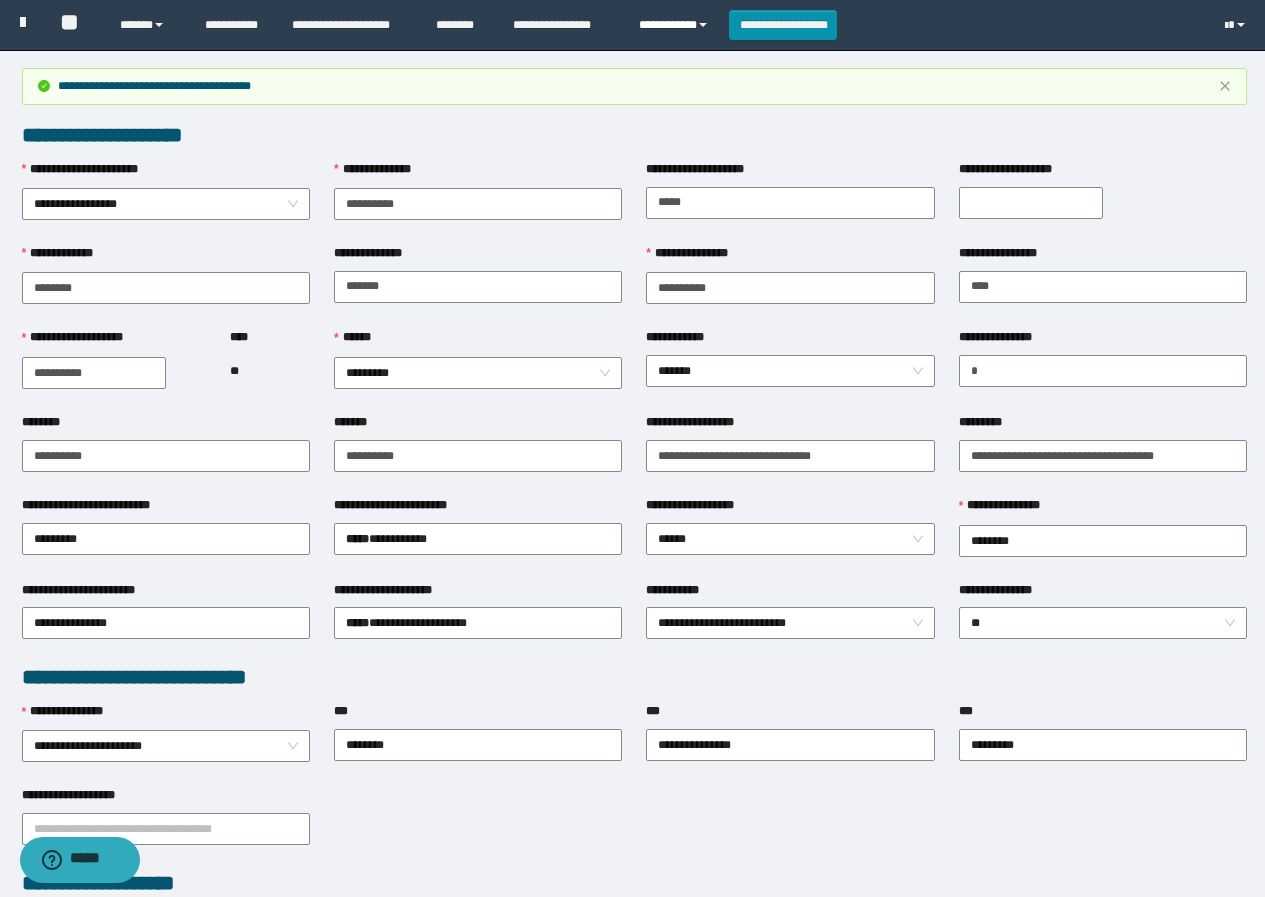 click on "**********" at bounding box center (676, 25) 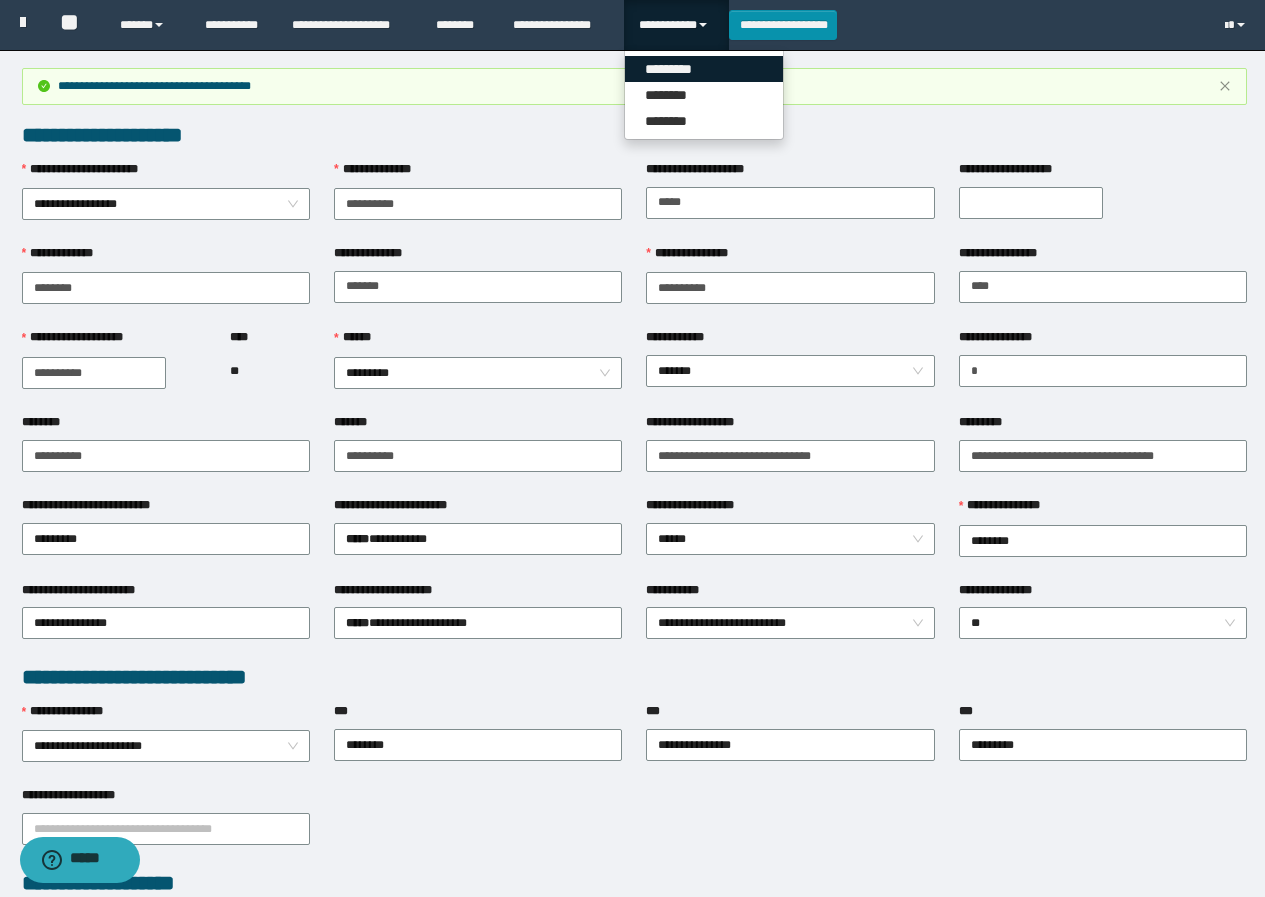 click on "*********" at bounding box center (704, 69) 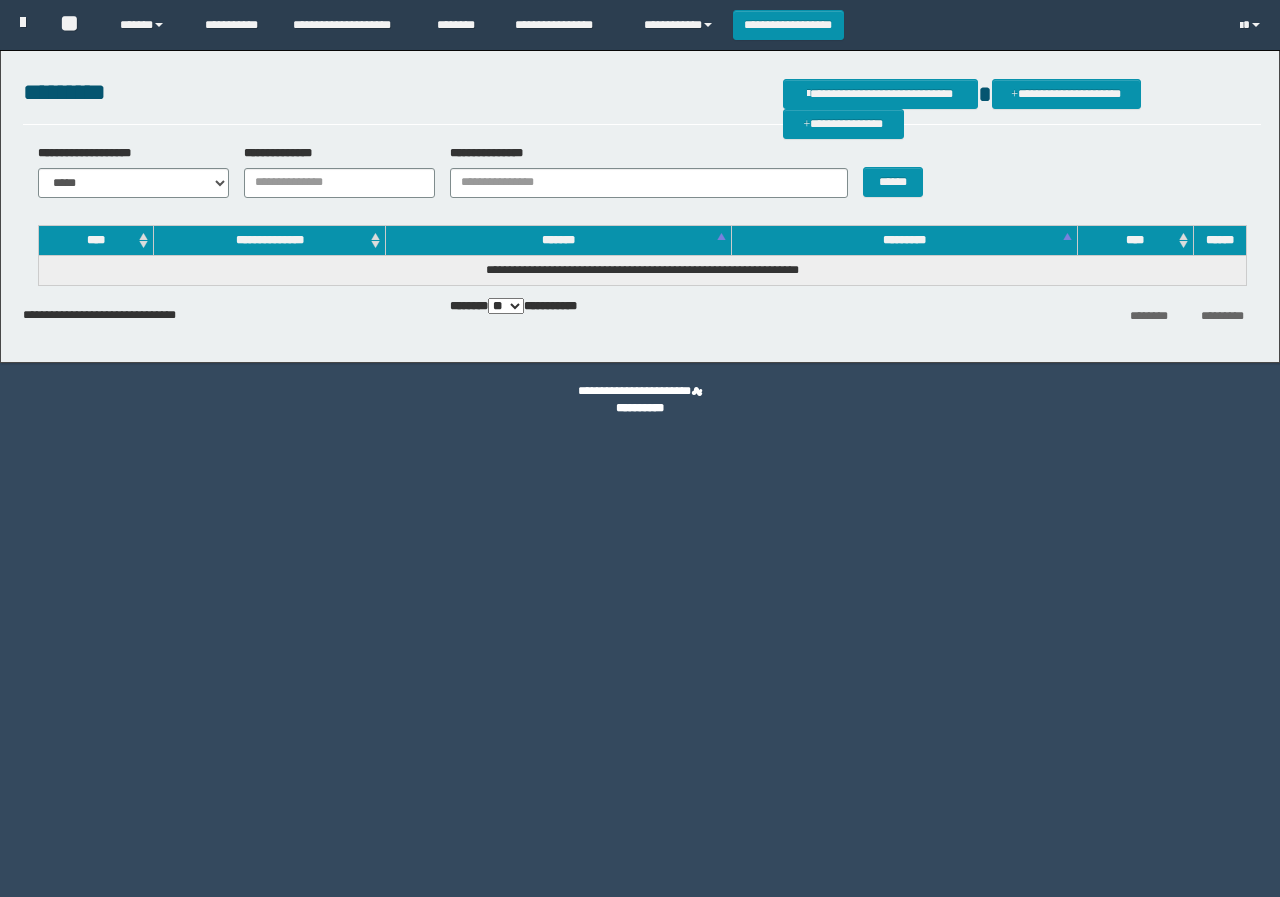 scroll, scrollTop: 0, scrollLeft: 0, axis: both 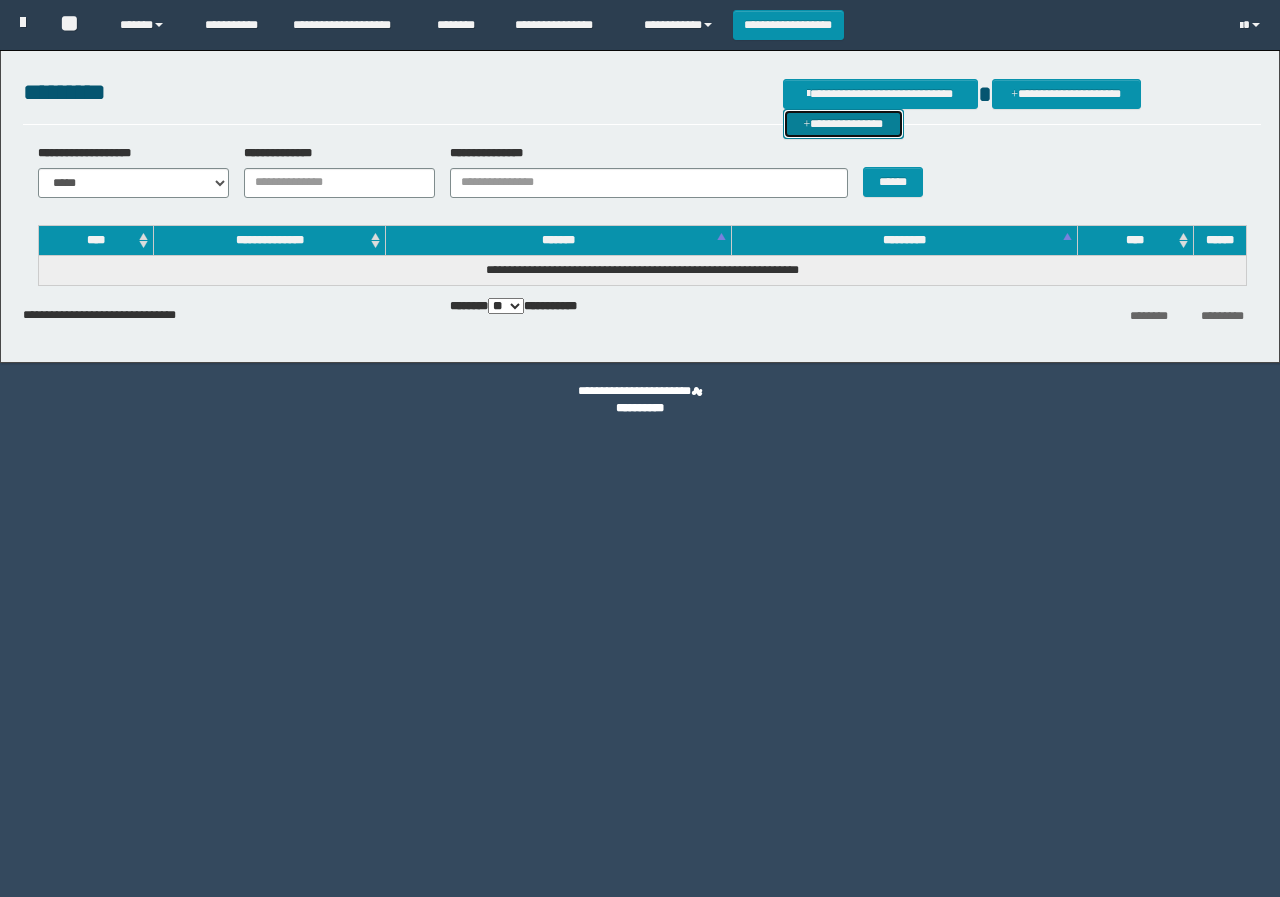 click on "**********" at bounding box center [843, 124] 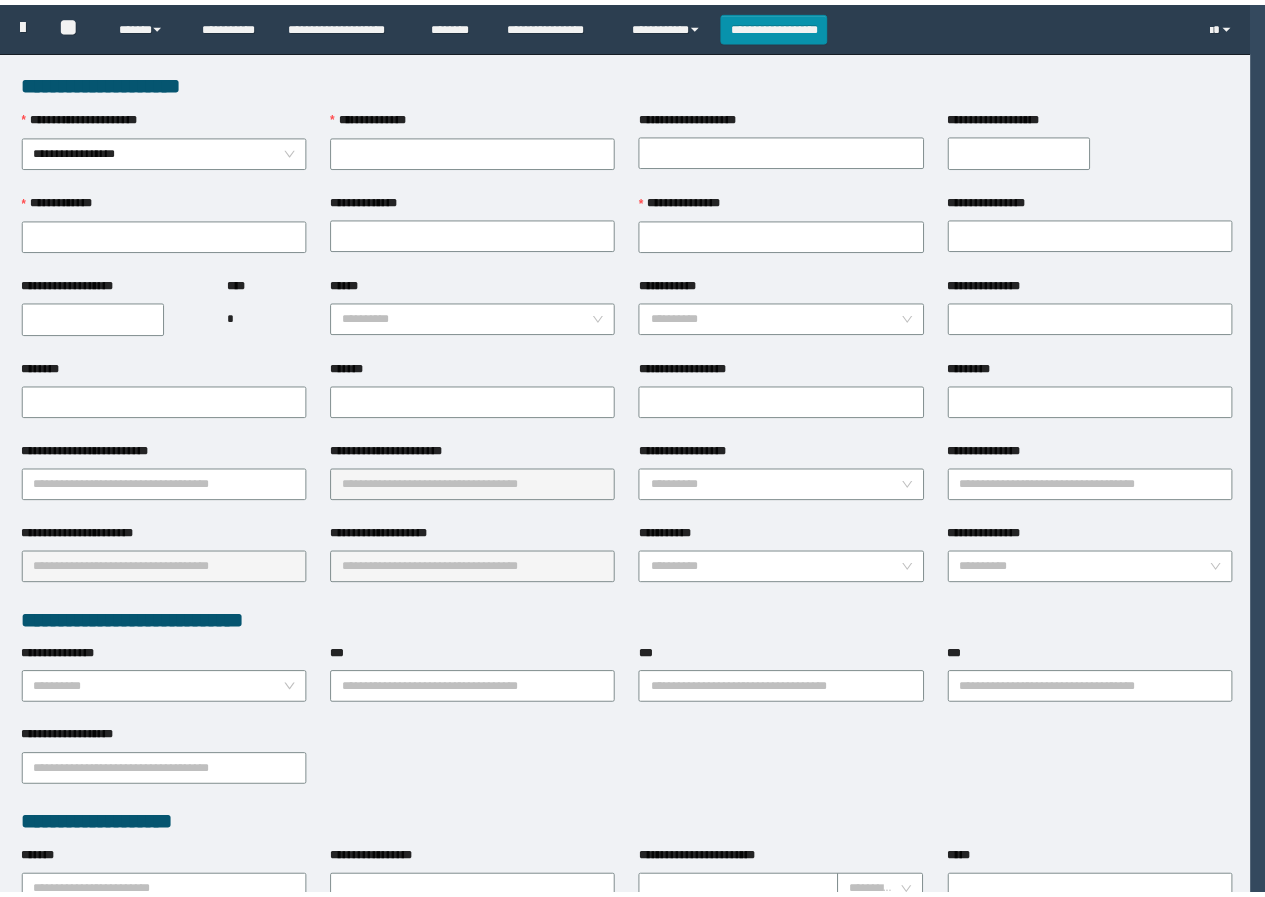 scroll, scrollTop: 0, scrollLeft: 0, axis: both 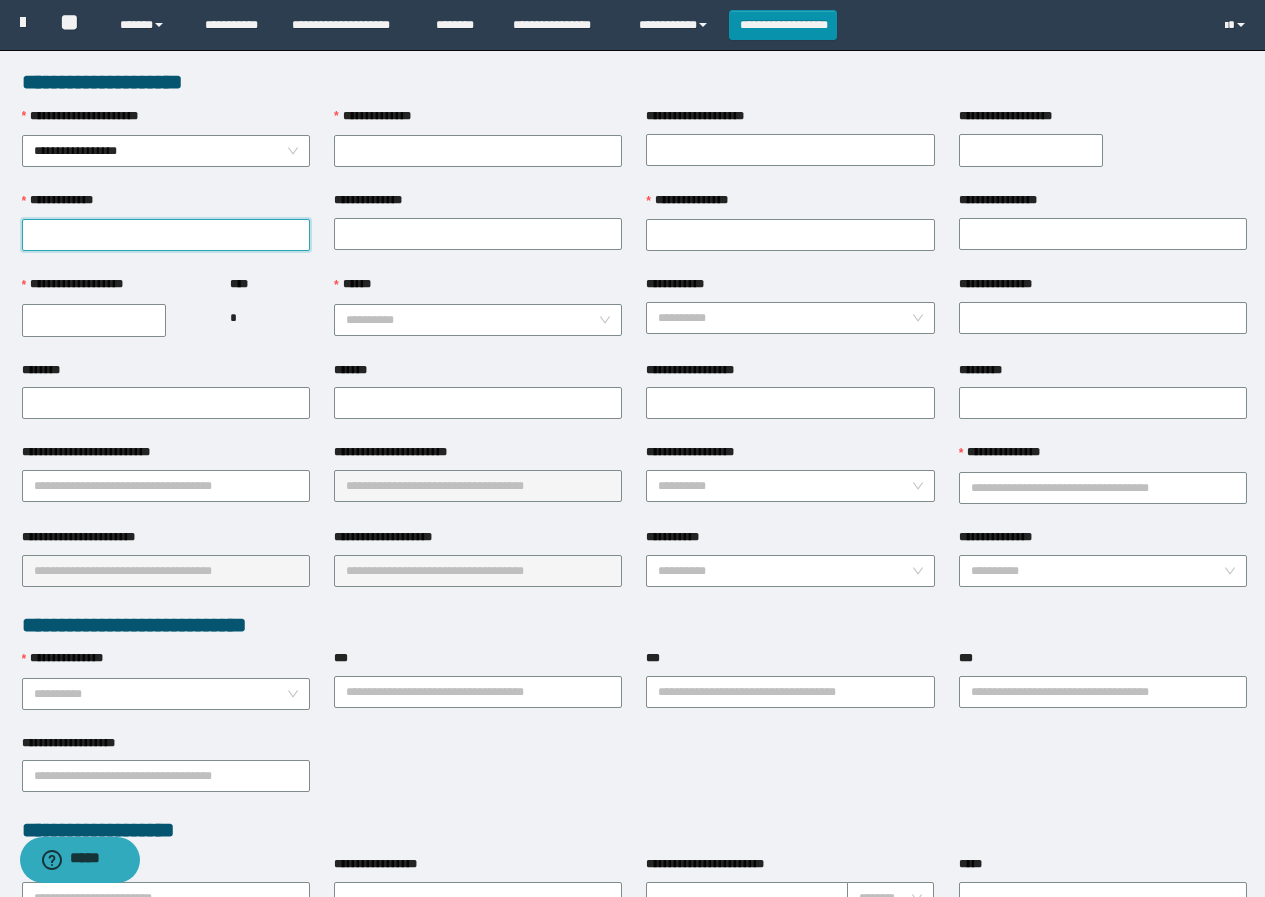 click on "**********" at bounding box center (166, 235) 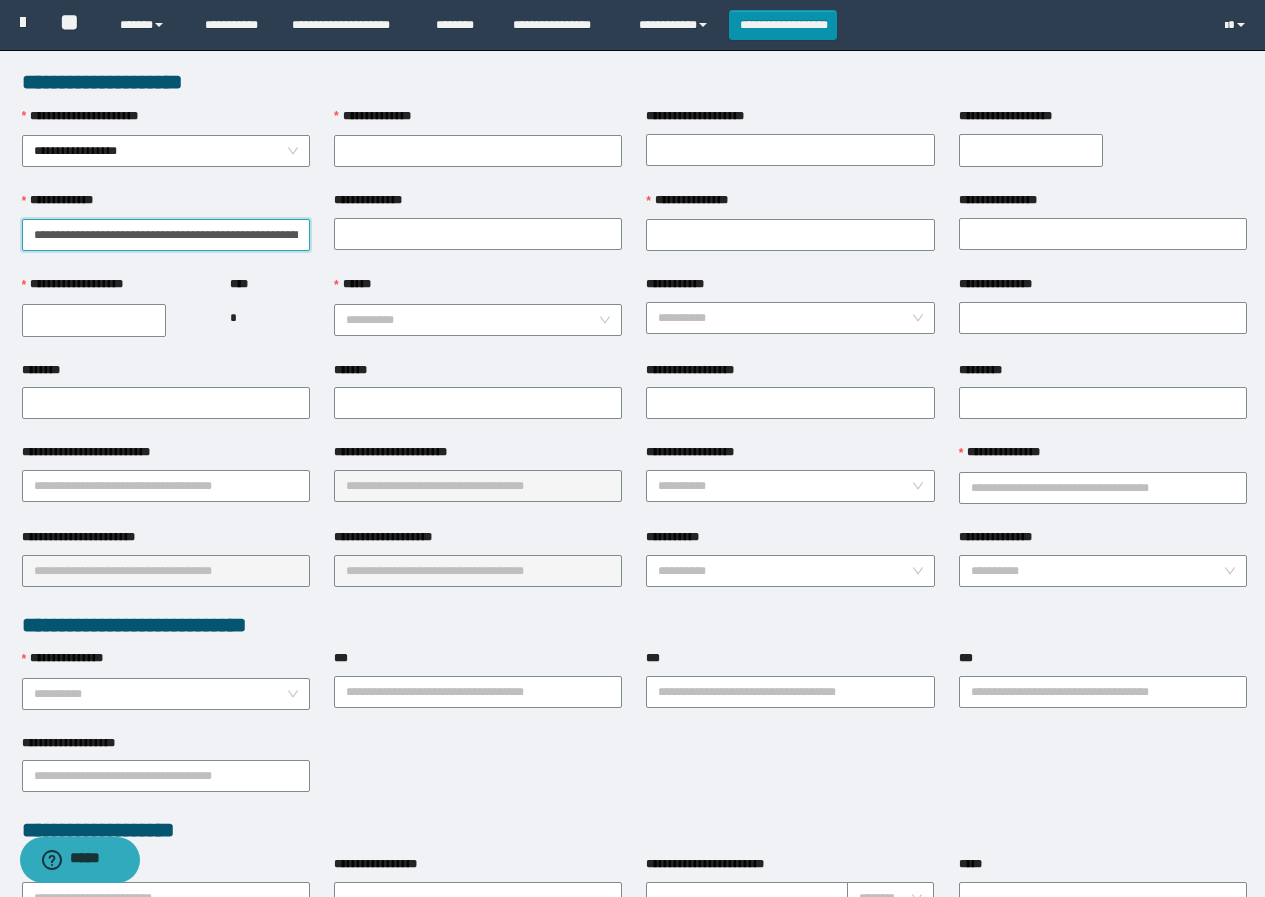 scroll, scrollTop: 0, scrollLeft: 40, axis: horizontal 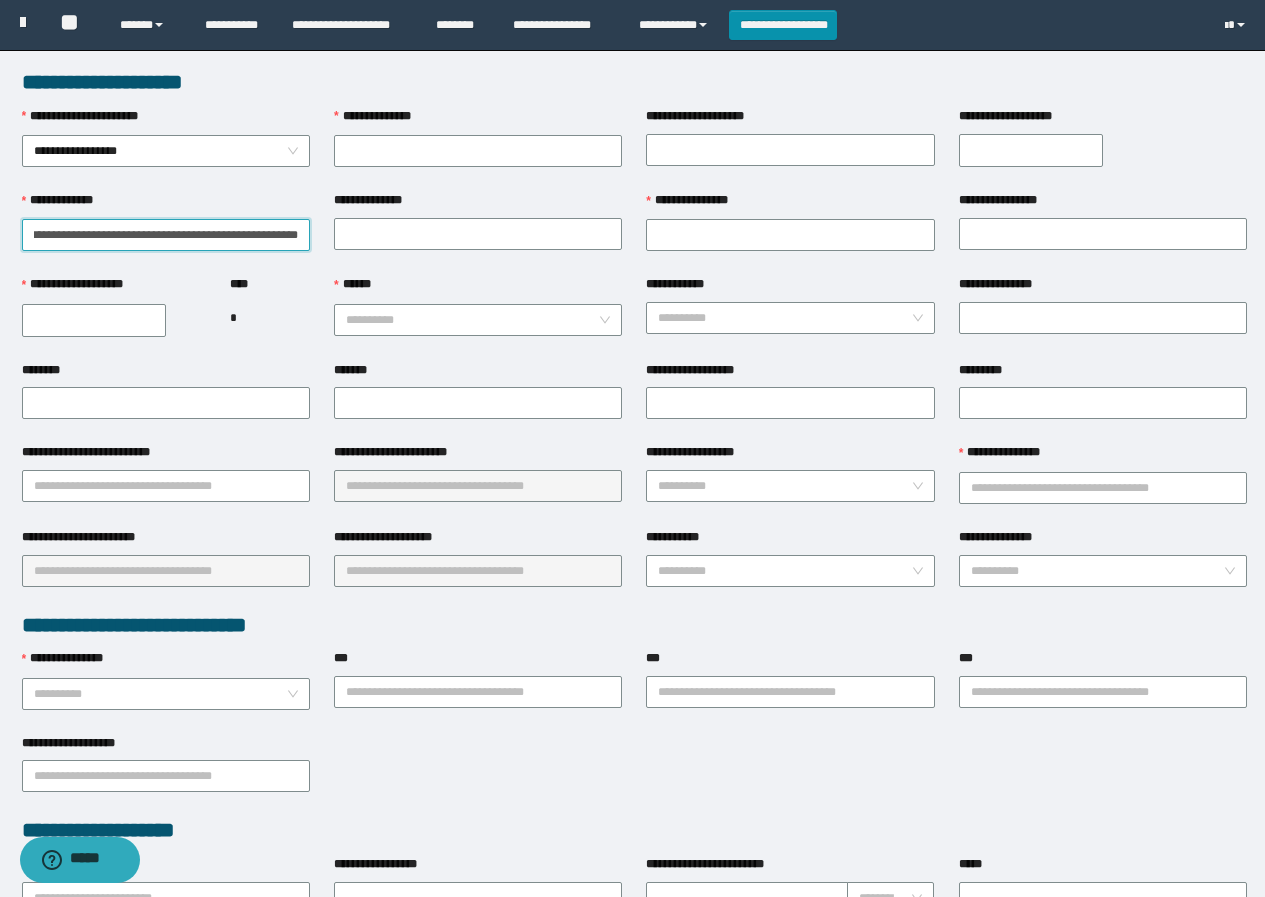 drag, startPoint x: 125, startPoint y: 234, endPoint x: 187, endPoint y: 240, distance: 62.289646 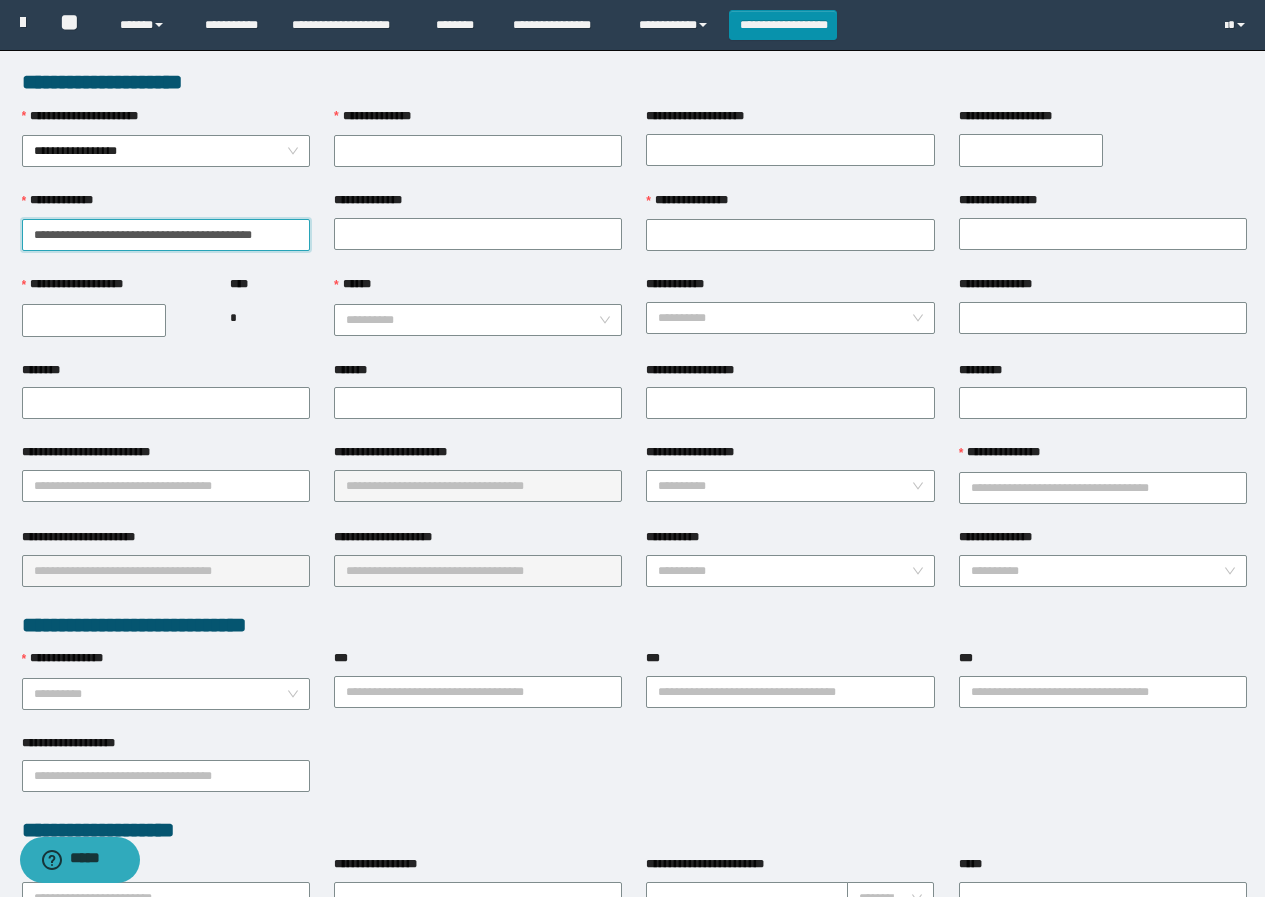 scroll, scrollTop: 0, scrollLeft: 0, axis: both 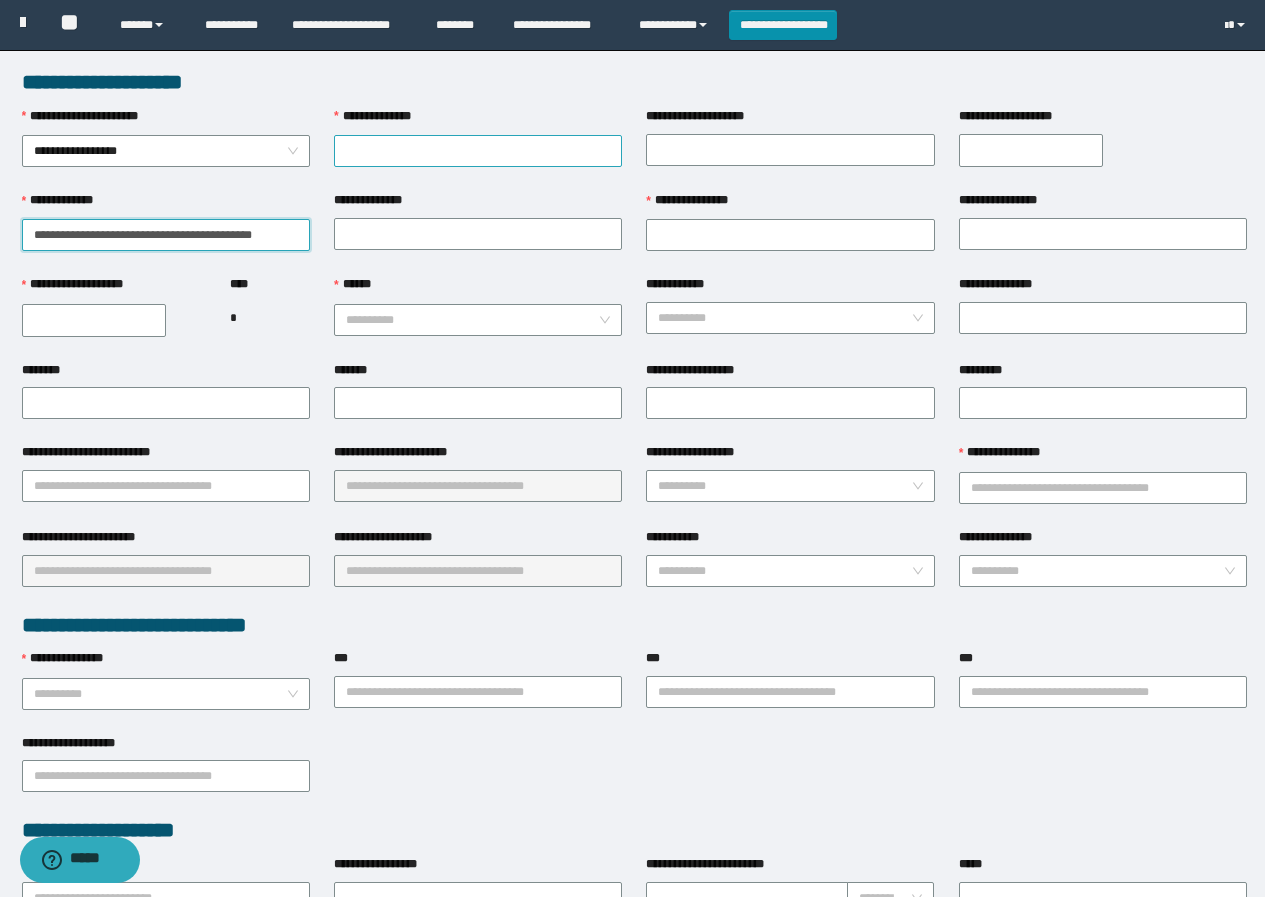 type on "**********" 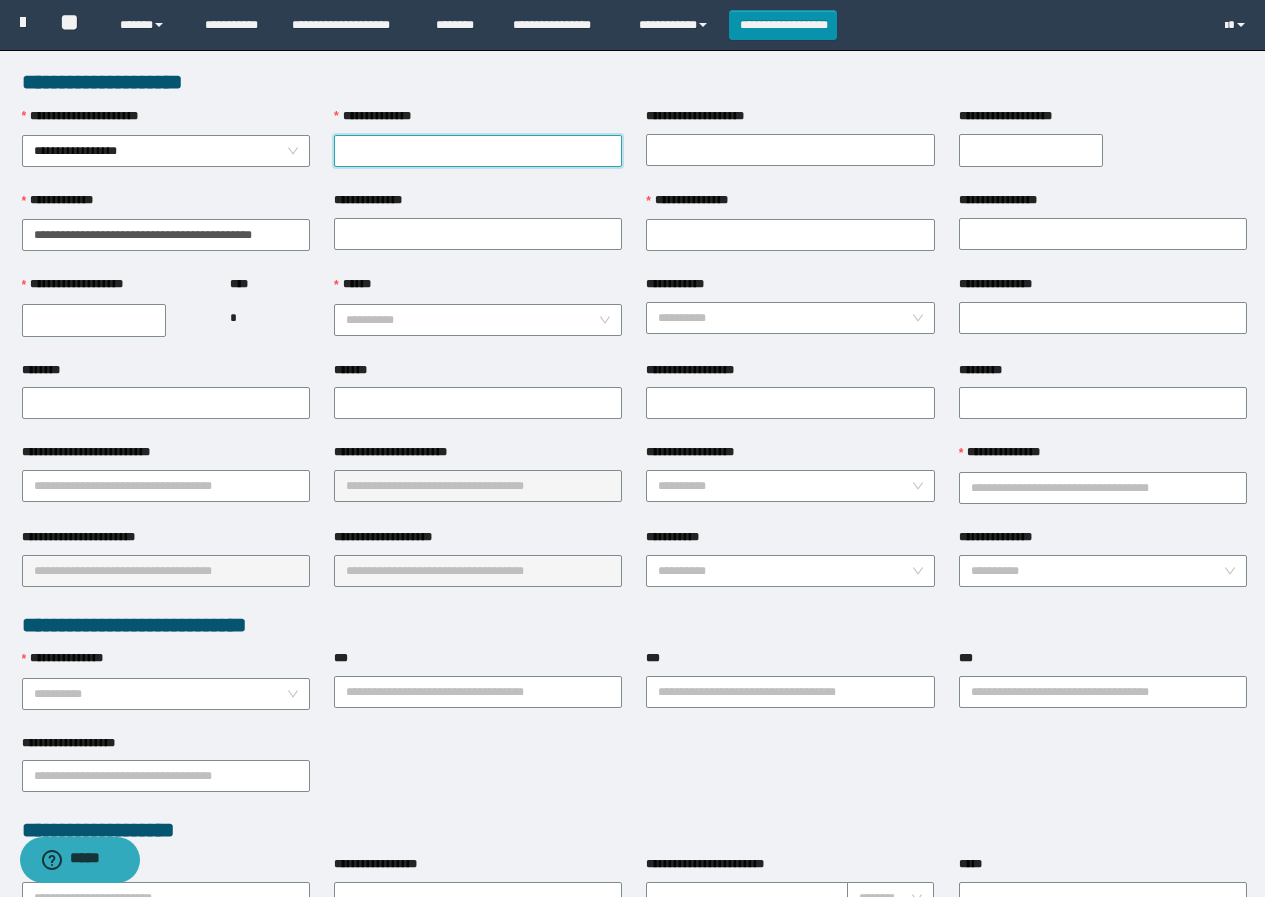 click on "**********" at bounding box center (478, 151) 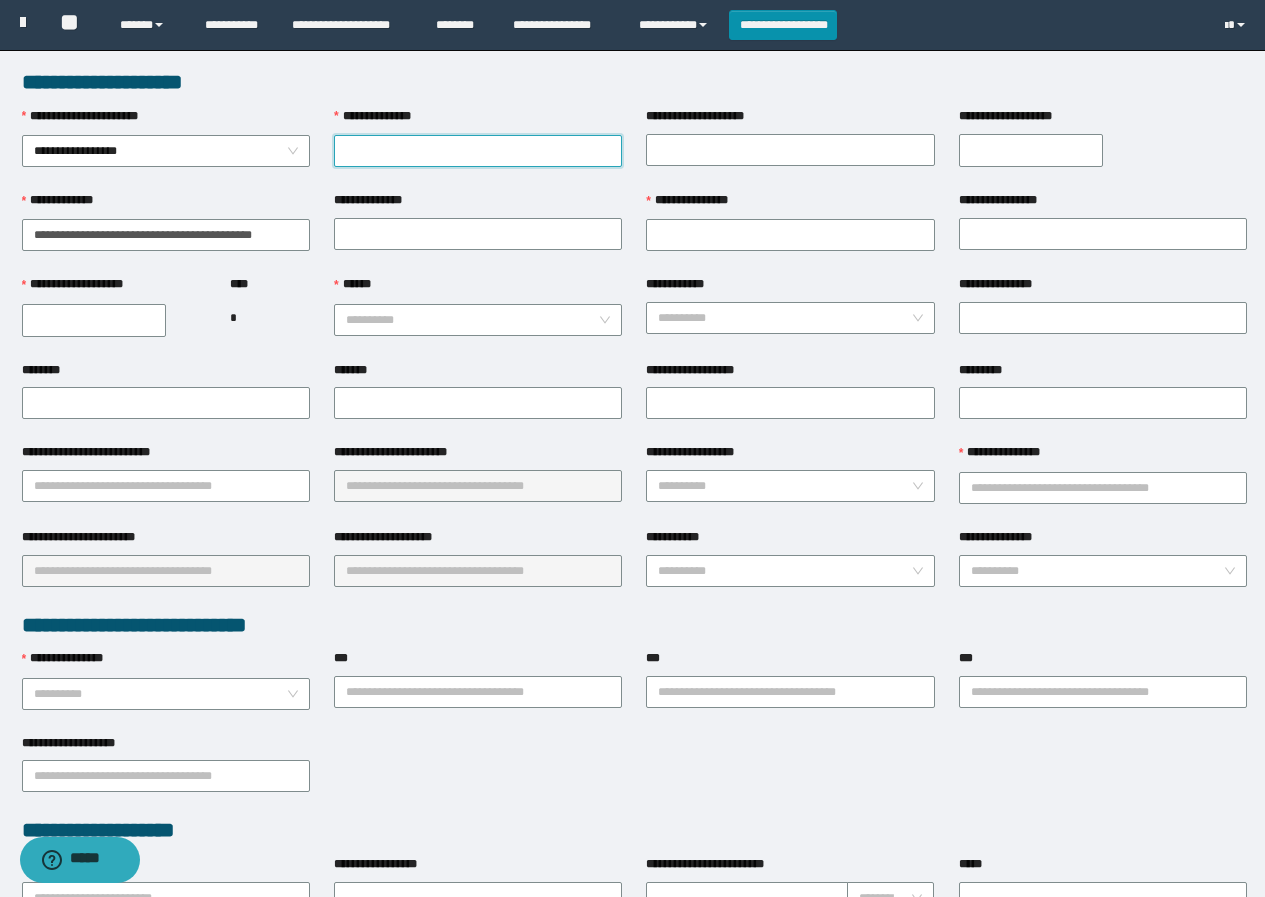 paste on "**********" 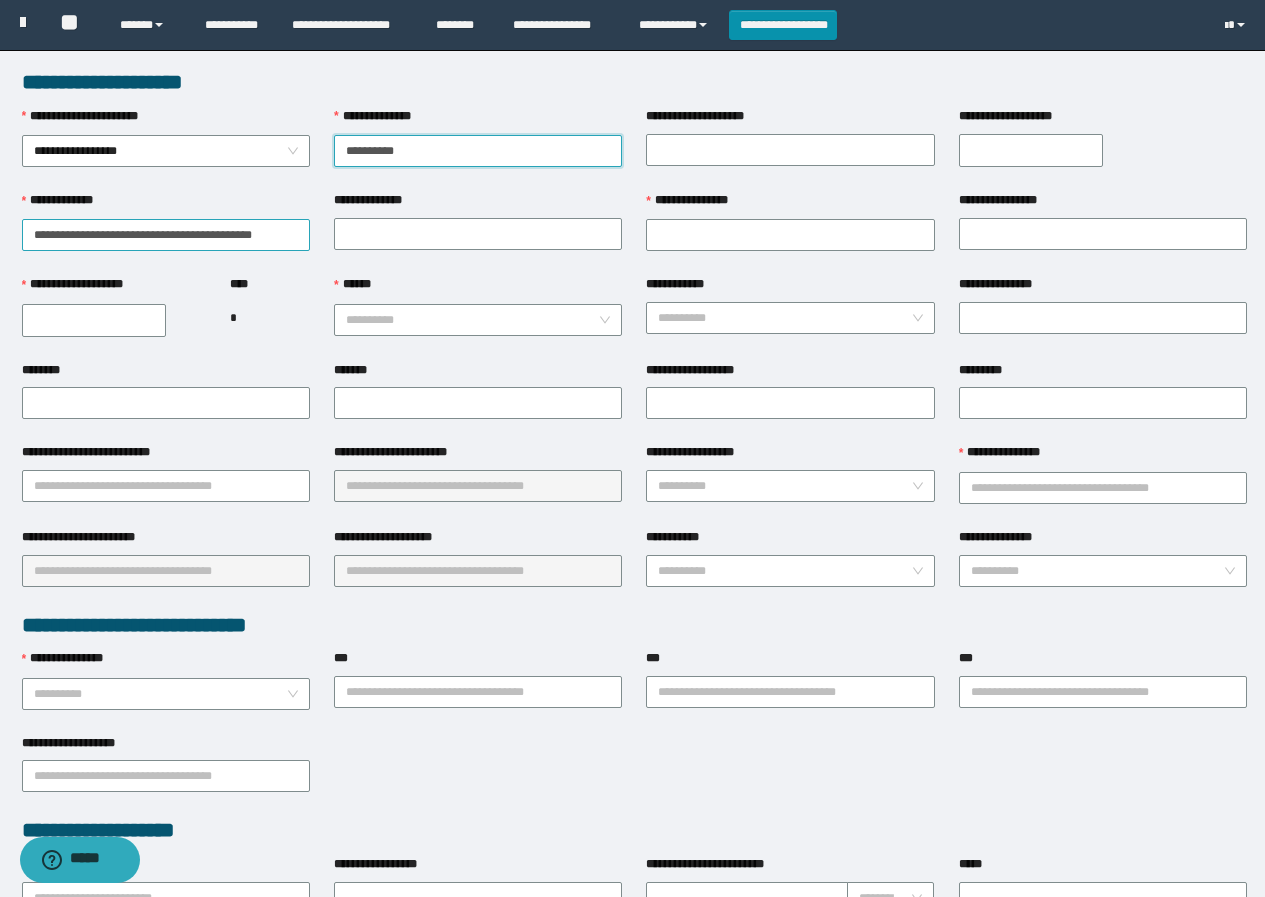 type on "**********" 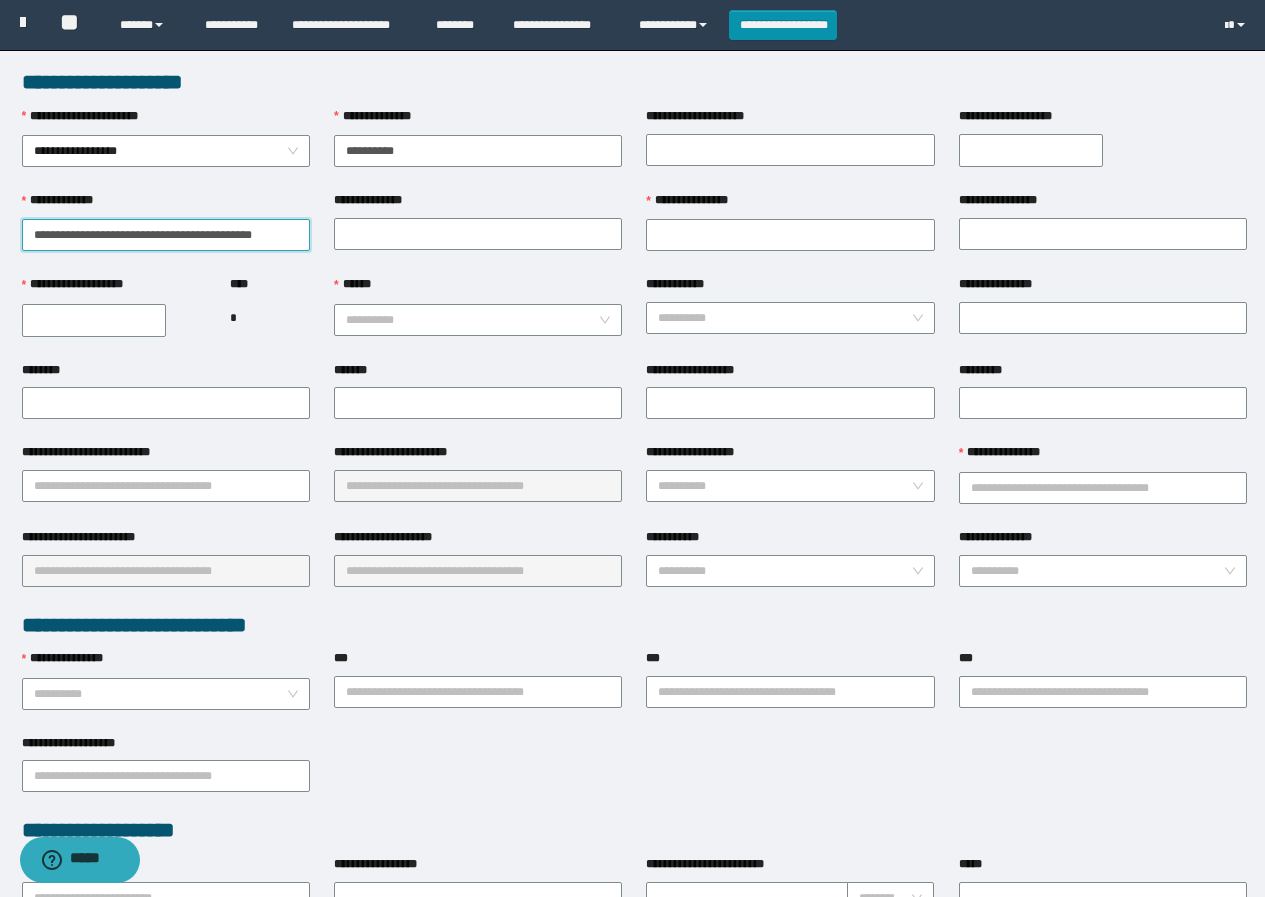 drag, startPoint x: 167, startPoint y: 230, endPoint x: 316, endPoint y: 232, distance: 149.01343 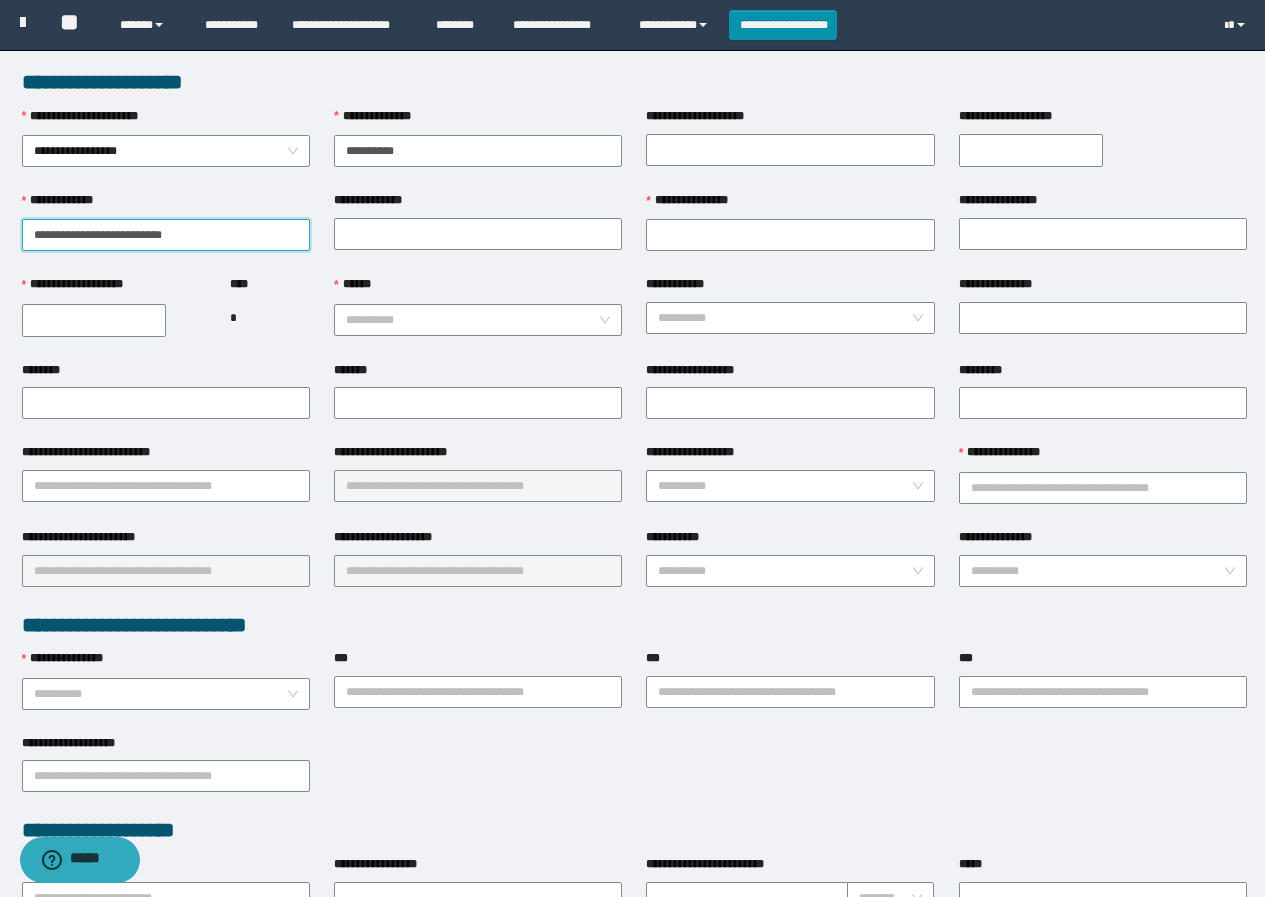 scroll, scrollTop: 400, scrollLeft: 0, axis: vertical 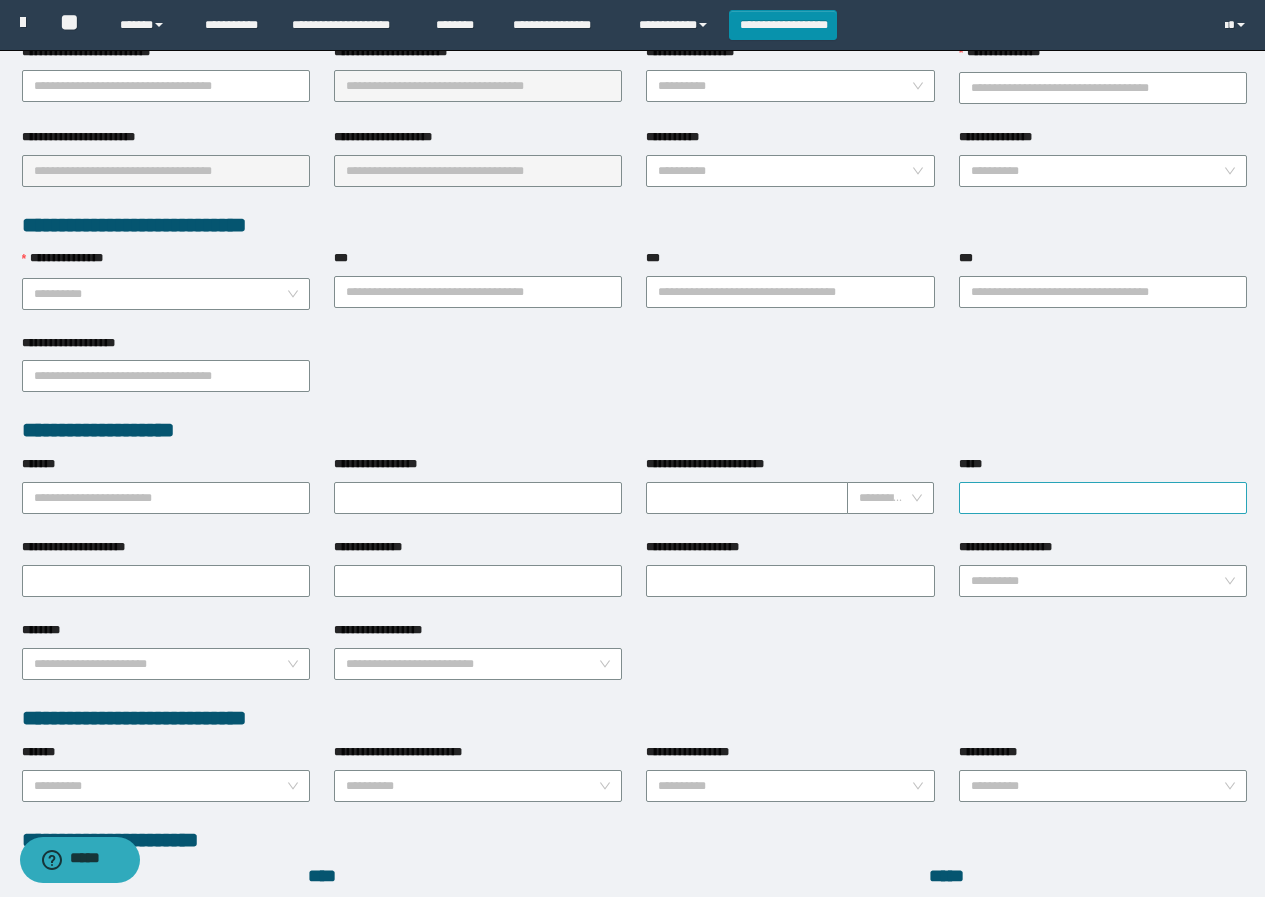 type on "**********" 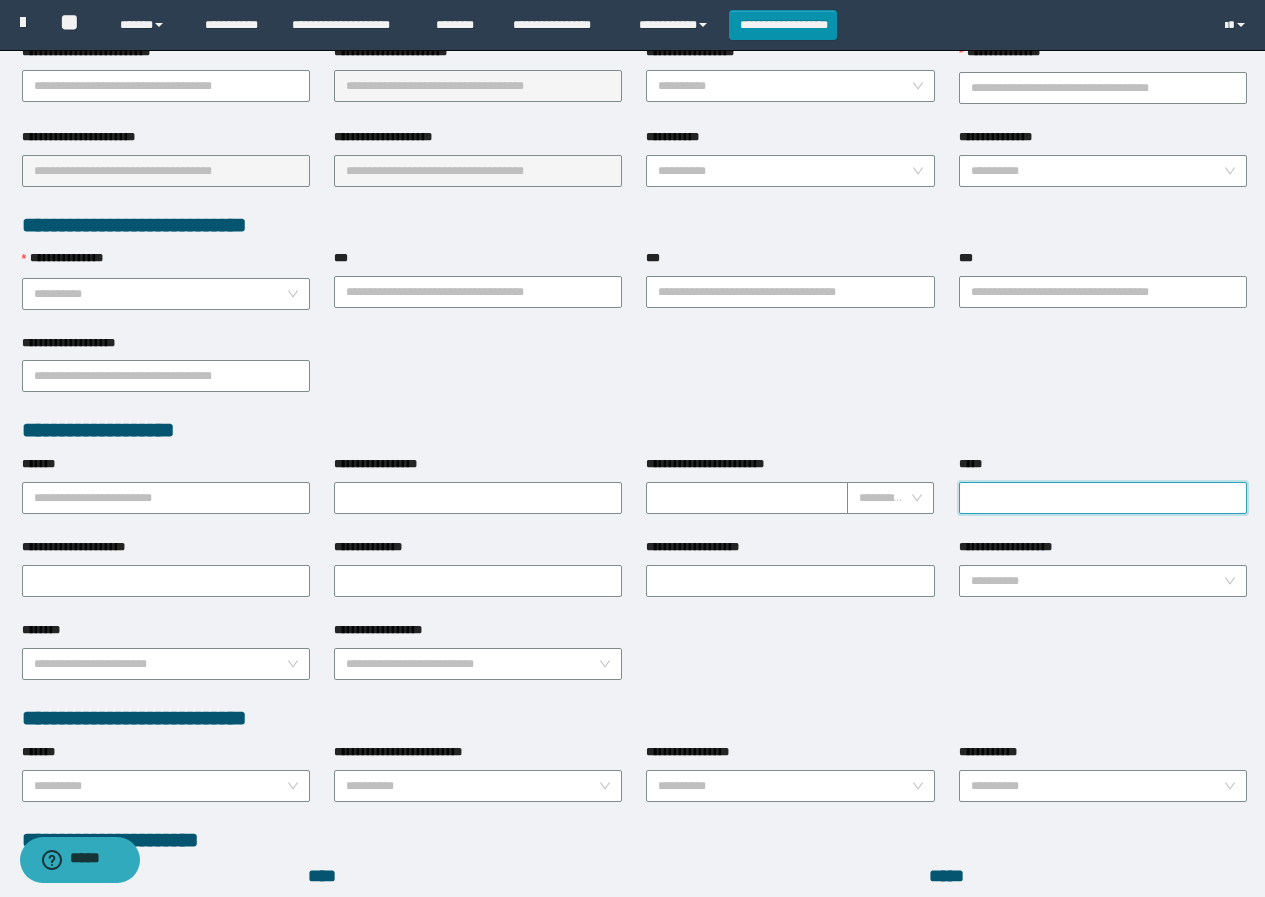 click on "*****" at bounding box center (1103, 498) 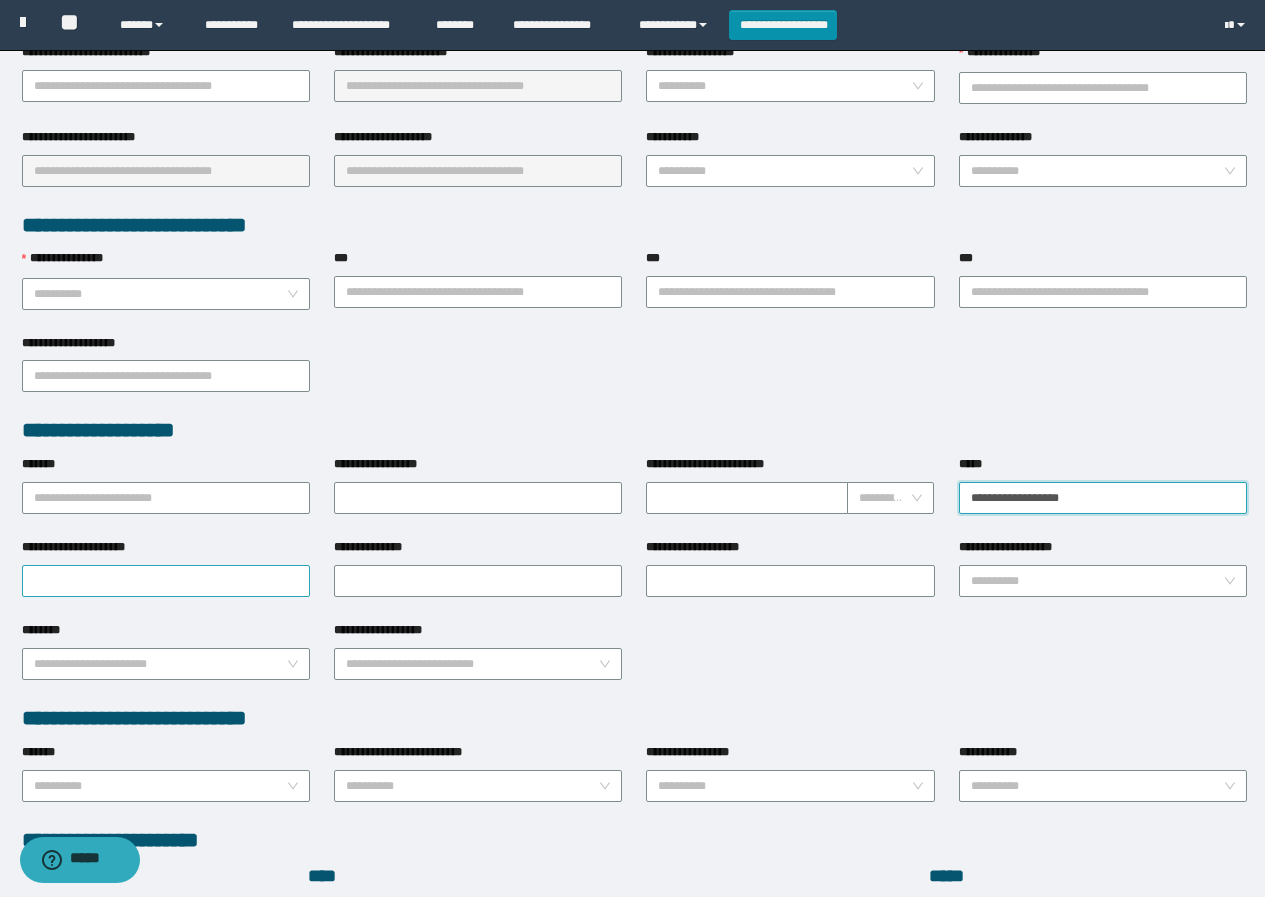 type on "**********" 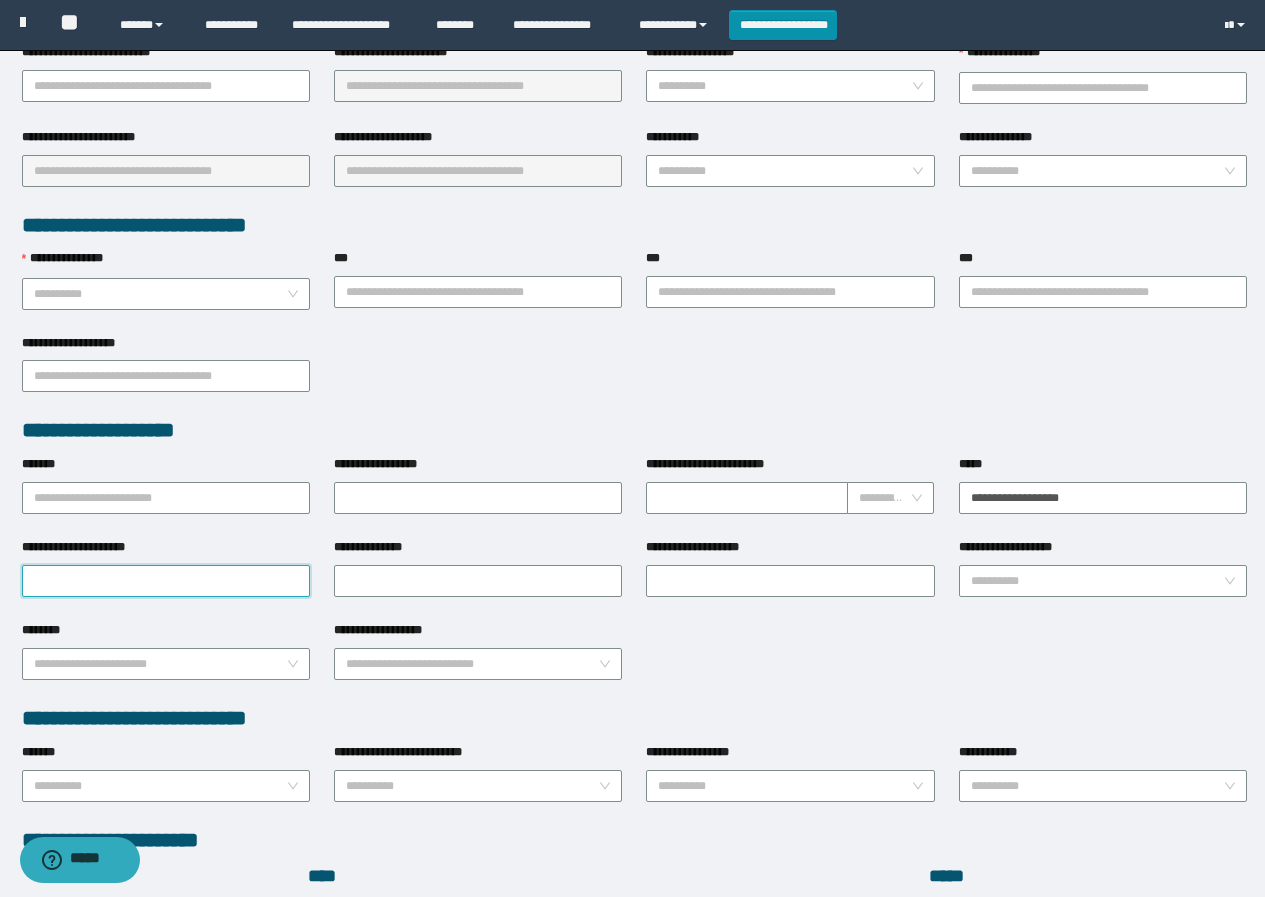 click on "**********" at bounding box center [166, 581] 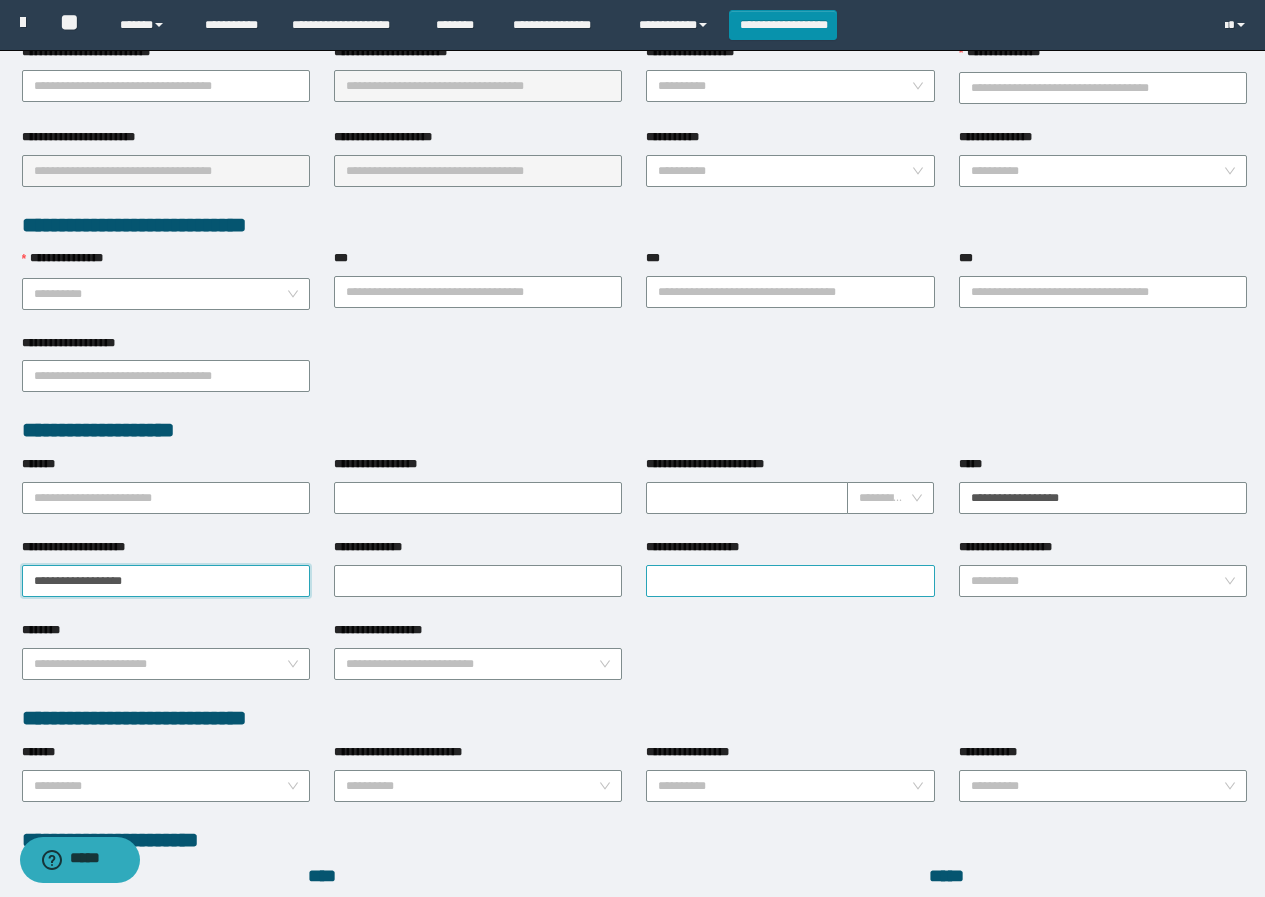 type on "**********" 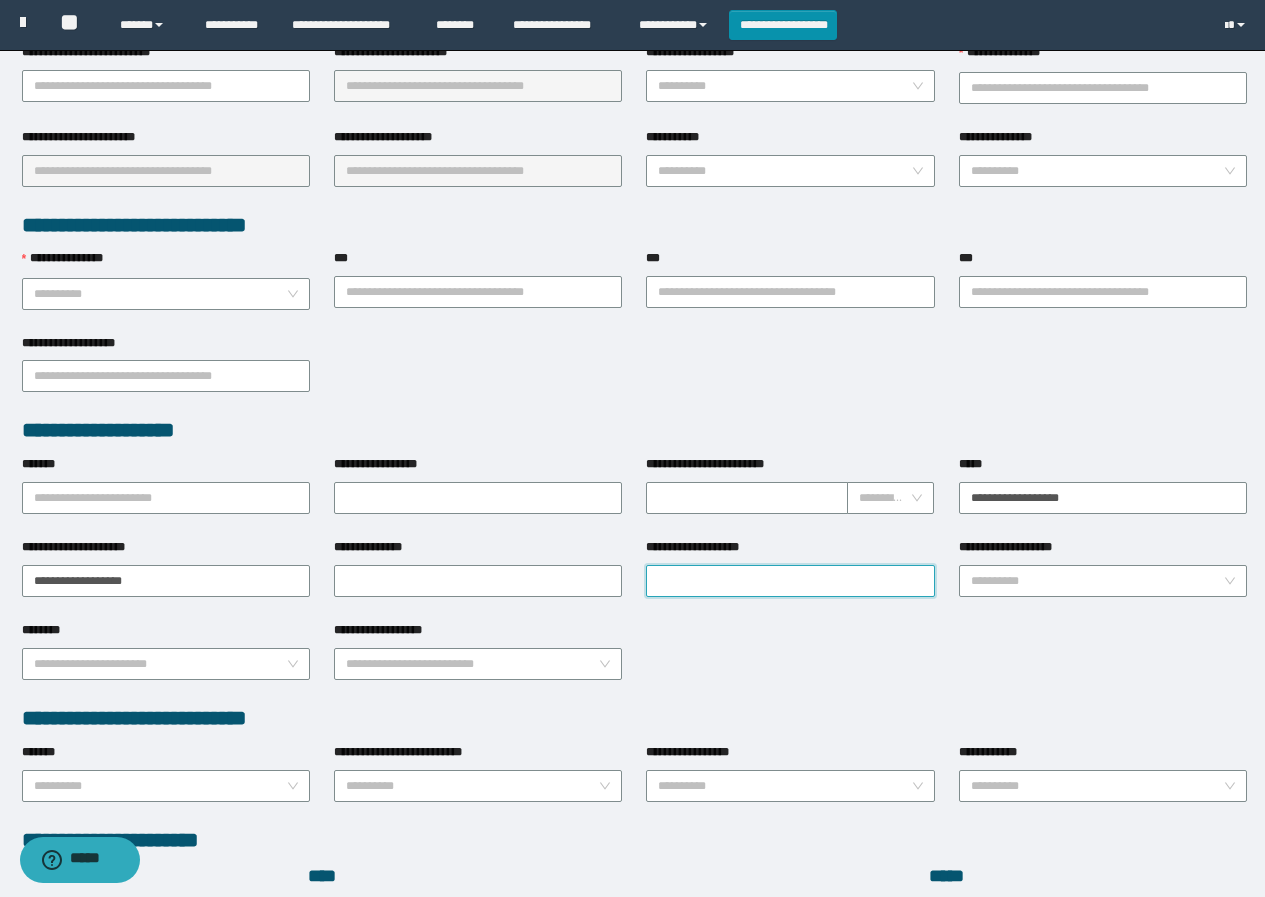click on "**********" at bounding box center (790, 581) 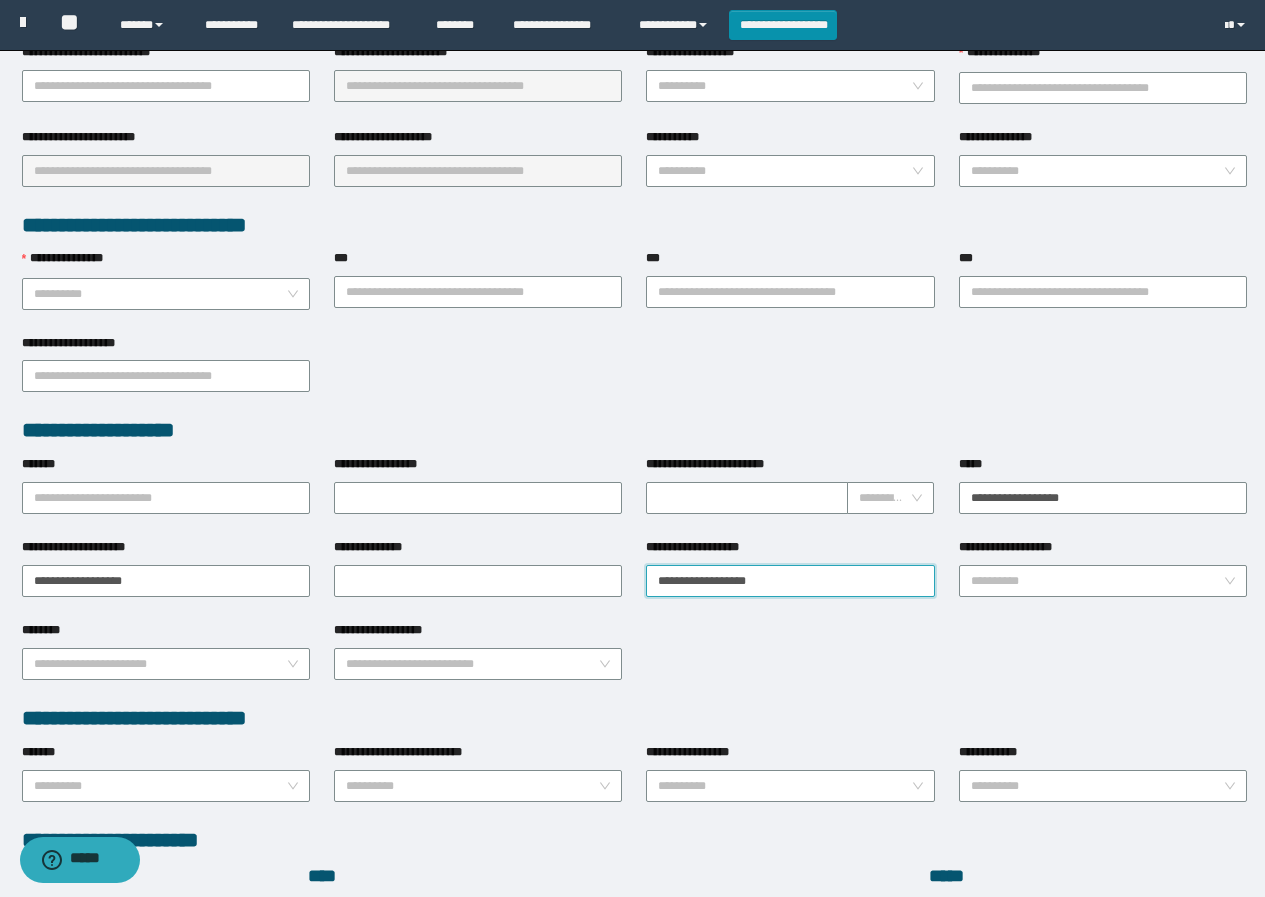type on "**********" 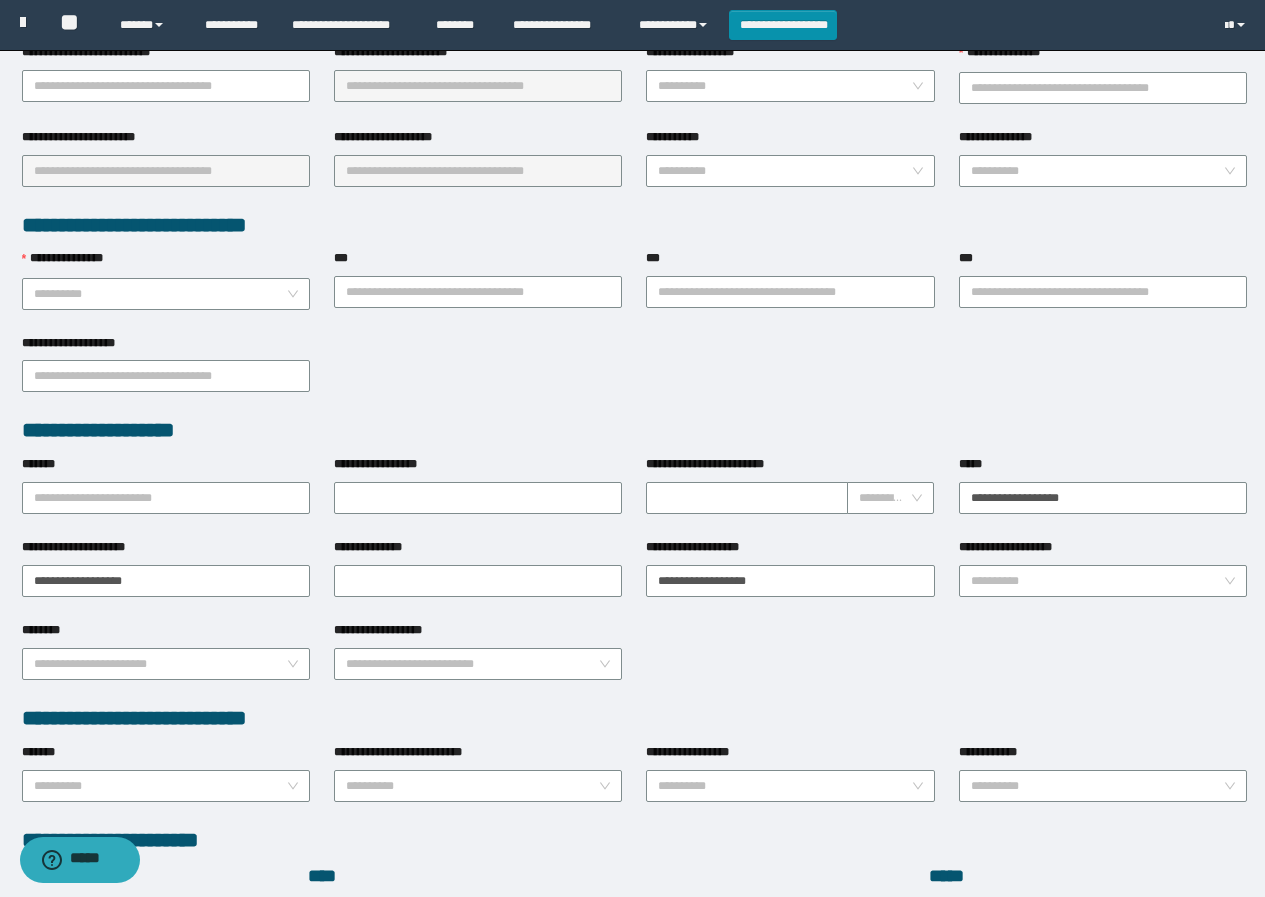 click on "**********" at bounding box center (634, 430) 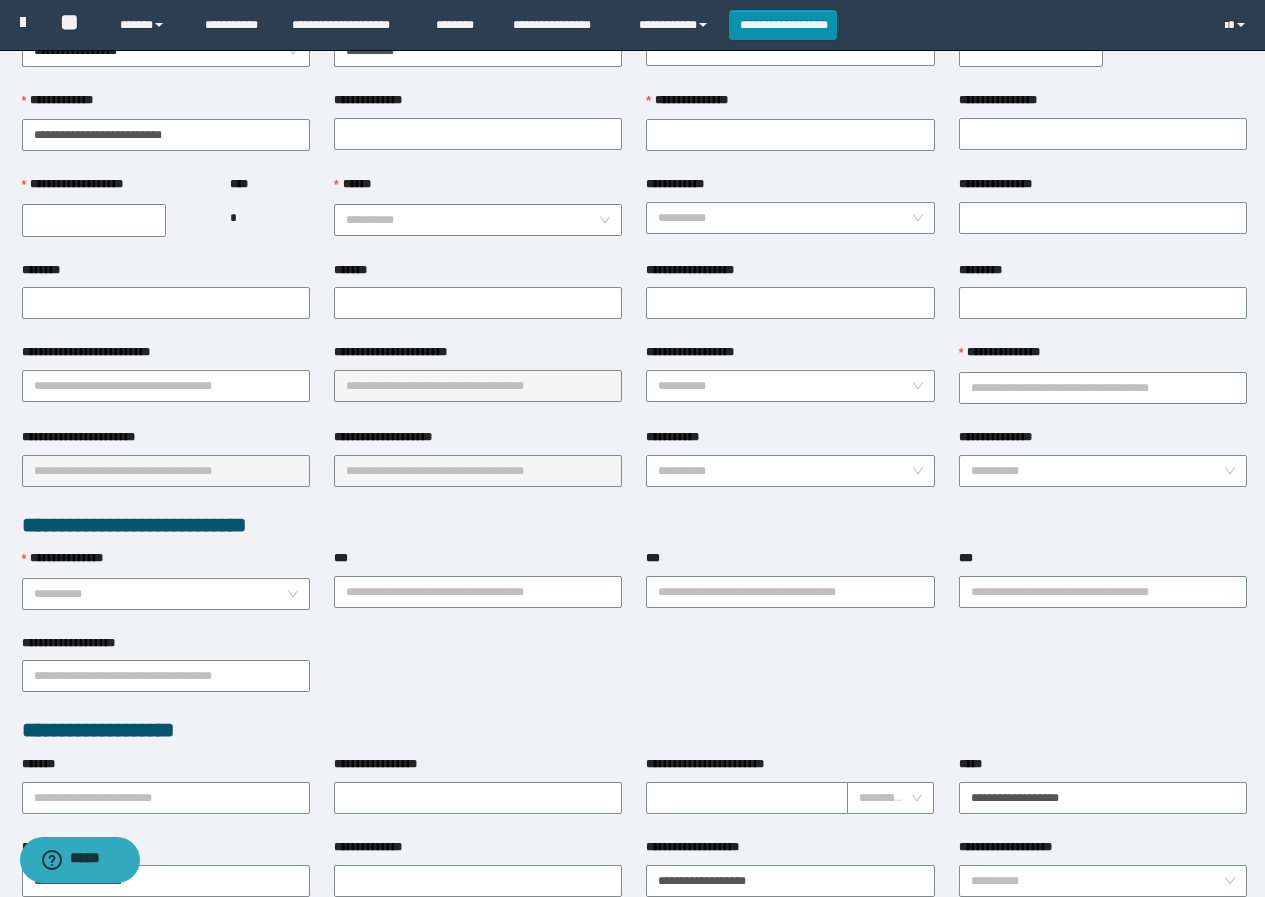scroll, scrollTop: 0, scrollLeft: 0, axis: both 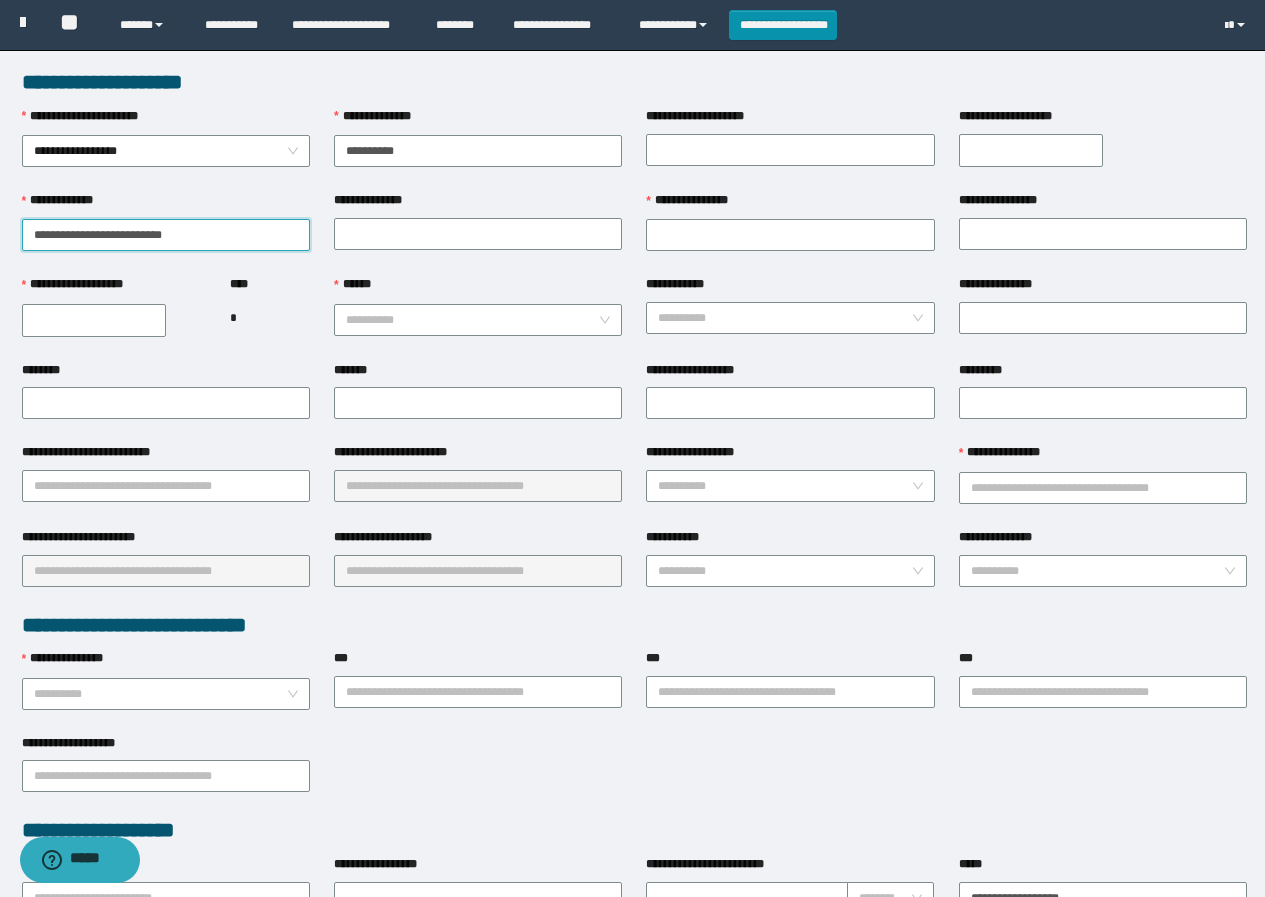 drag, startPoint x: 146, startPoint y: 234, endPoint x: 265, endPoint y: 221, distance: 119.70798 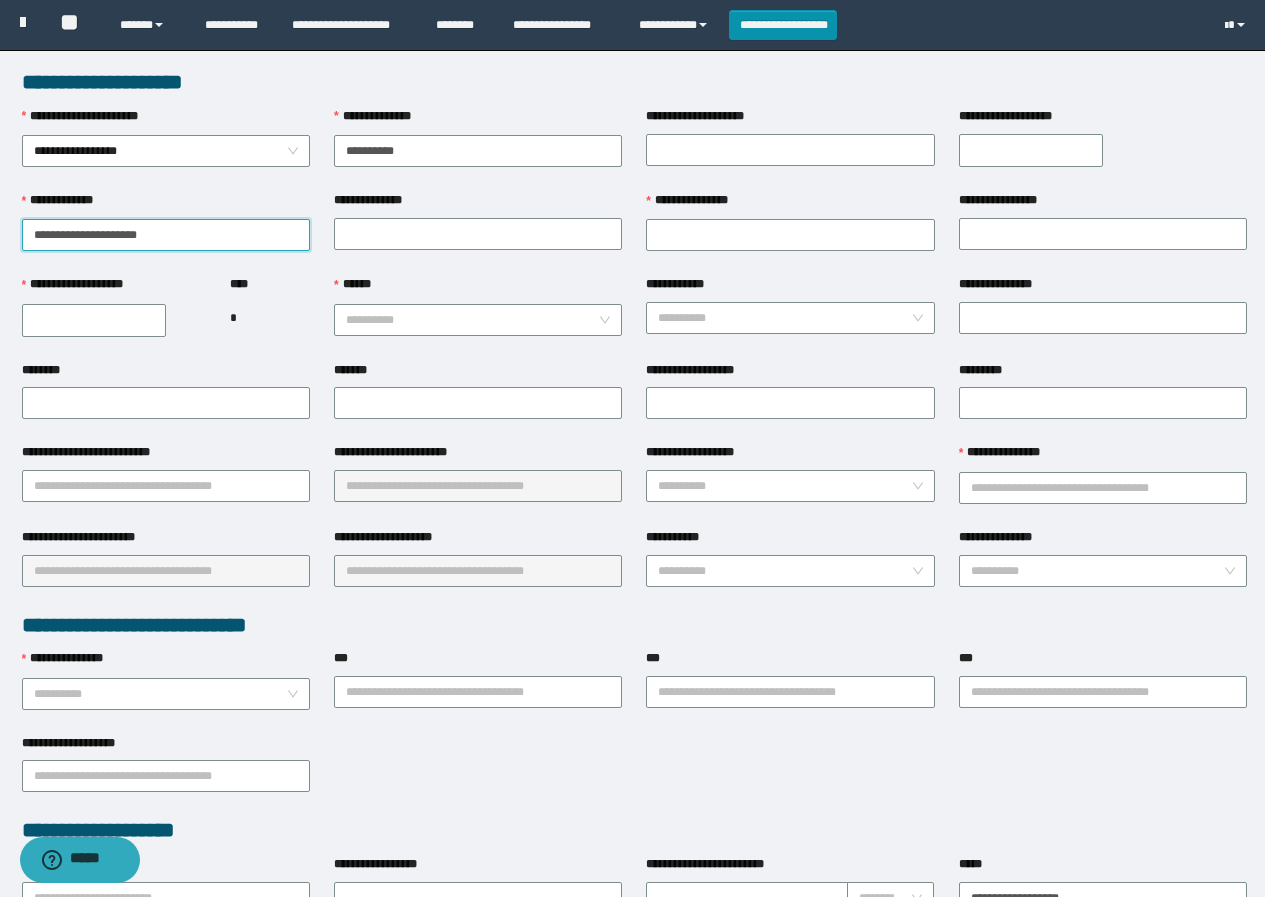 drag, startPoint x: 69, startPoint y: 230, endPoint x: 169, endPoint y: 230, distance: 100 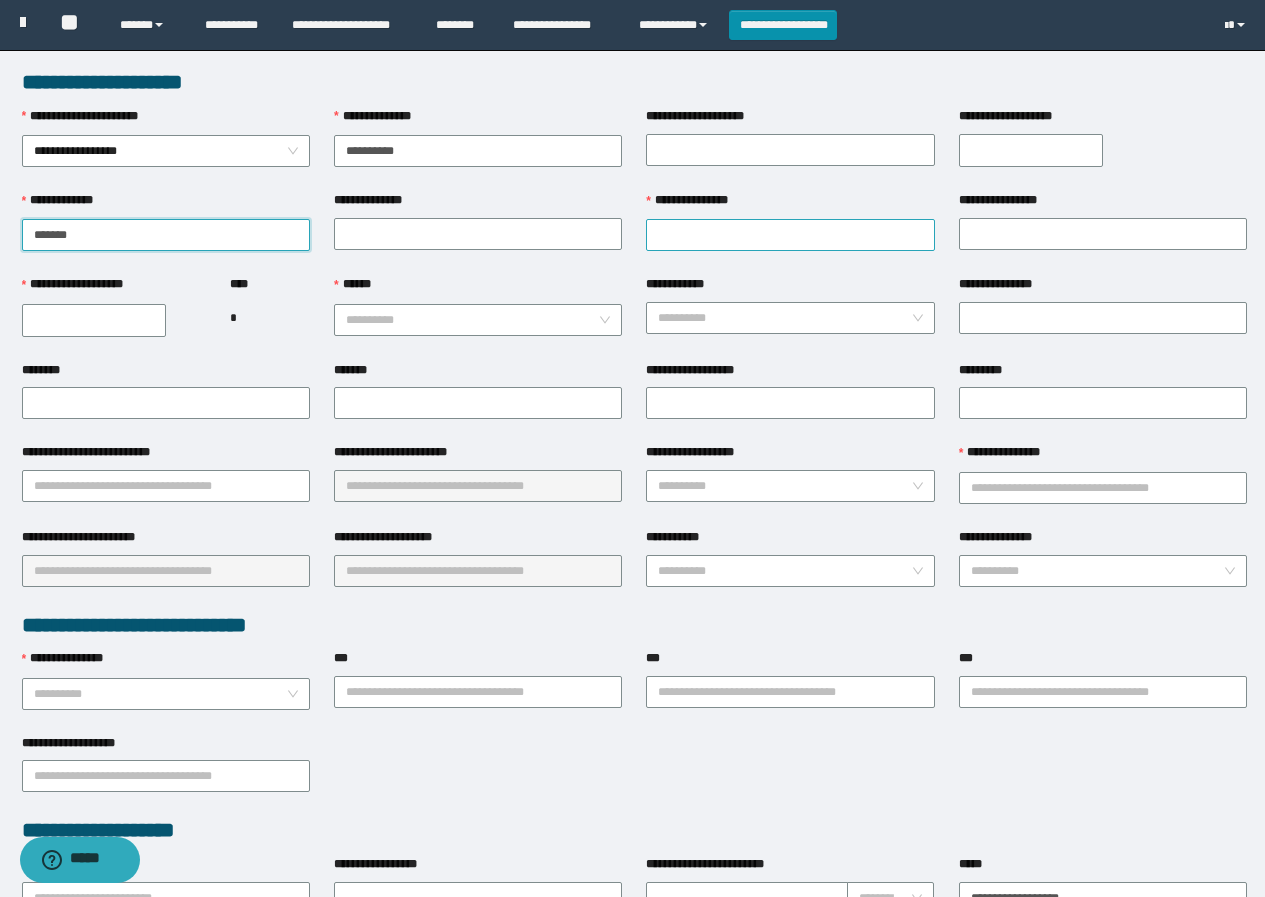 type on "******" 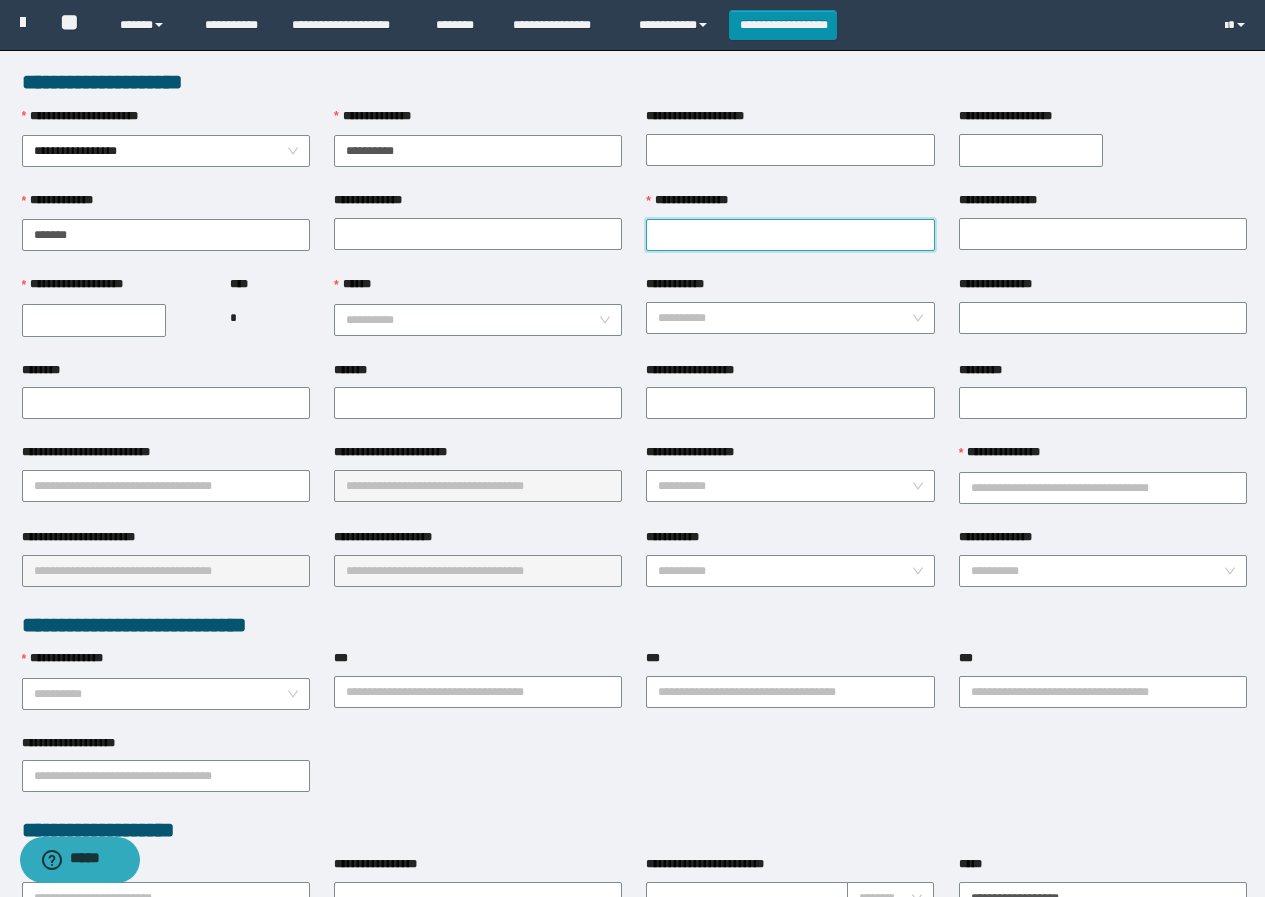 click on "**********" at bounding box center [790, 235] 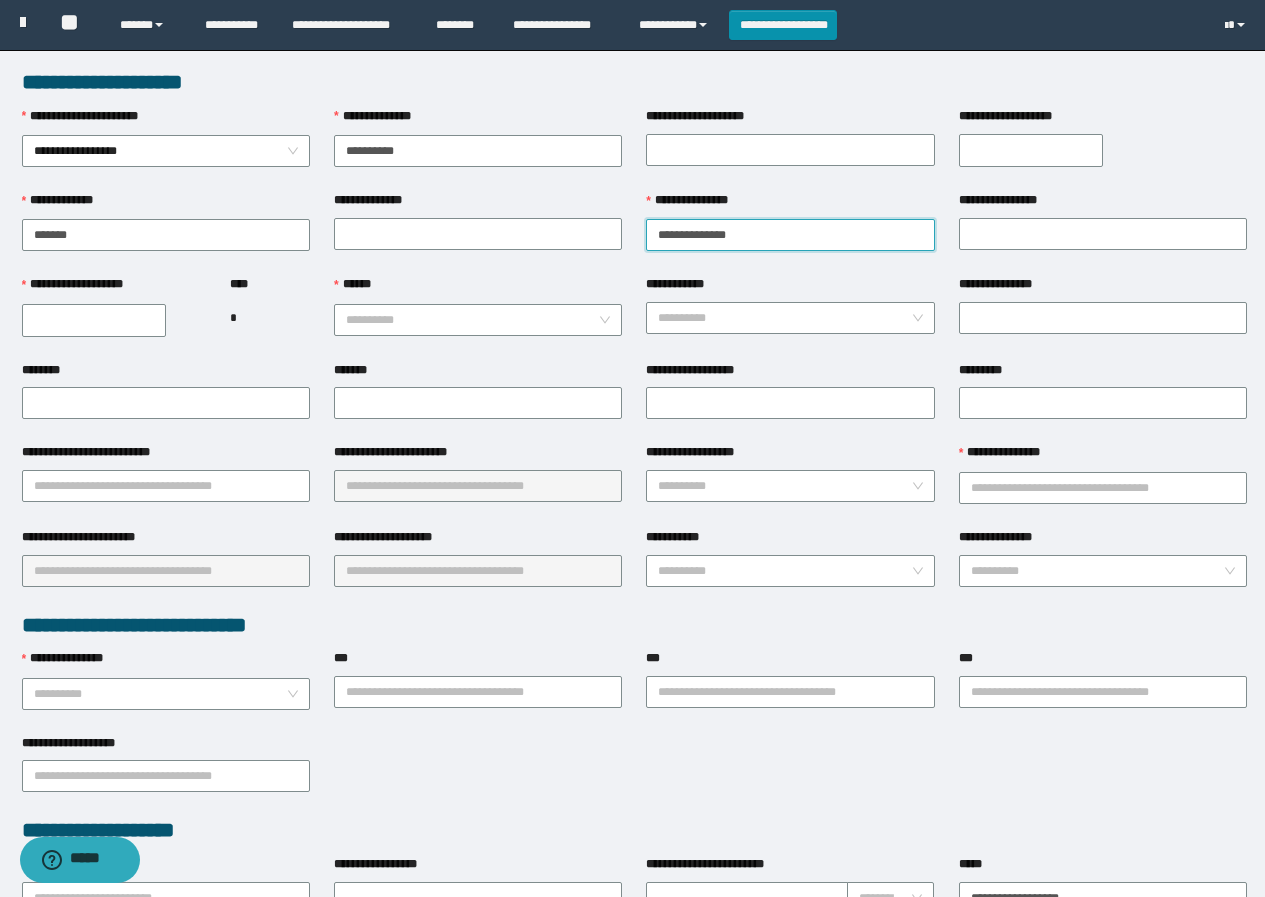 drag, startPoint x: 707, startPoint y: 231, endPoint x: 825, endPoint y: 237, distance: 118.15244 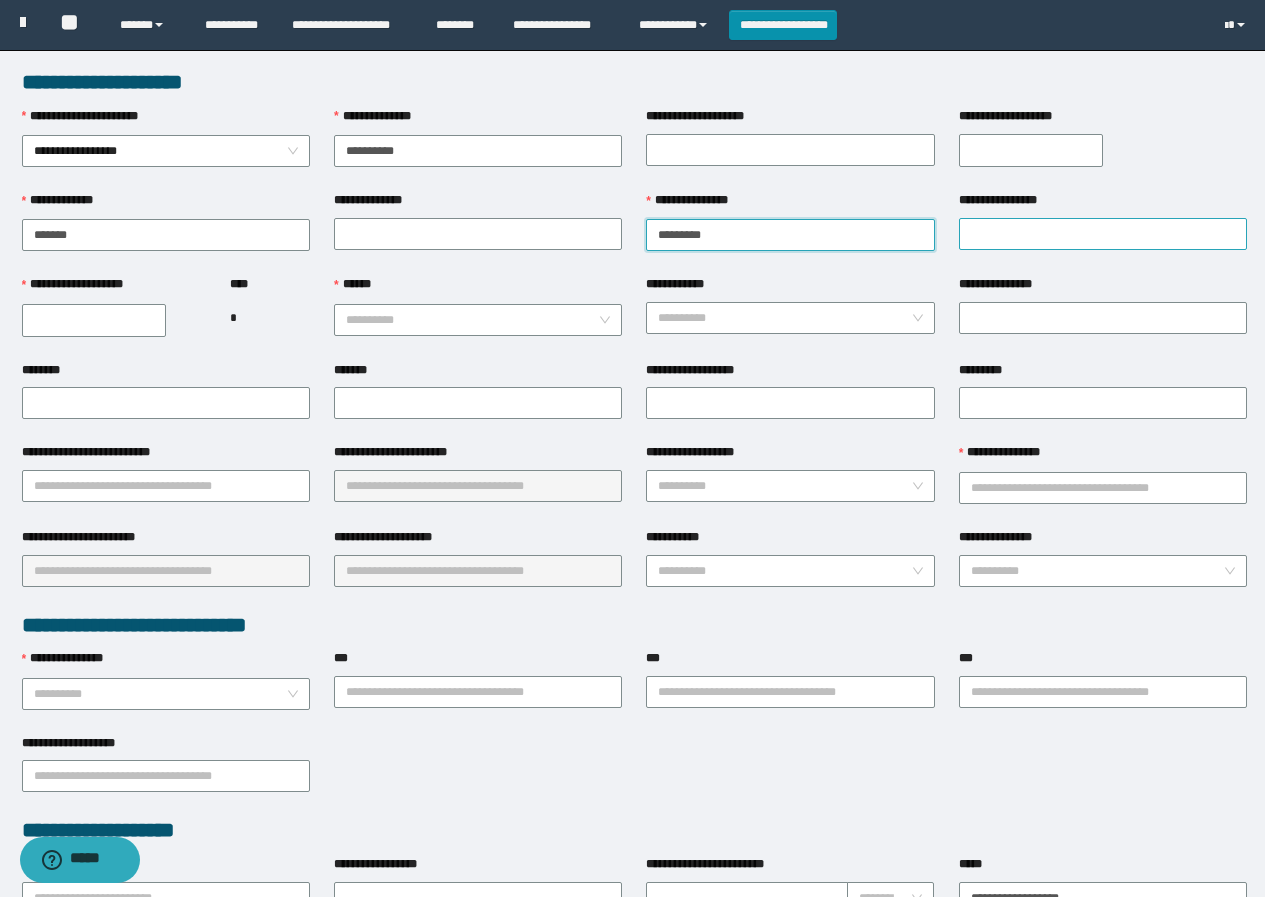 type on "********" 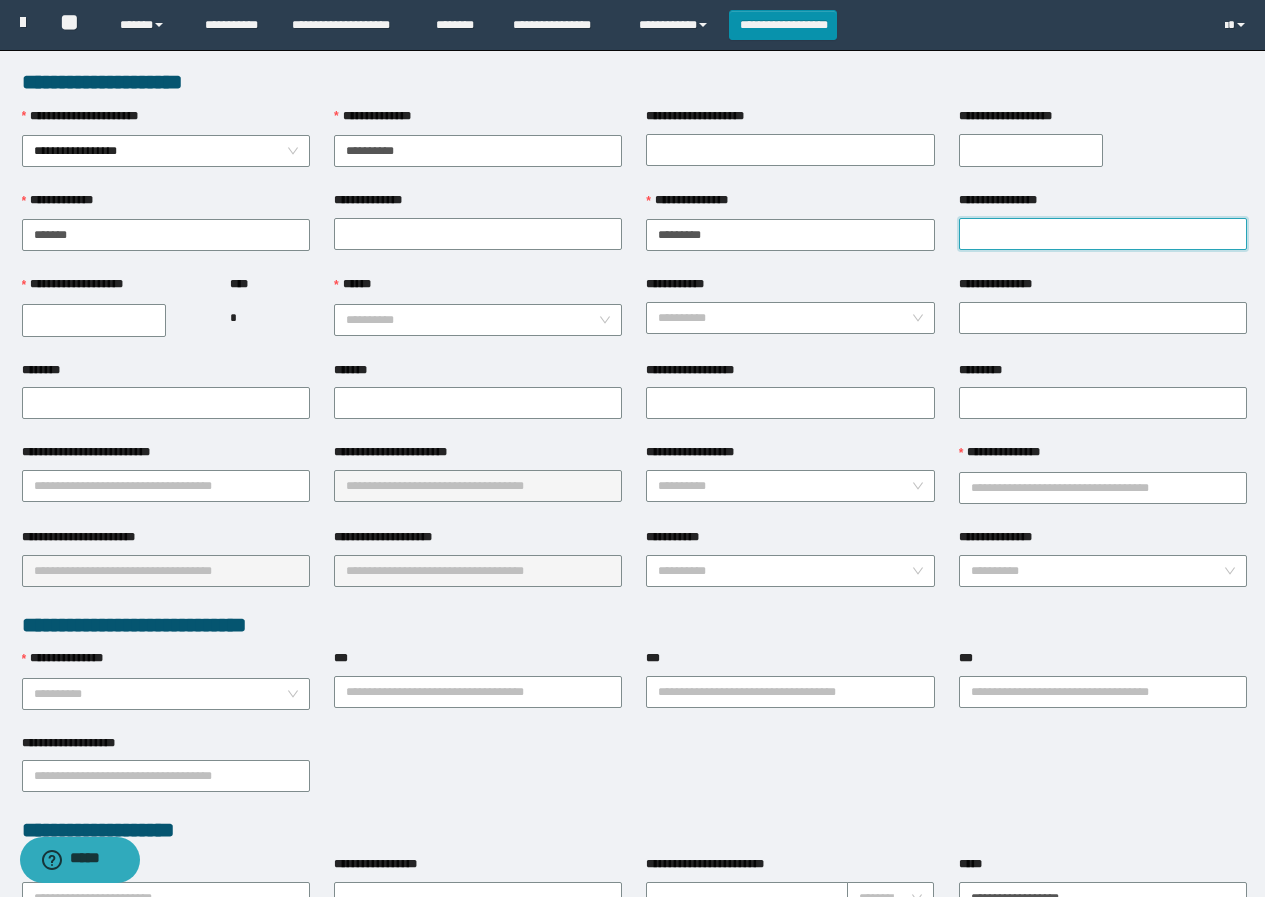 click on "**********" at bounding box center [1103, 234] 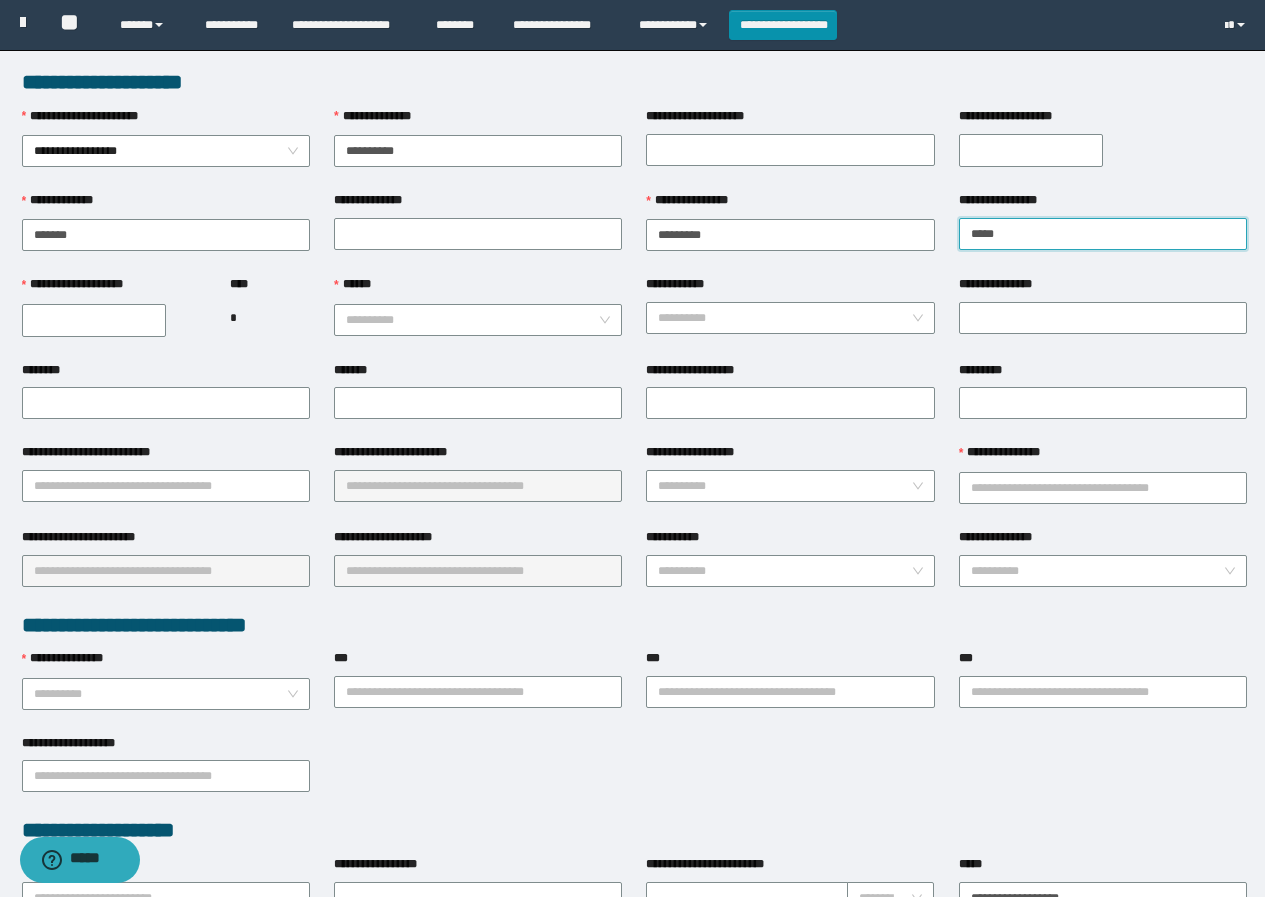 type on "*****" 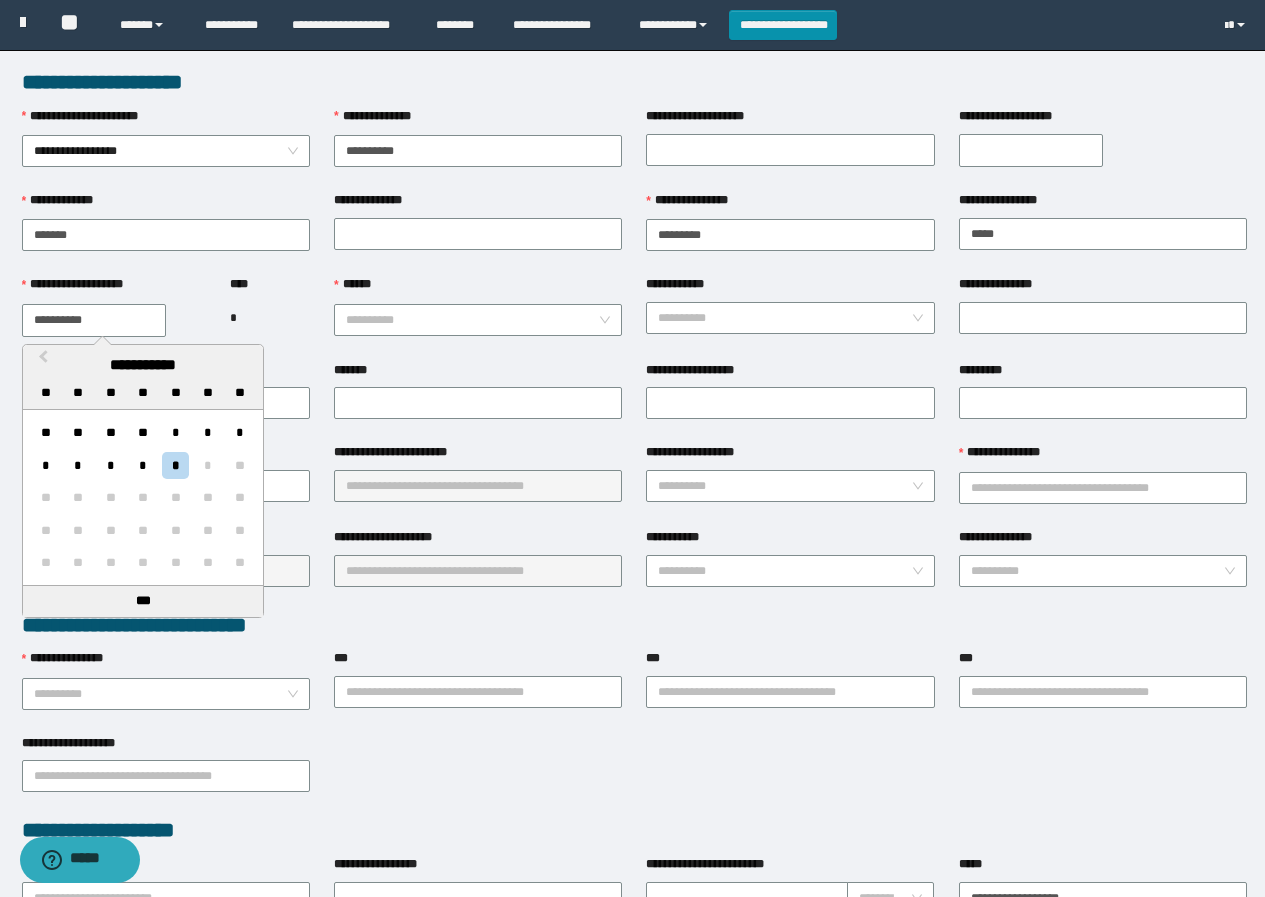 click on "**********" at bounding box center [94, 320] 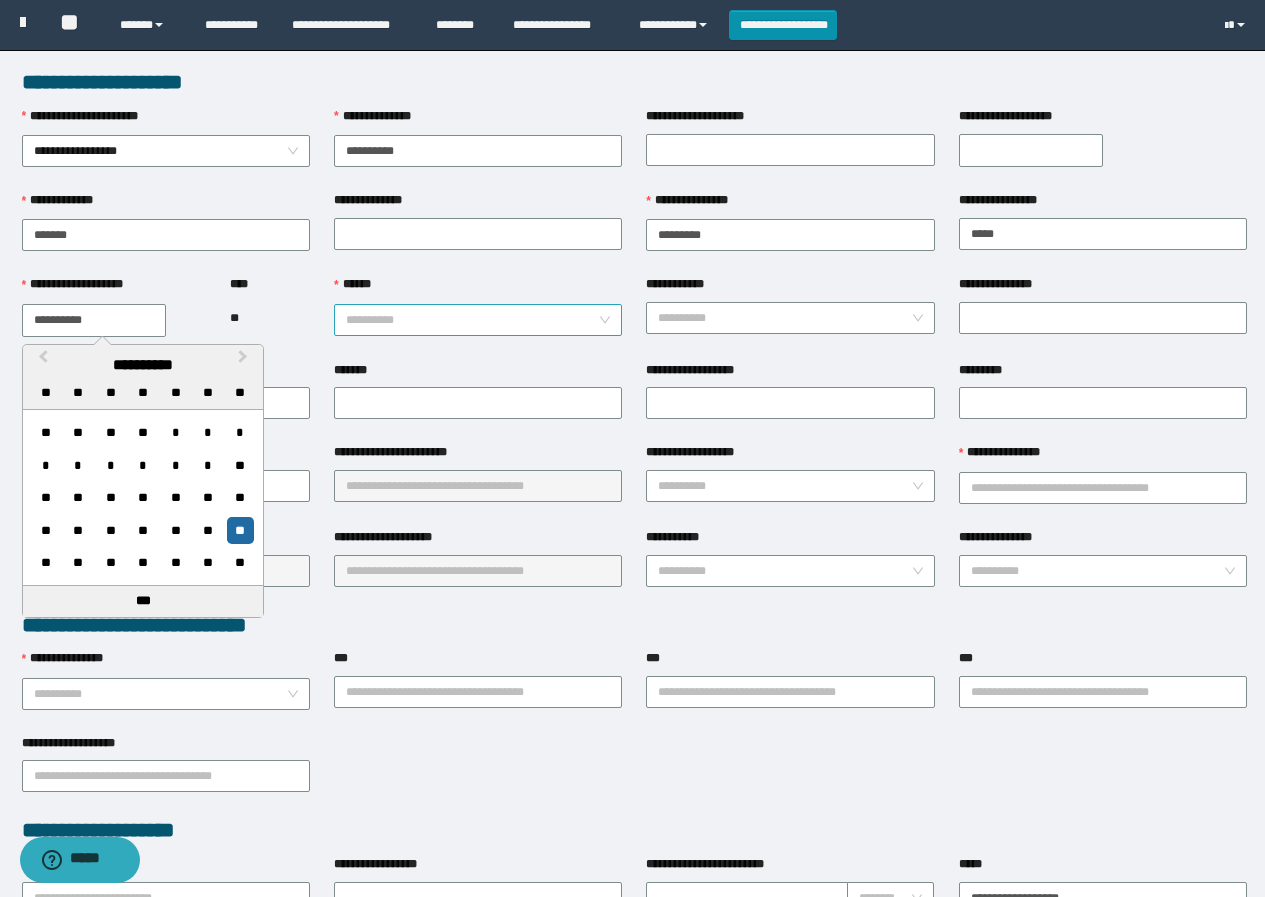 type on "**********" 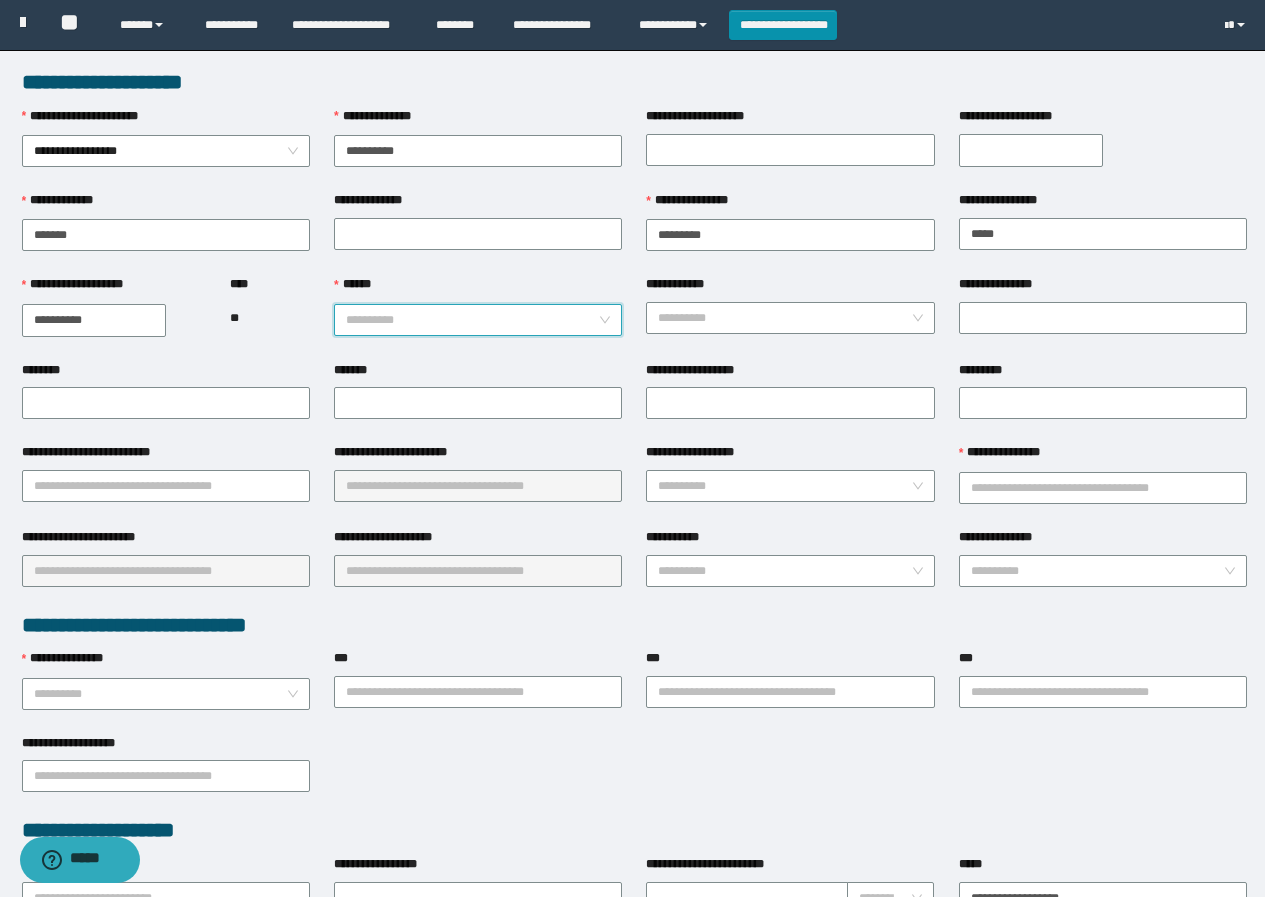 click on "******" at bounding box center (472, 320) 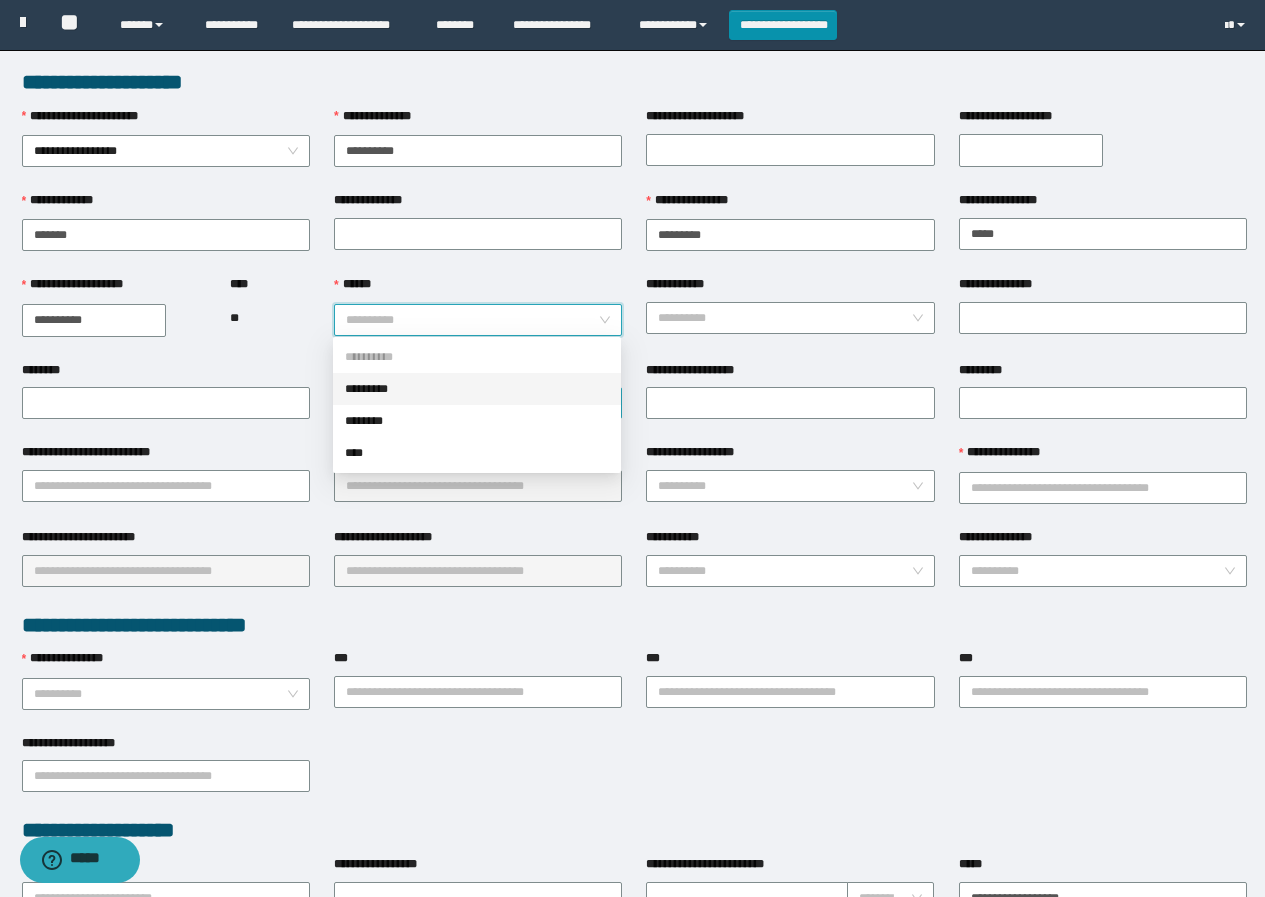 click on "*********" at bounding box center (477, 389) 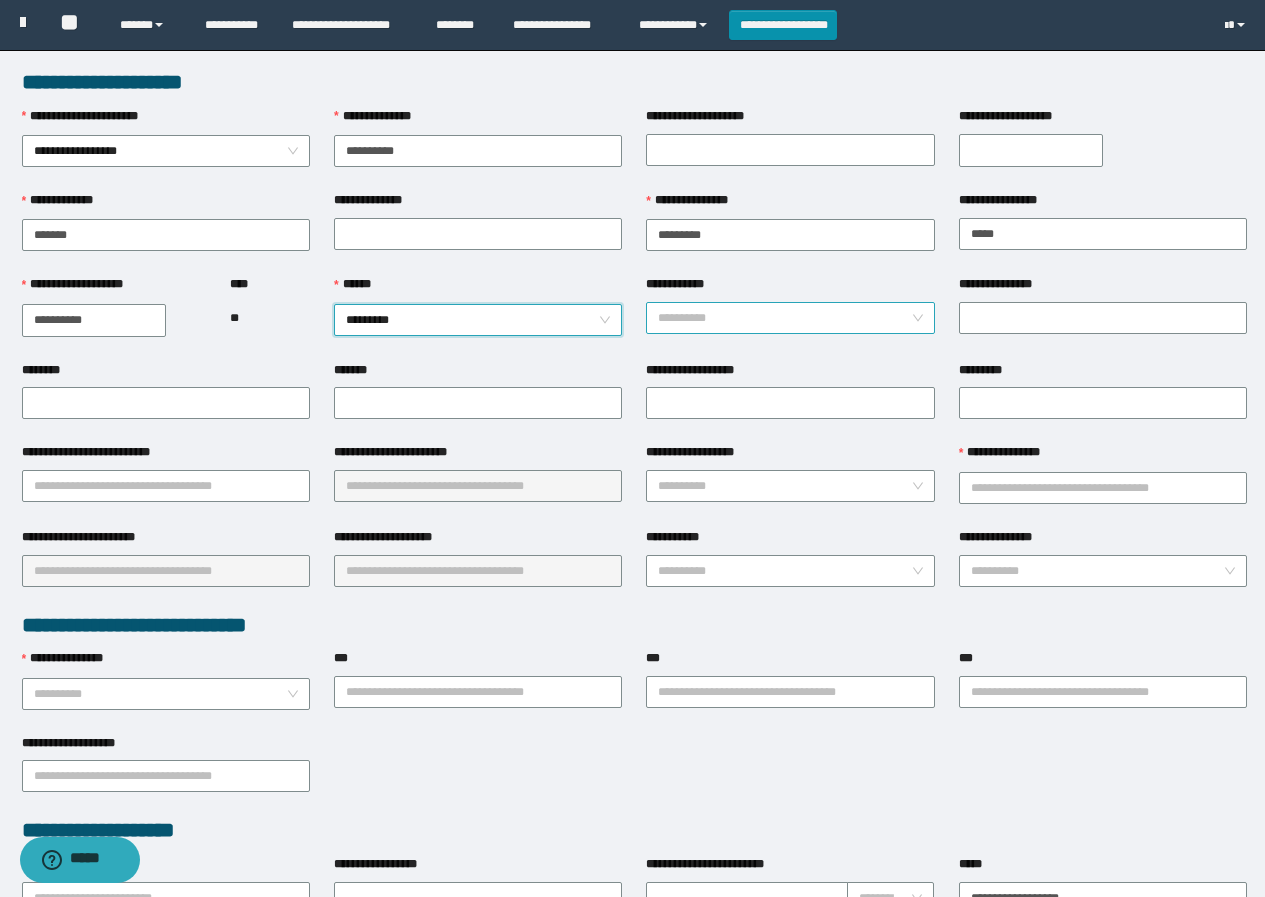 click on "**********" at bounding box center [784, 318] 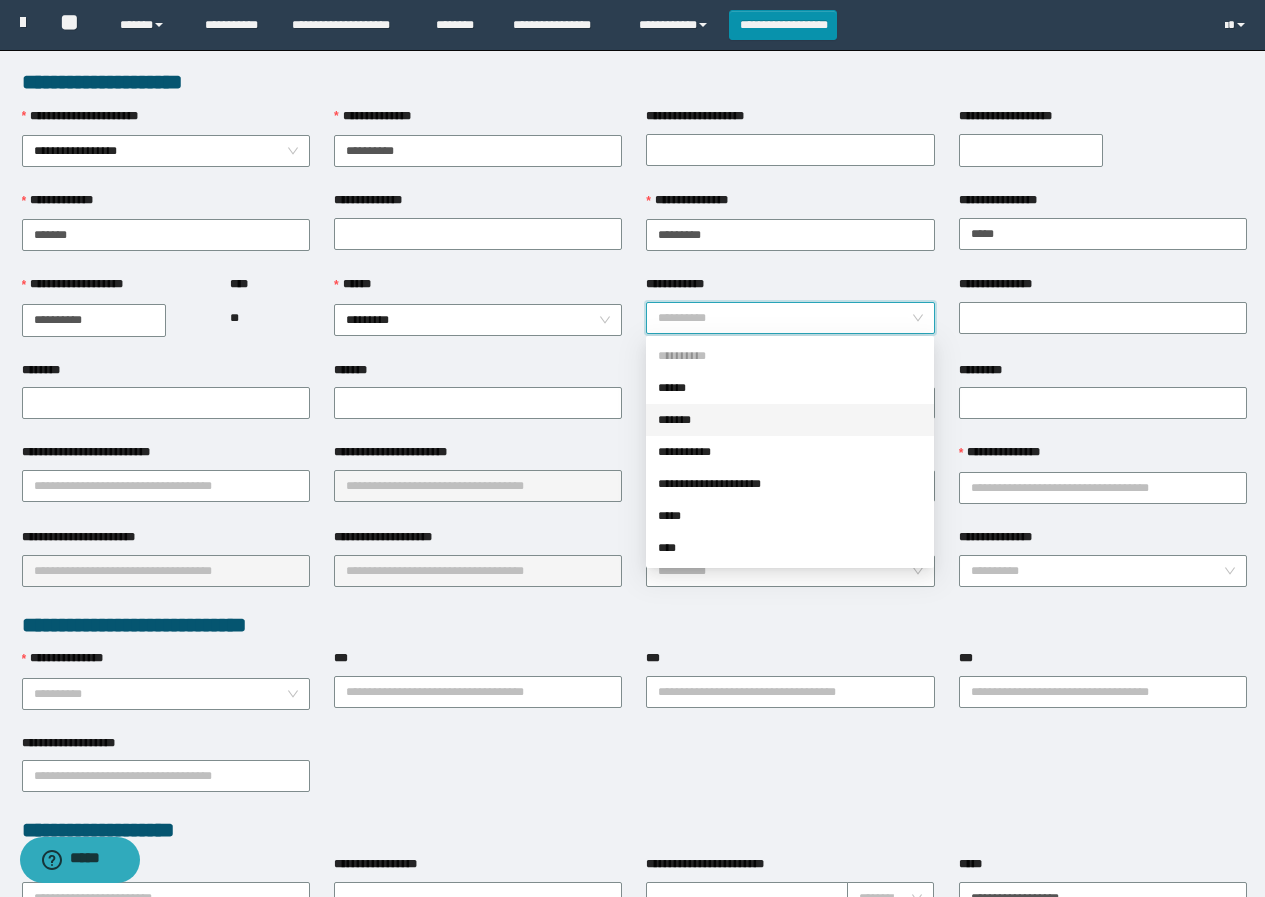 click on "*******" at bounding box center (790, 420) 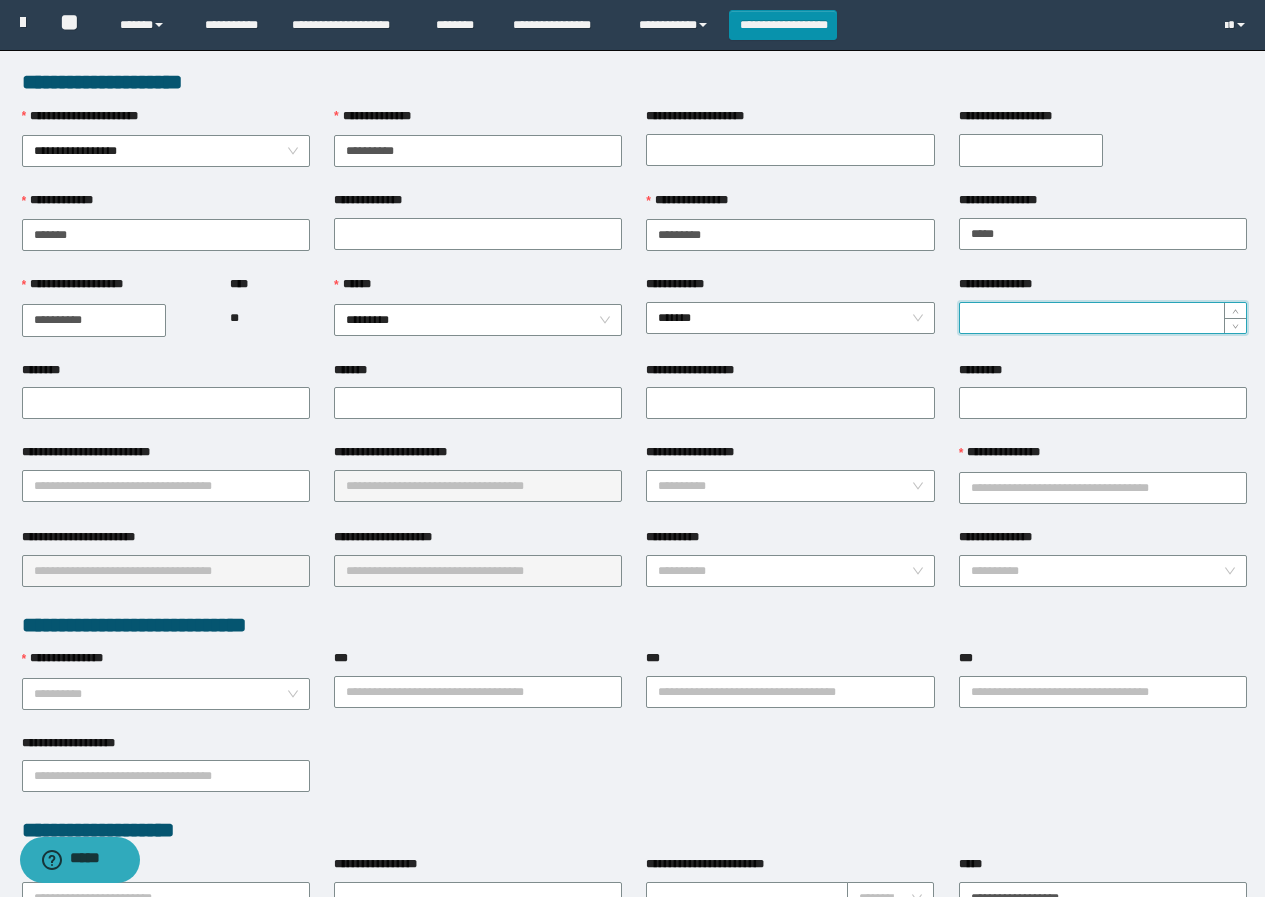 click on "**********" at bounding box center [1103, 318] 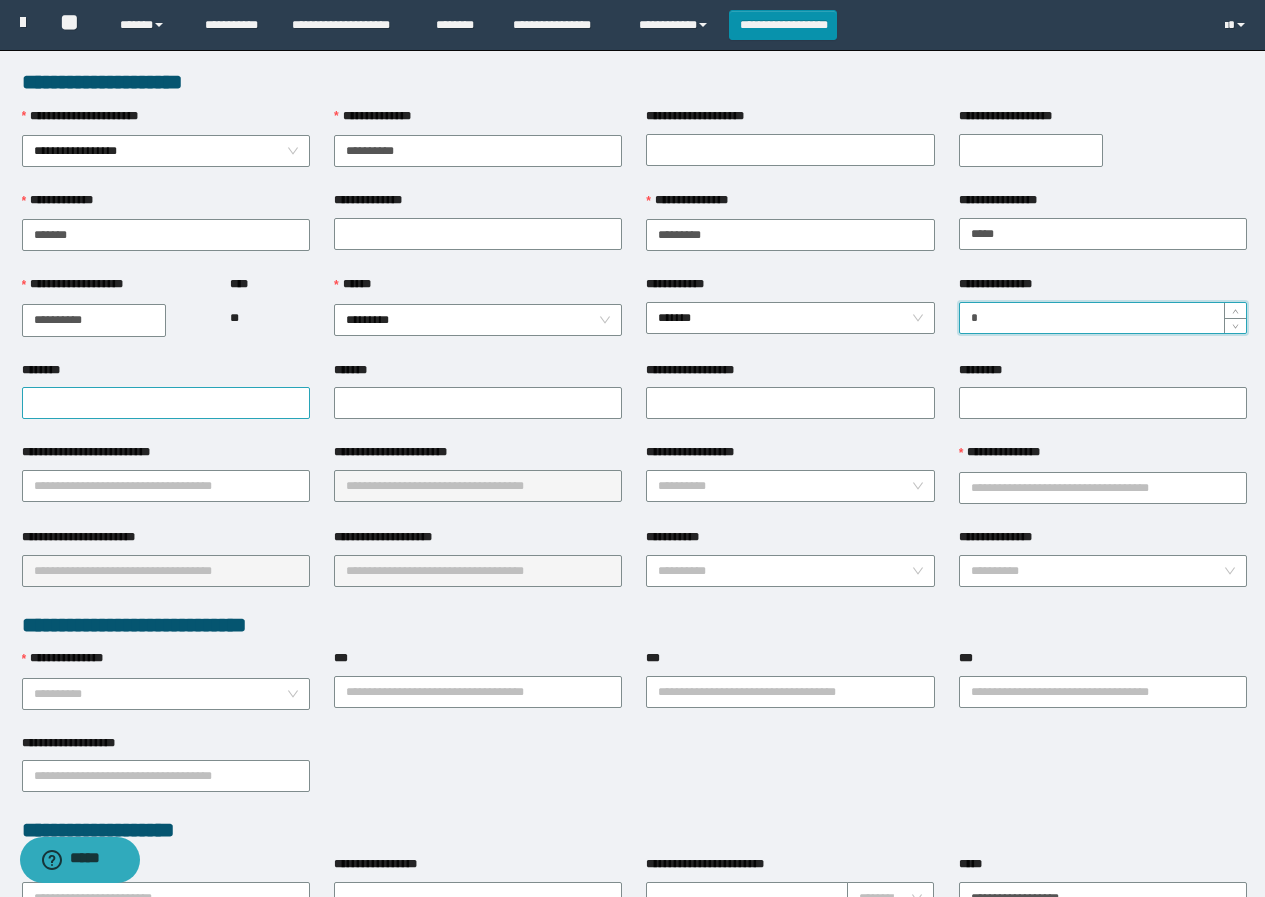 type on "*" 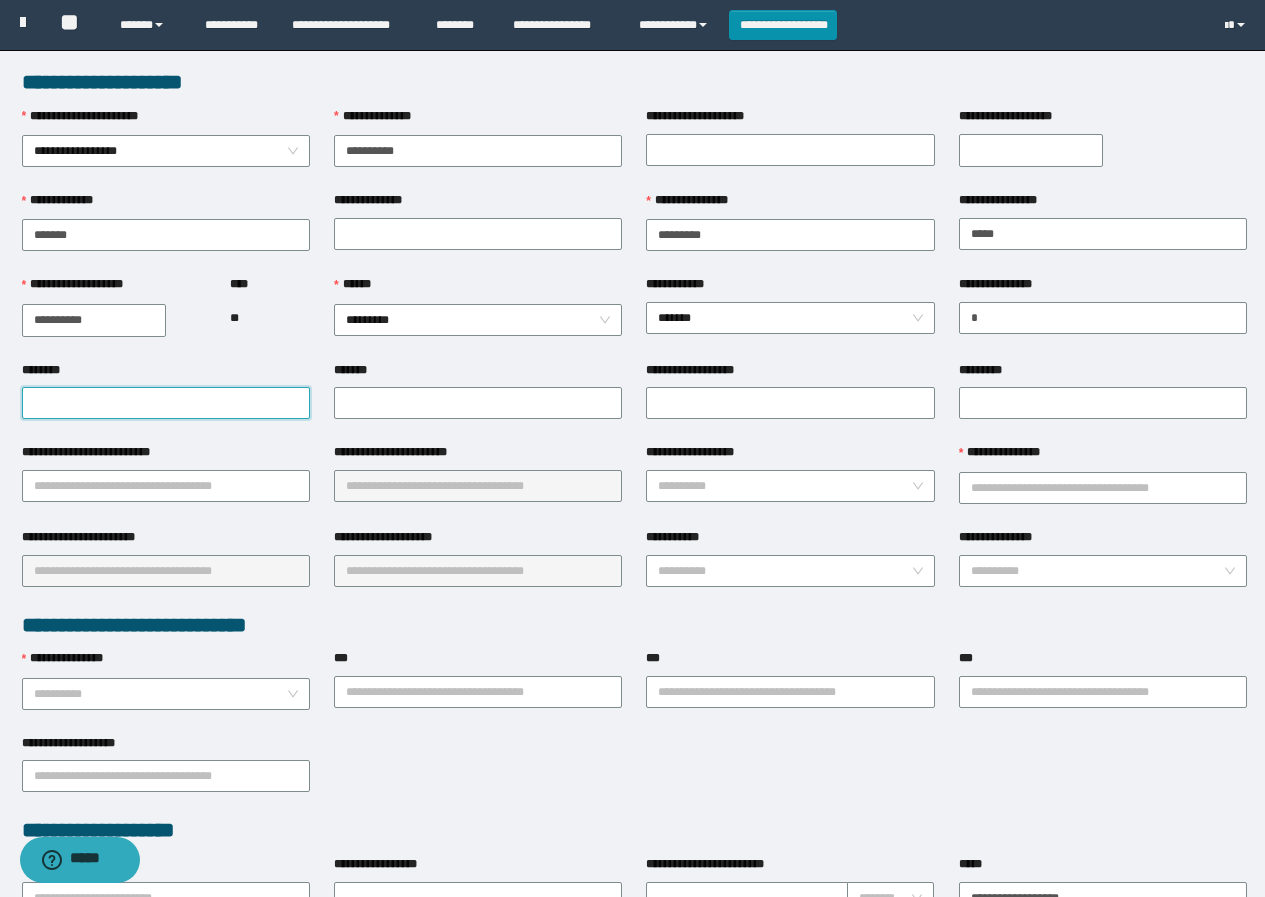 click on "********" at bounding box center [166, 403] 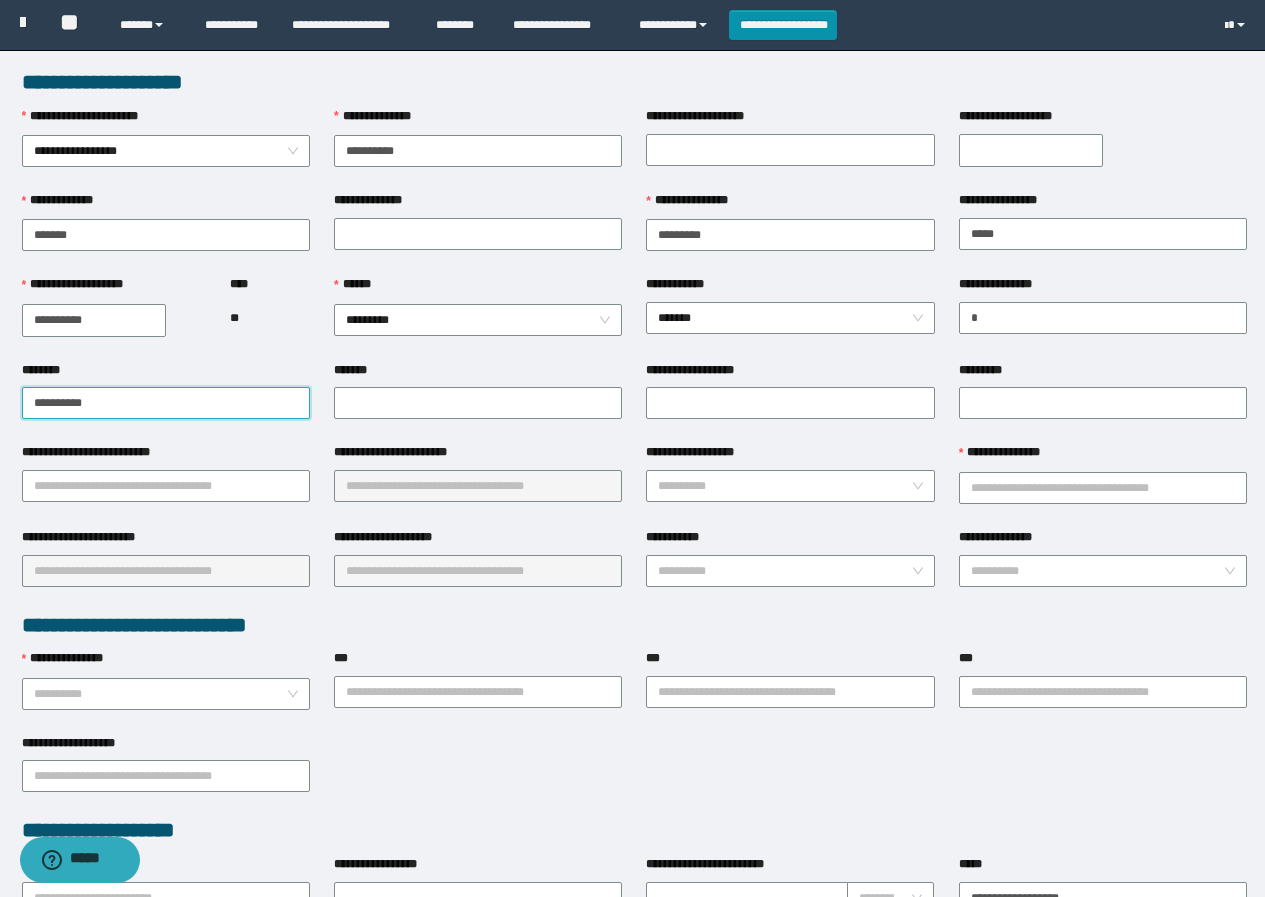 drag, startPoint x: 81, startPoint y: 394, endPoint x: 4, endPoint y: 406, distance: 77.92946 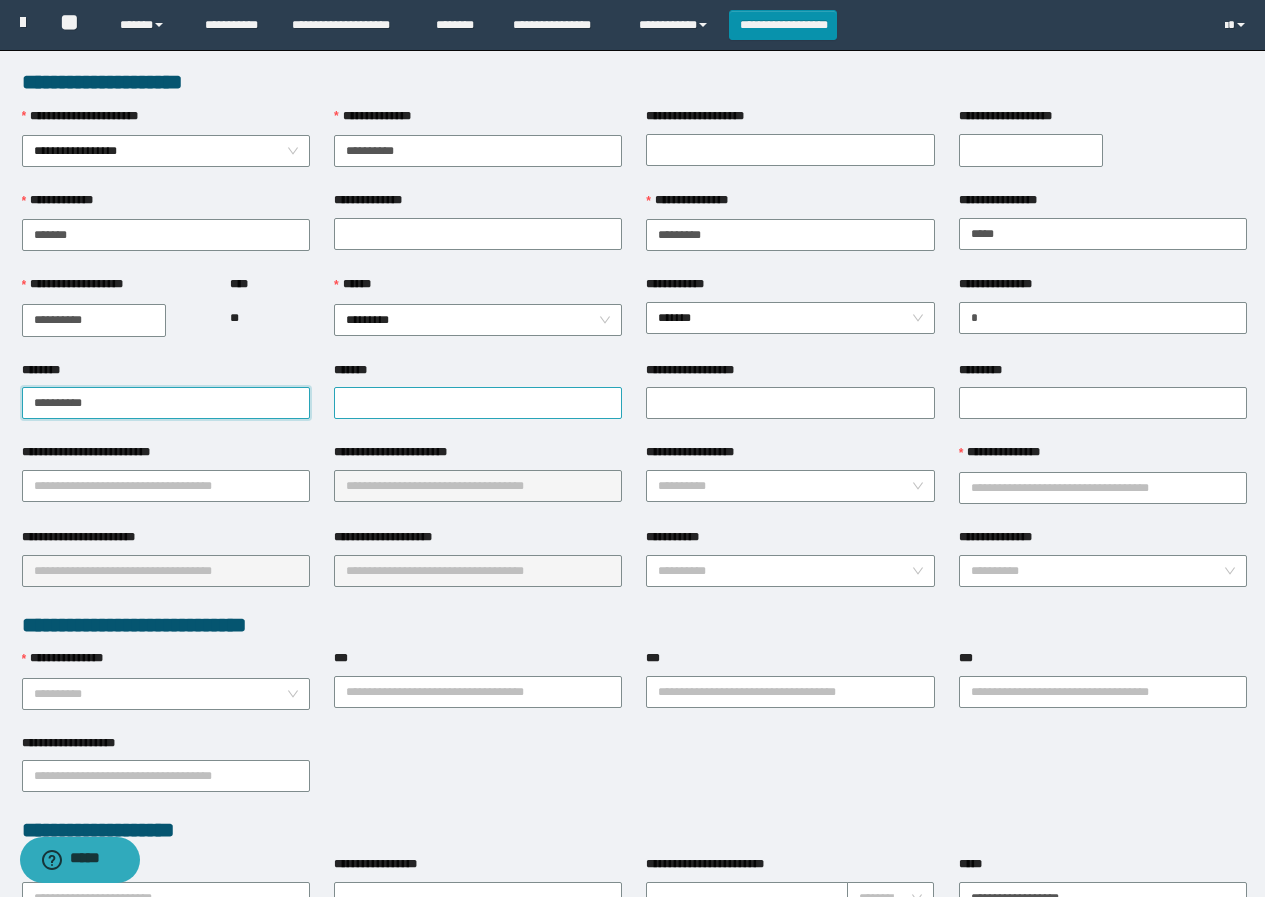 type on "**********" 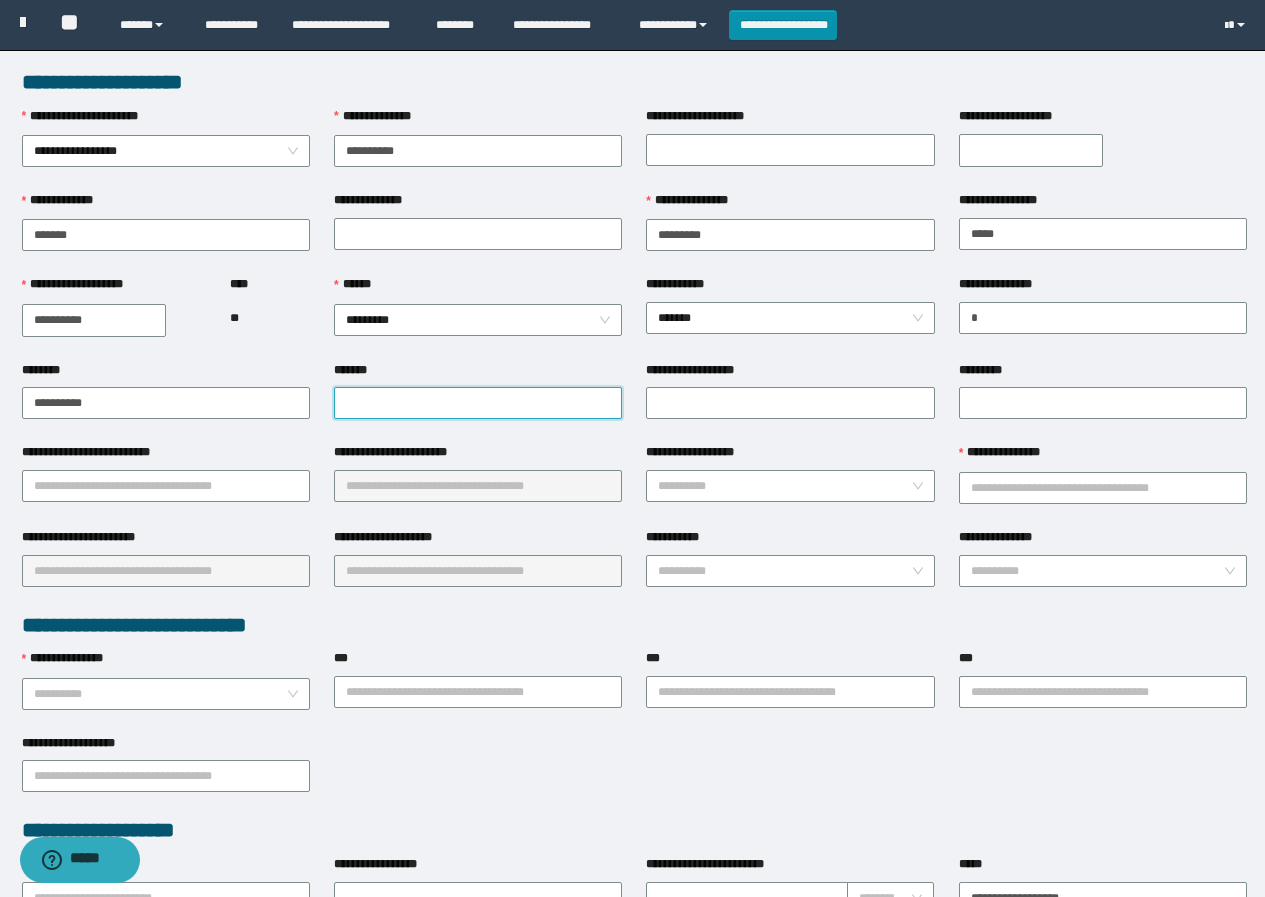 click on "*******" at bounding box center [478, 403] 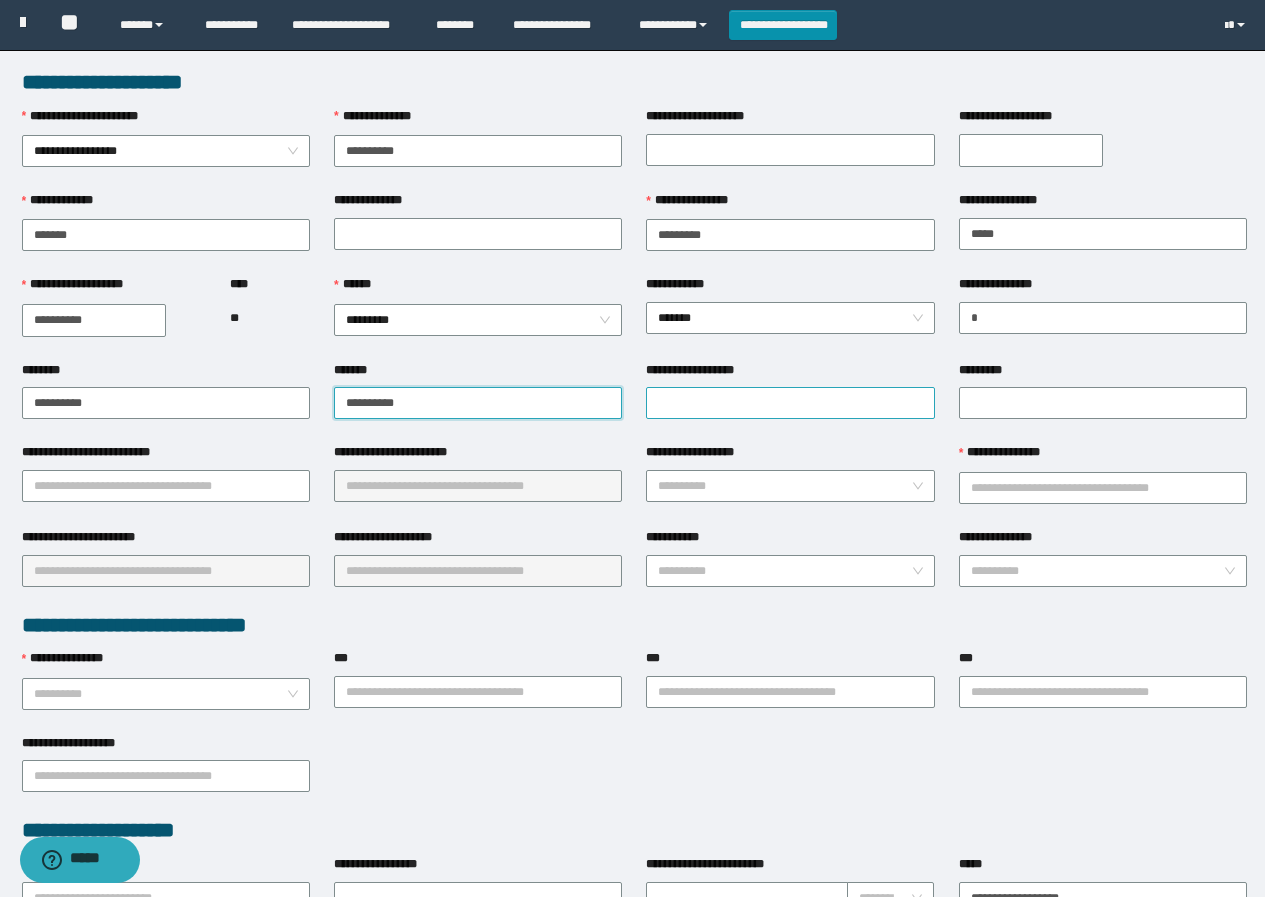 type on "**********" 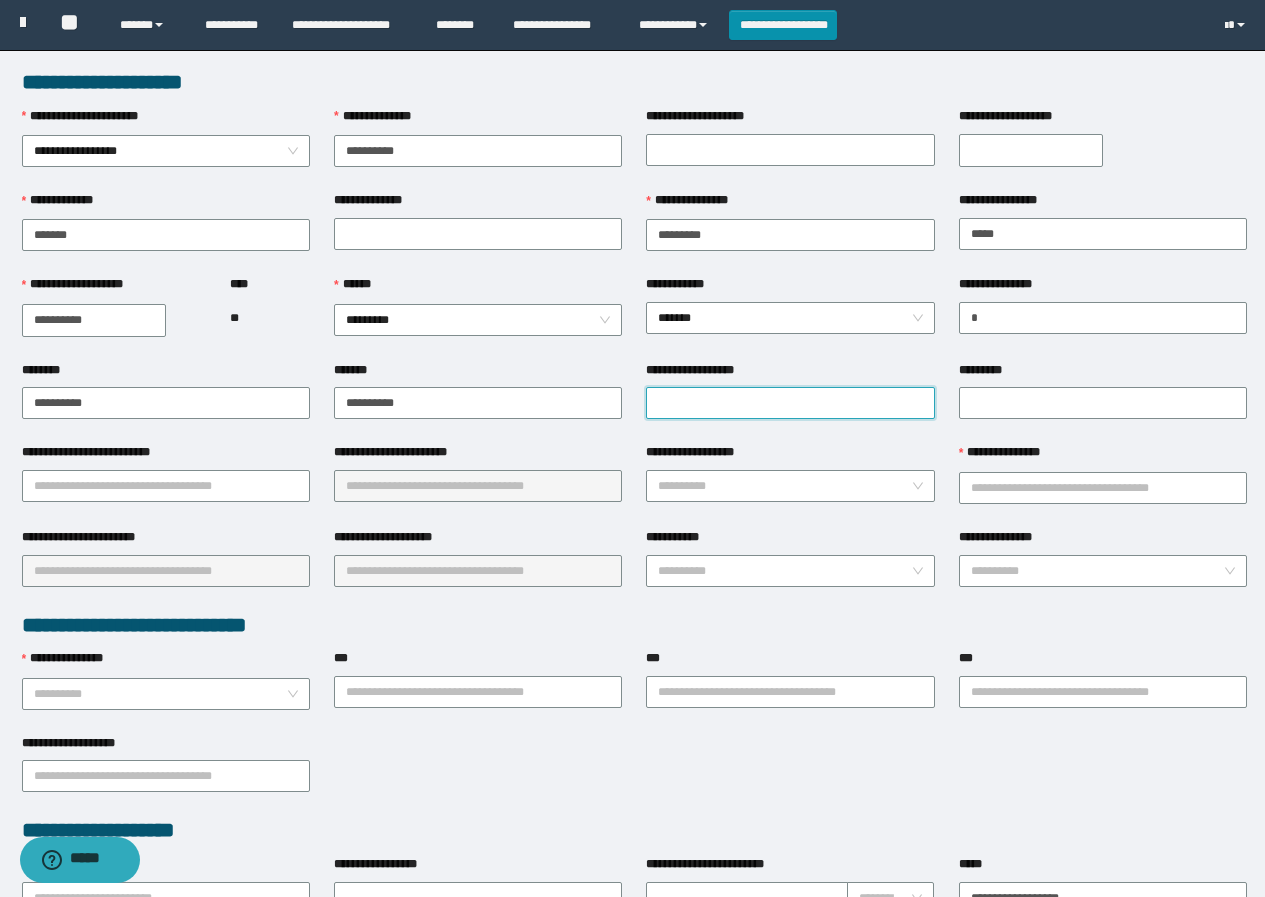 click on "**********" at bounding box center [790, 403] 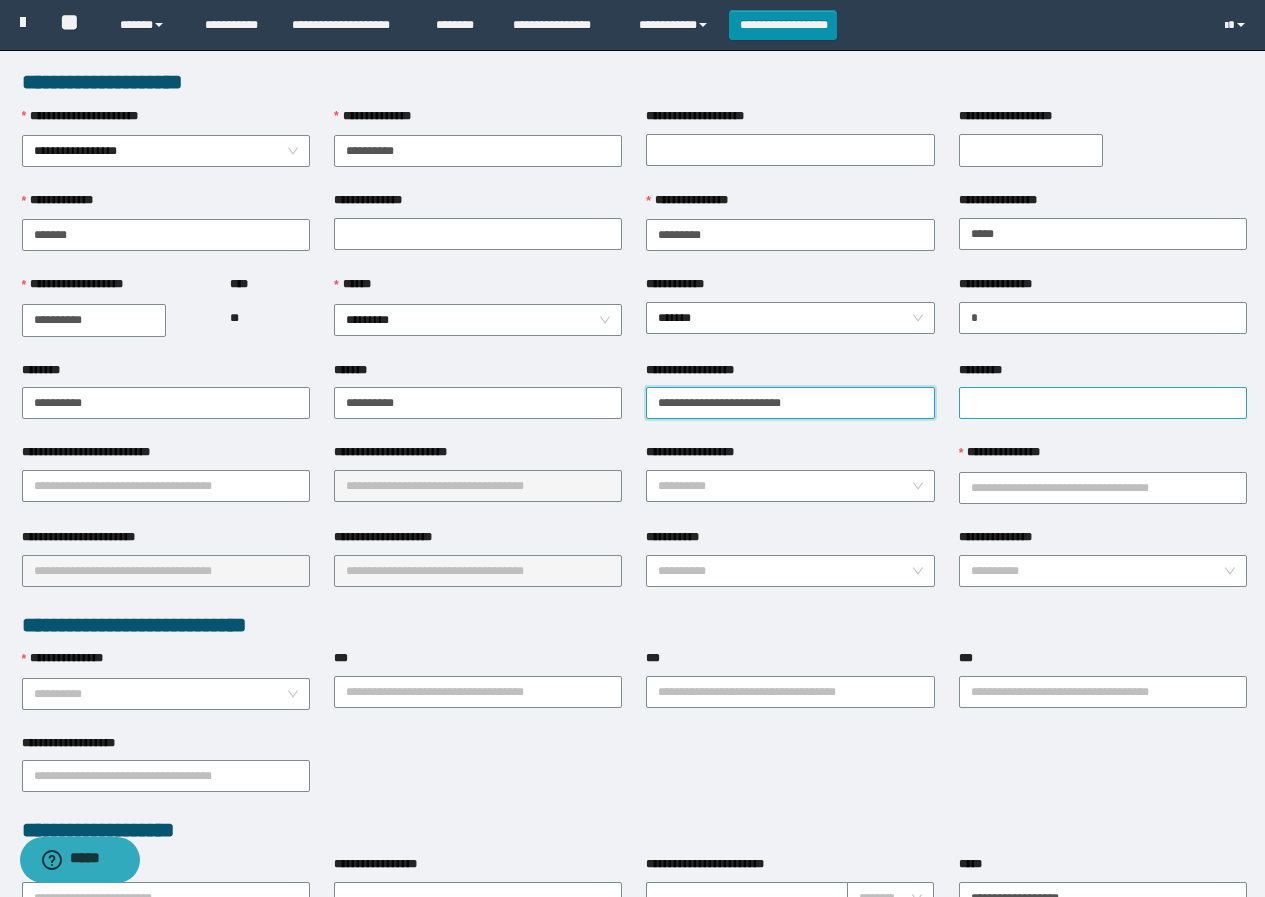 type on "**********" 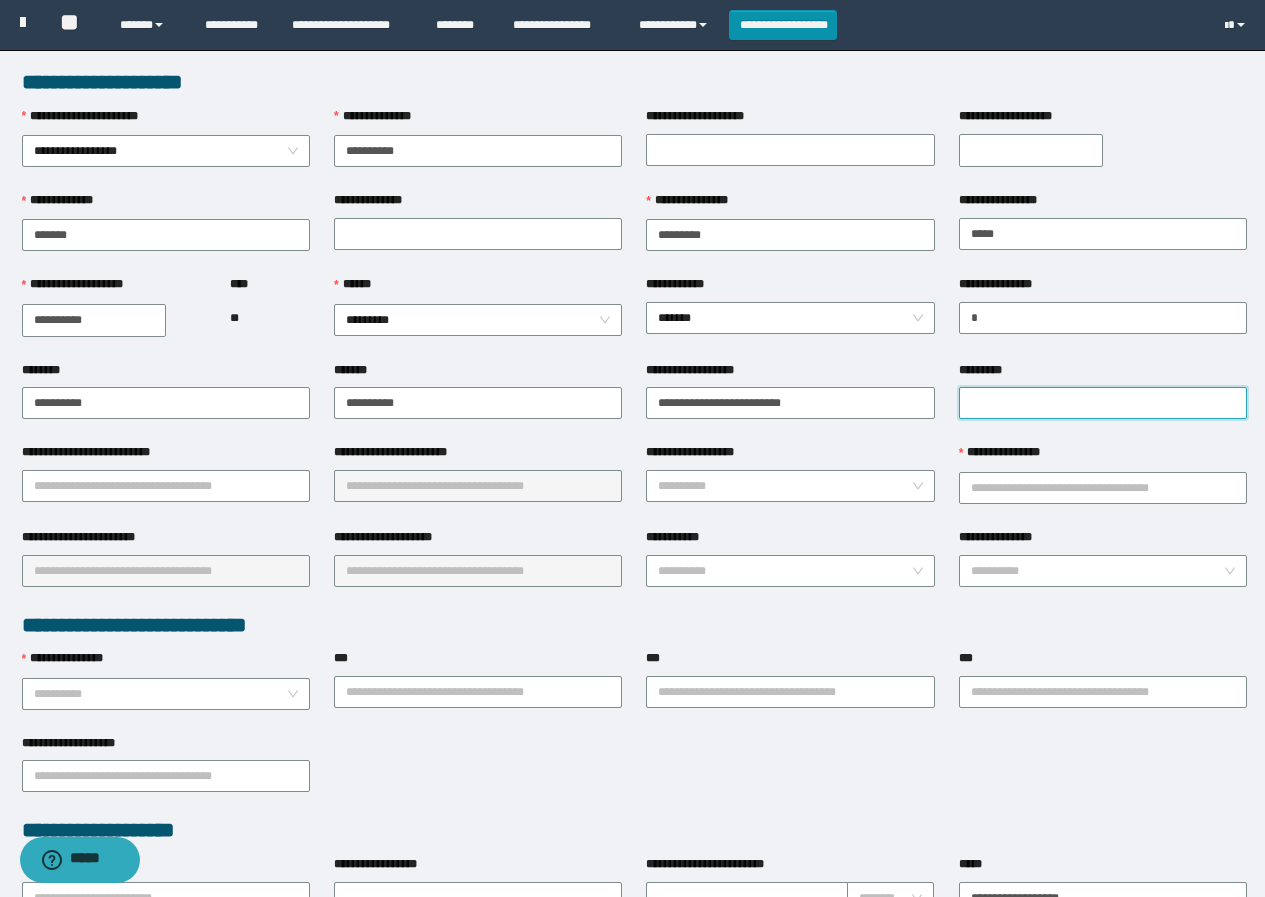 click on "*********" at bounding box center (1103, 403) 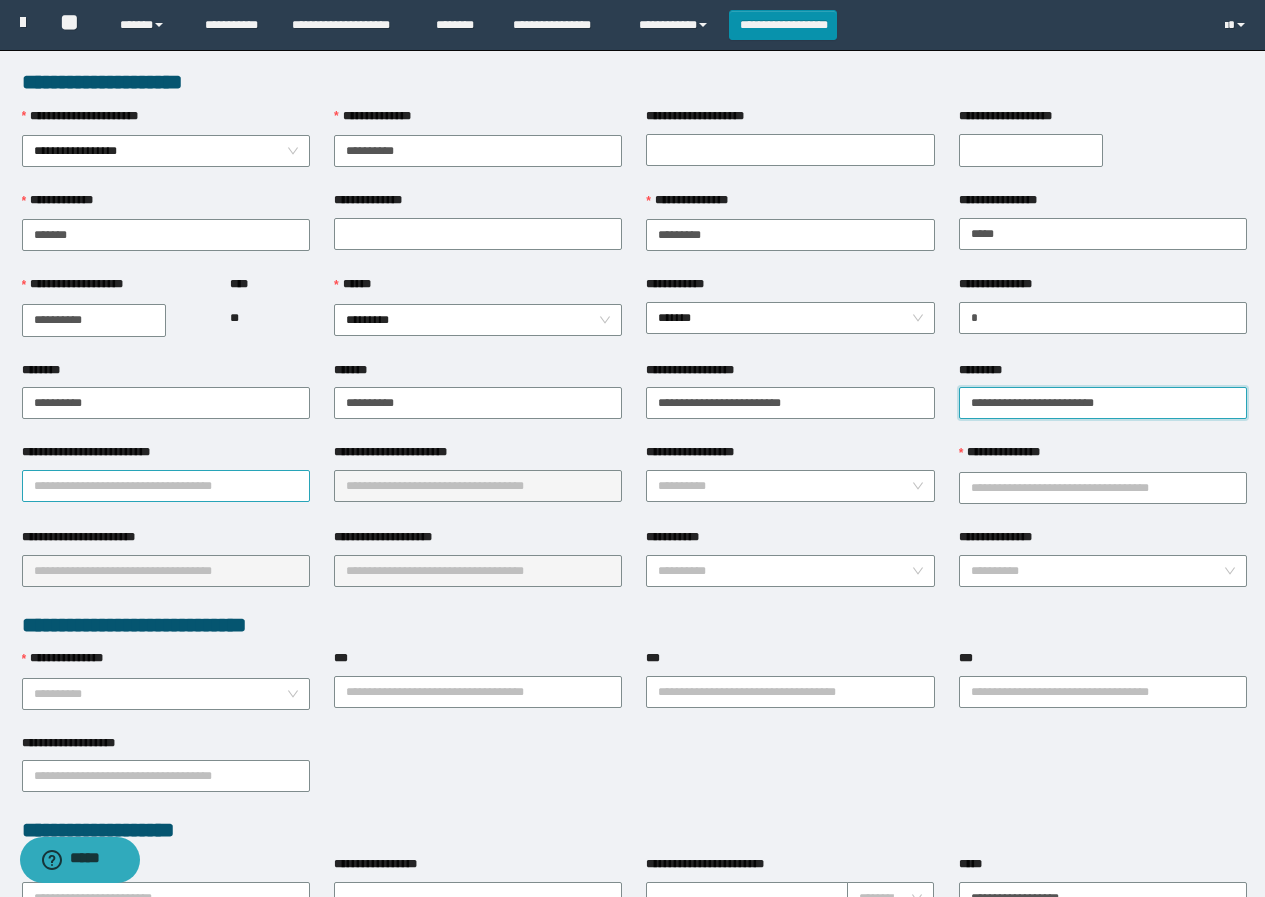 type on "**********" 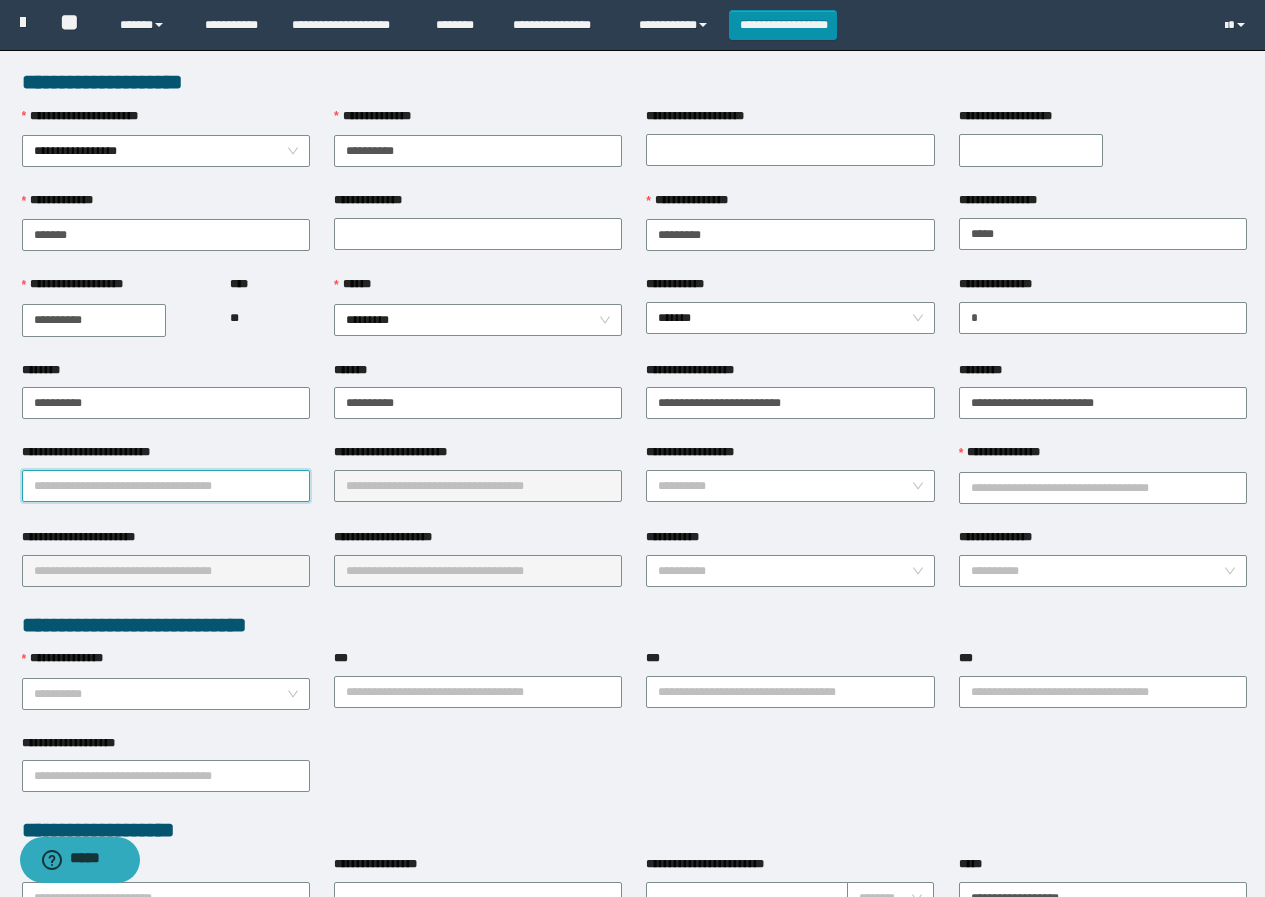 click on "**********" at bounding box center [166, 486] 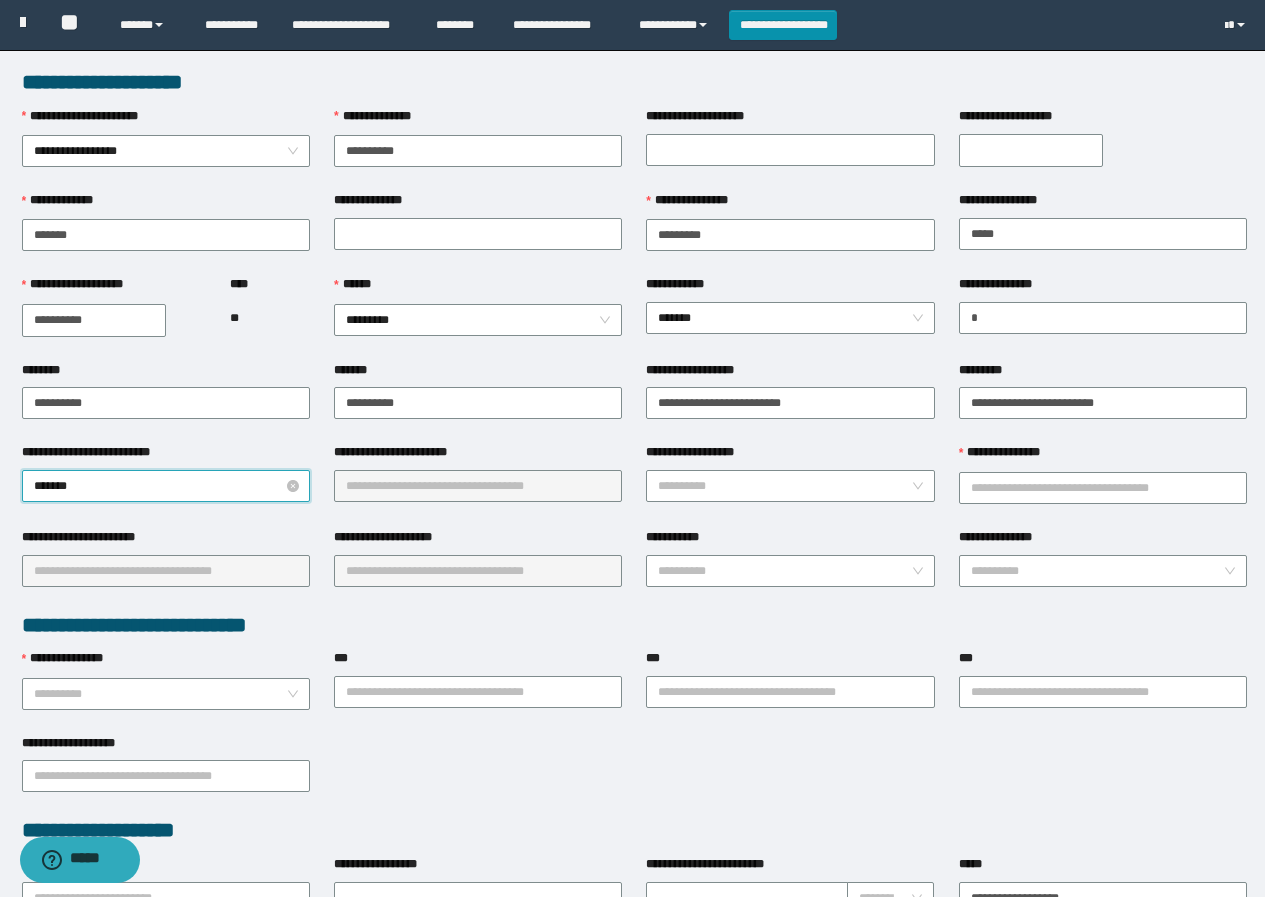 type on "********" 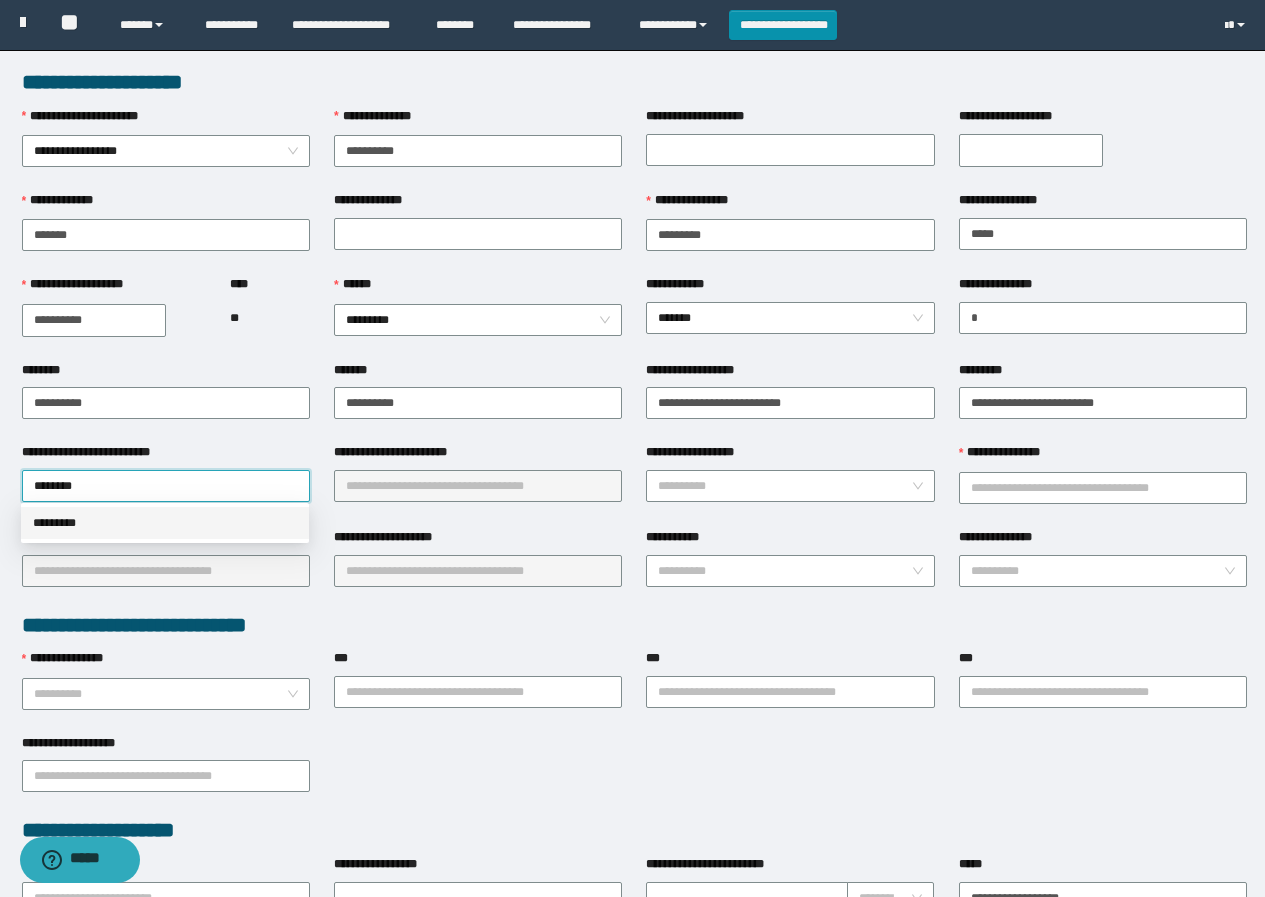 click on "*********" at bounding box center [165, 523] 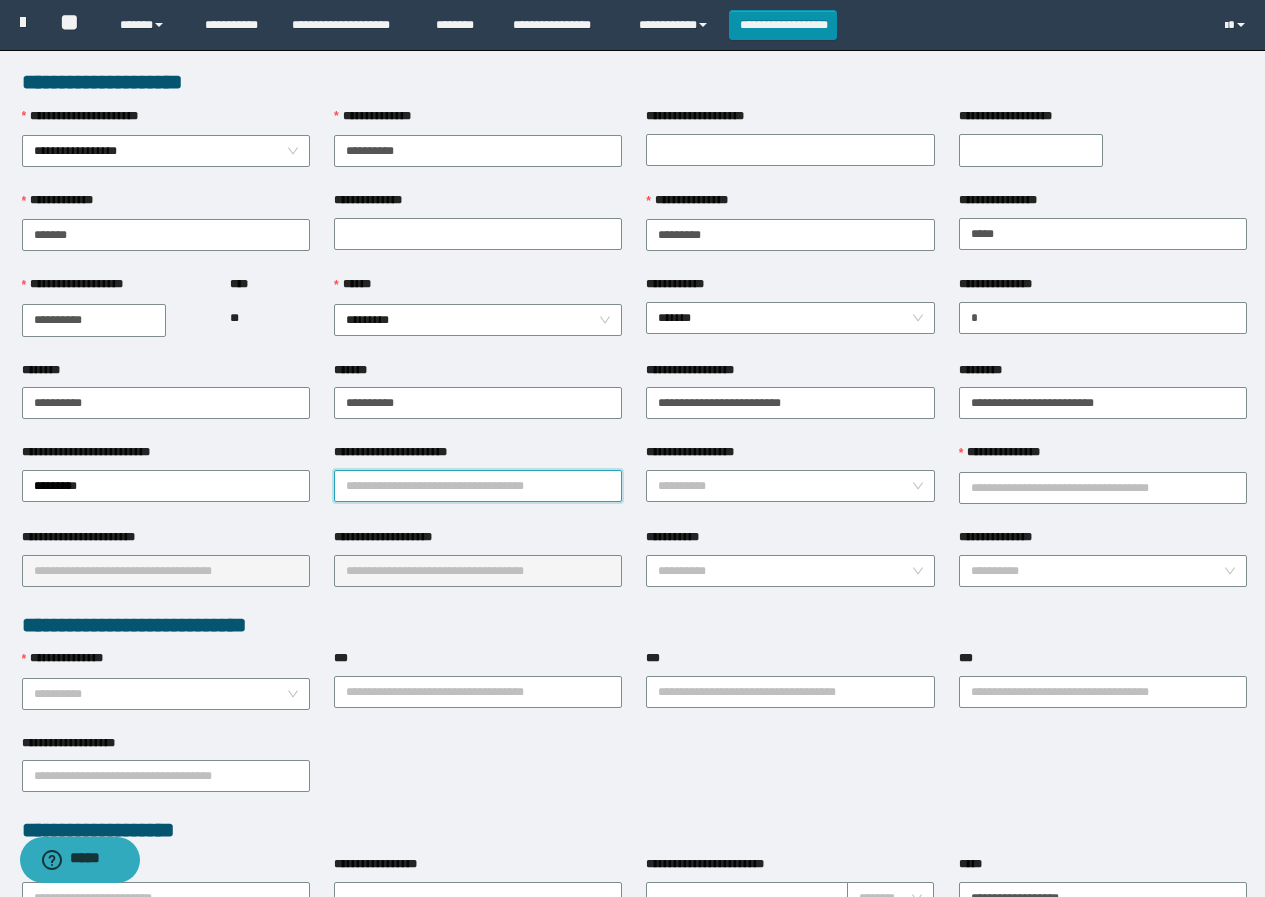 click on "**********" at bounding box center (478, 486) 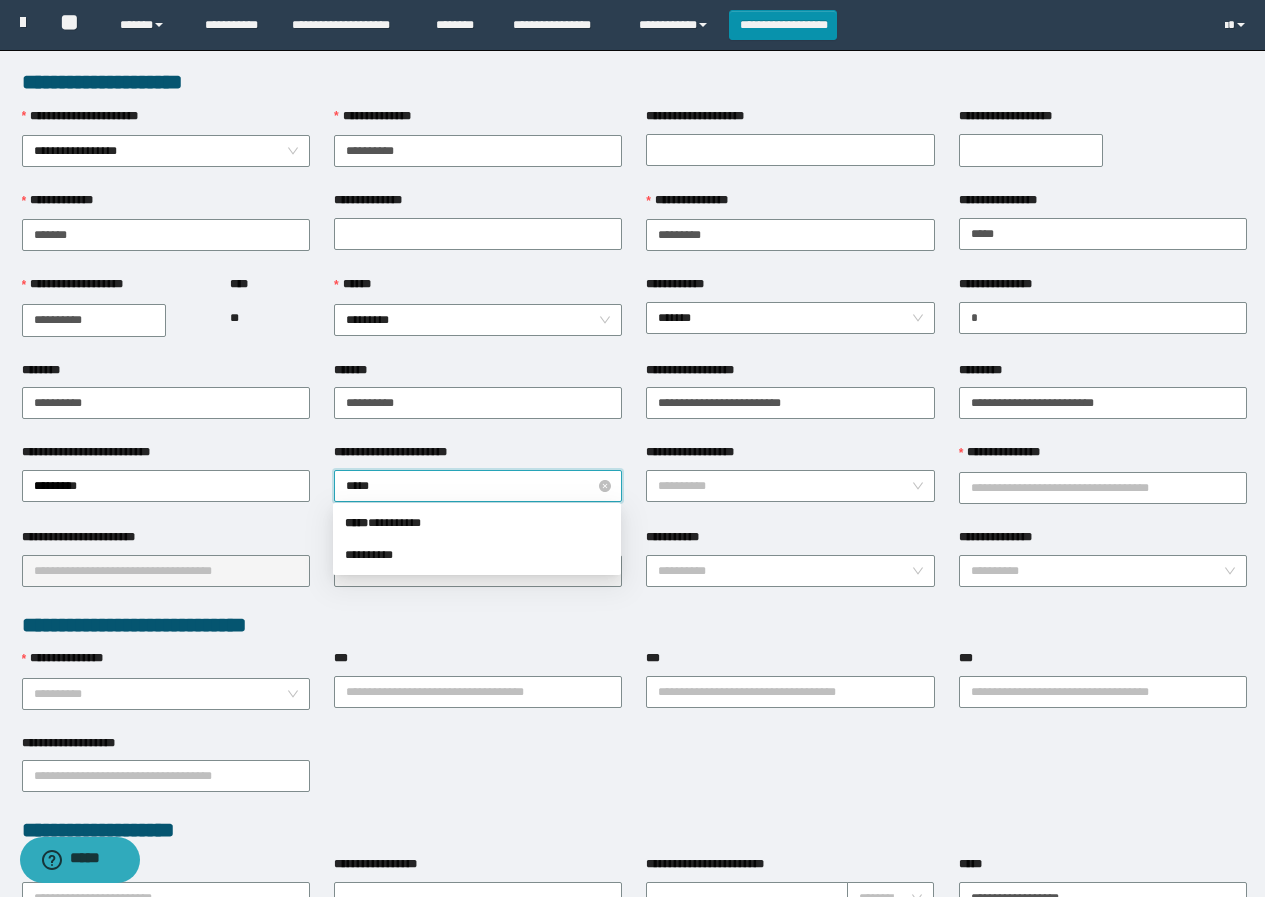 type on "******" 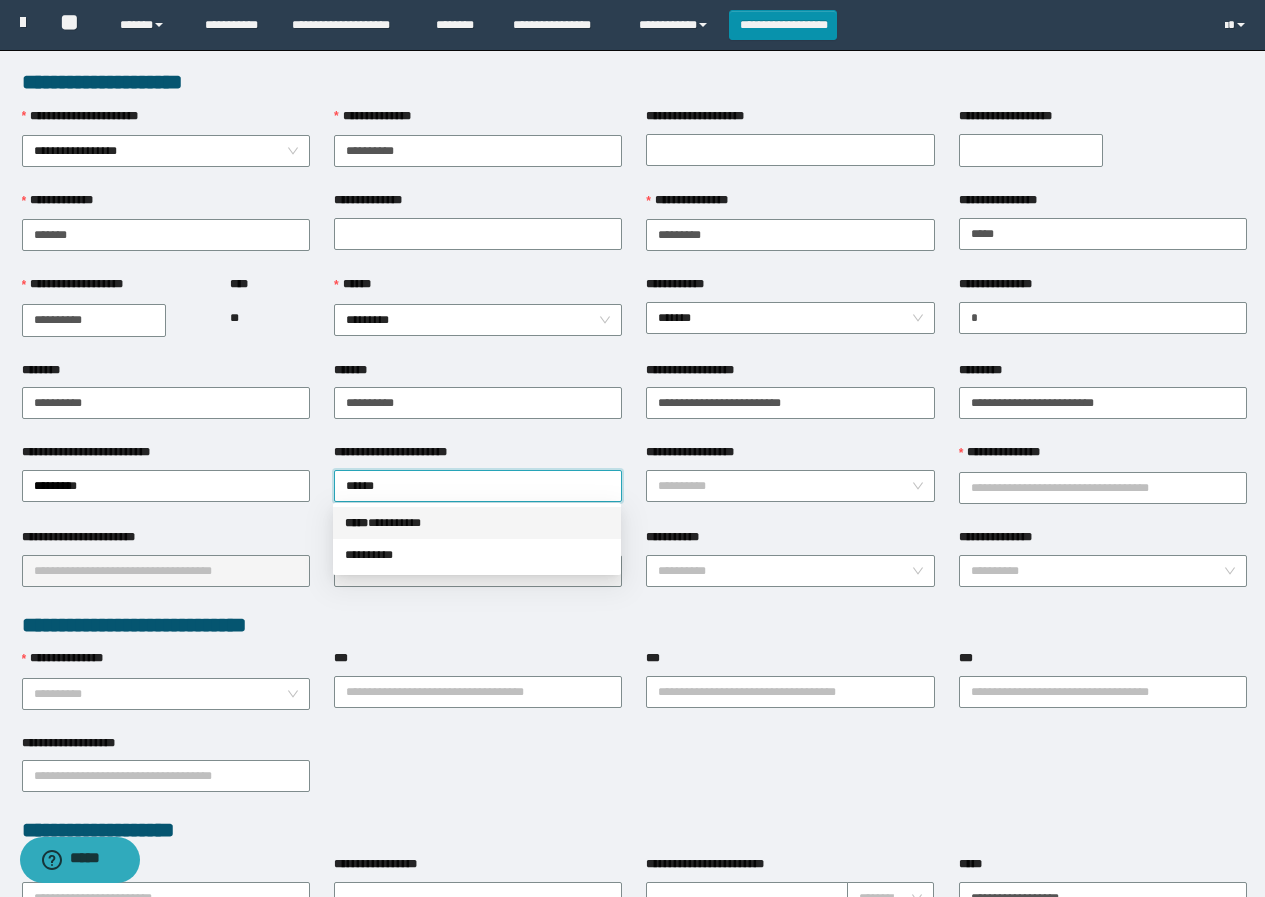 click on "***** * ********" at bounding box center [477, 523] 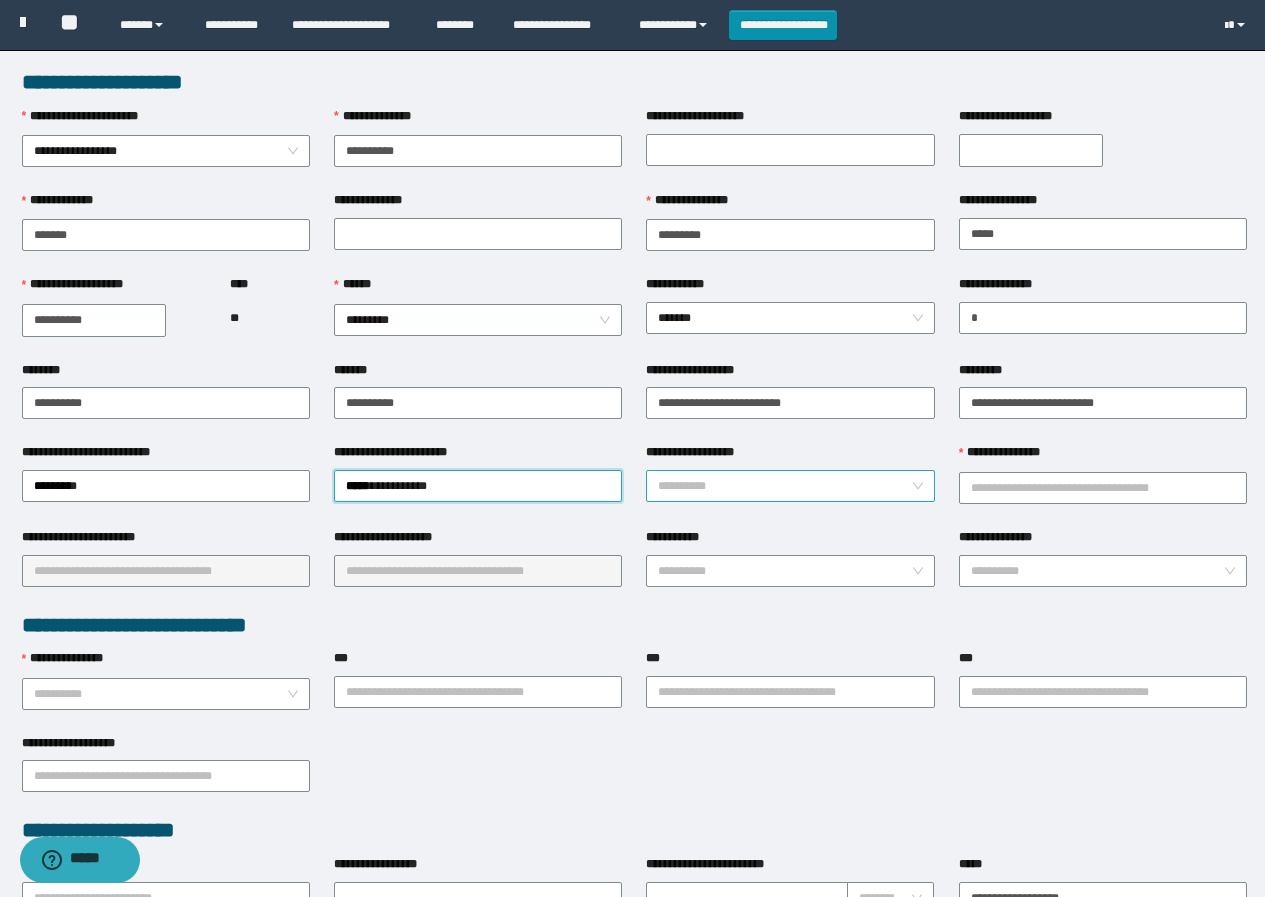 click on "**********" at bounding box center (784, 486) 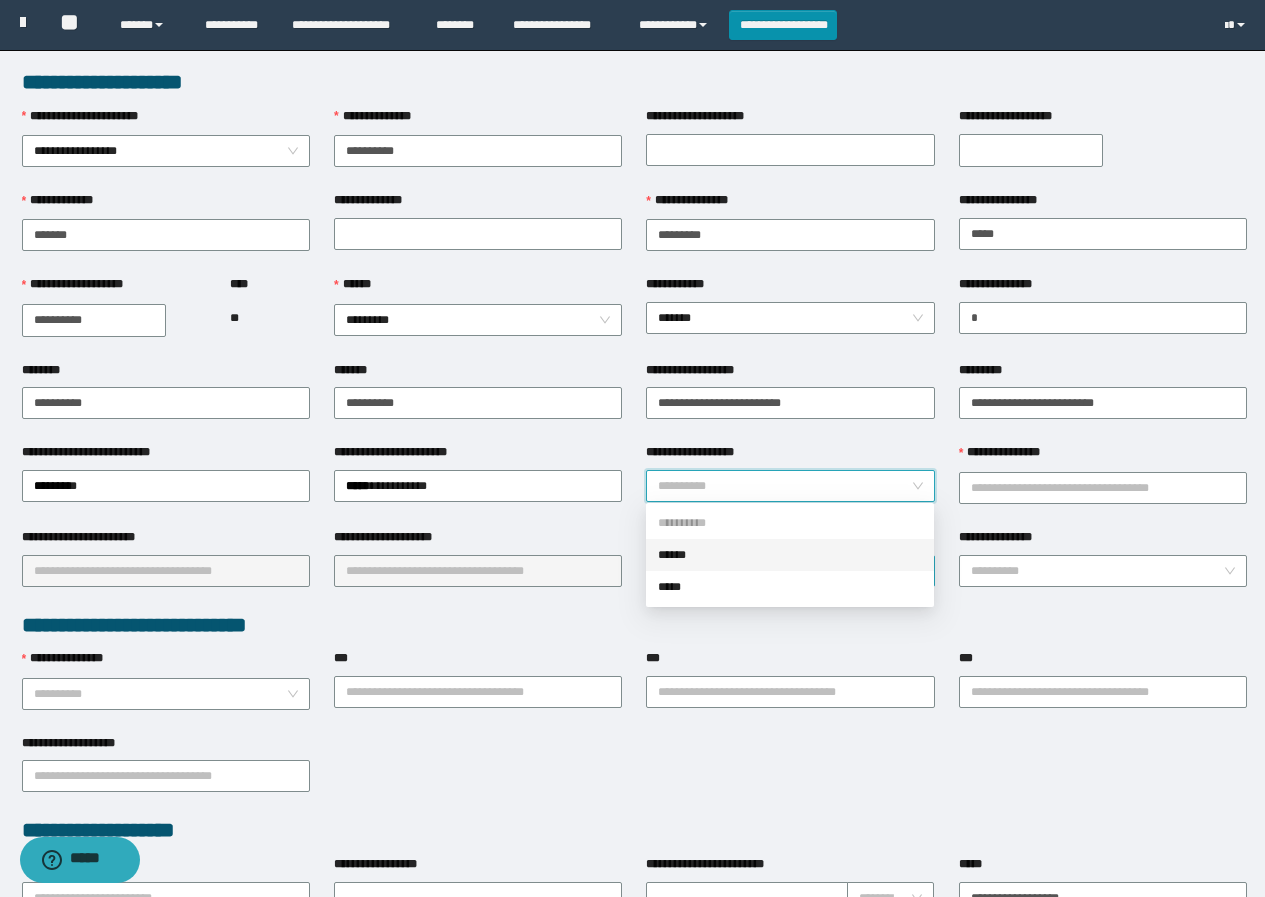click on "******" at bounding box center [790, 555] 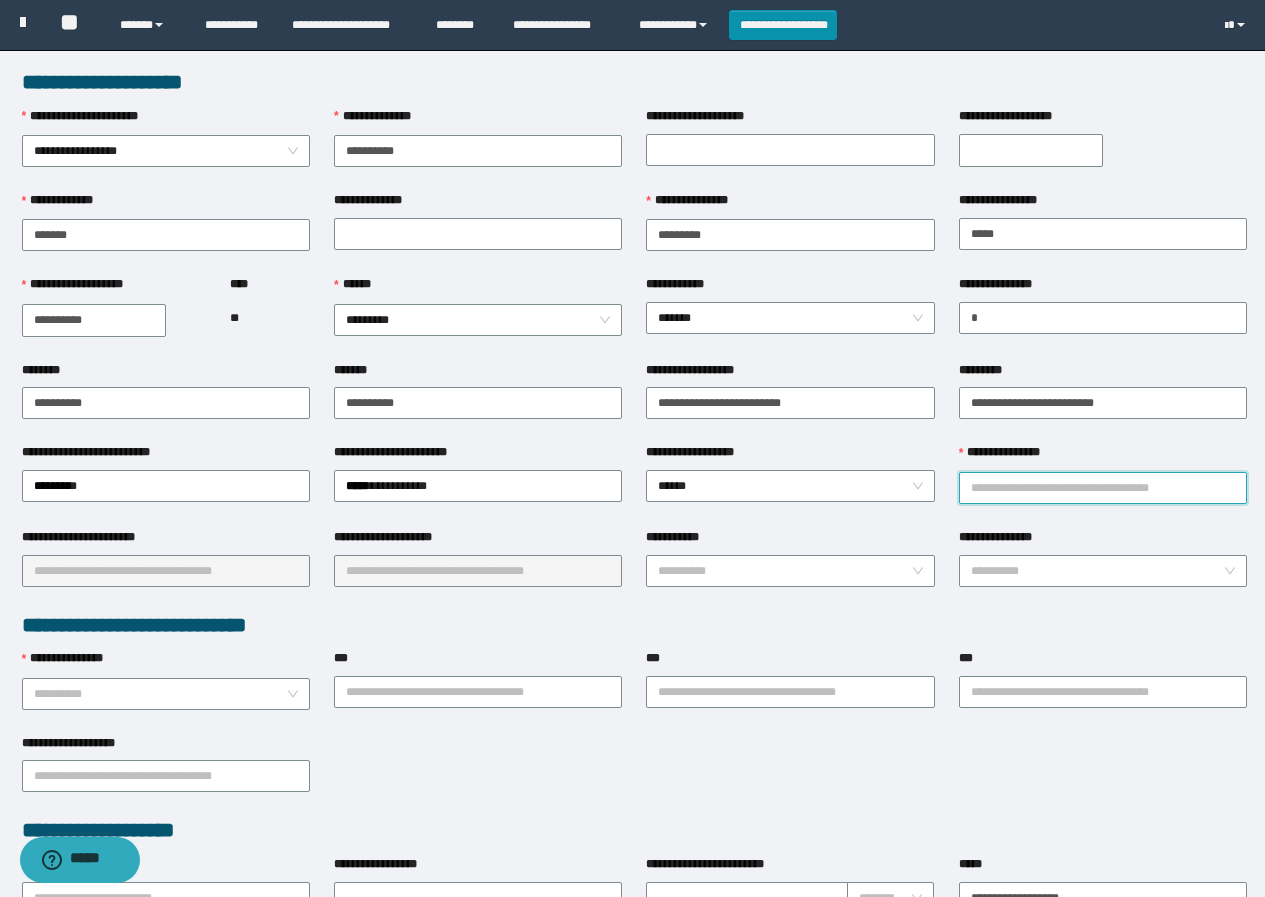 click on "**********" at bounding box center (1103, 488) 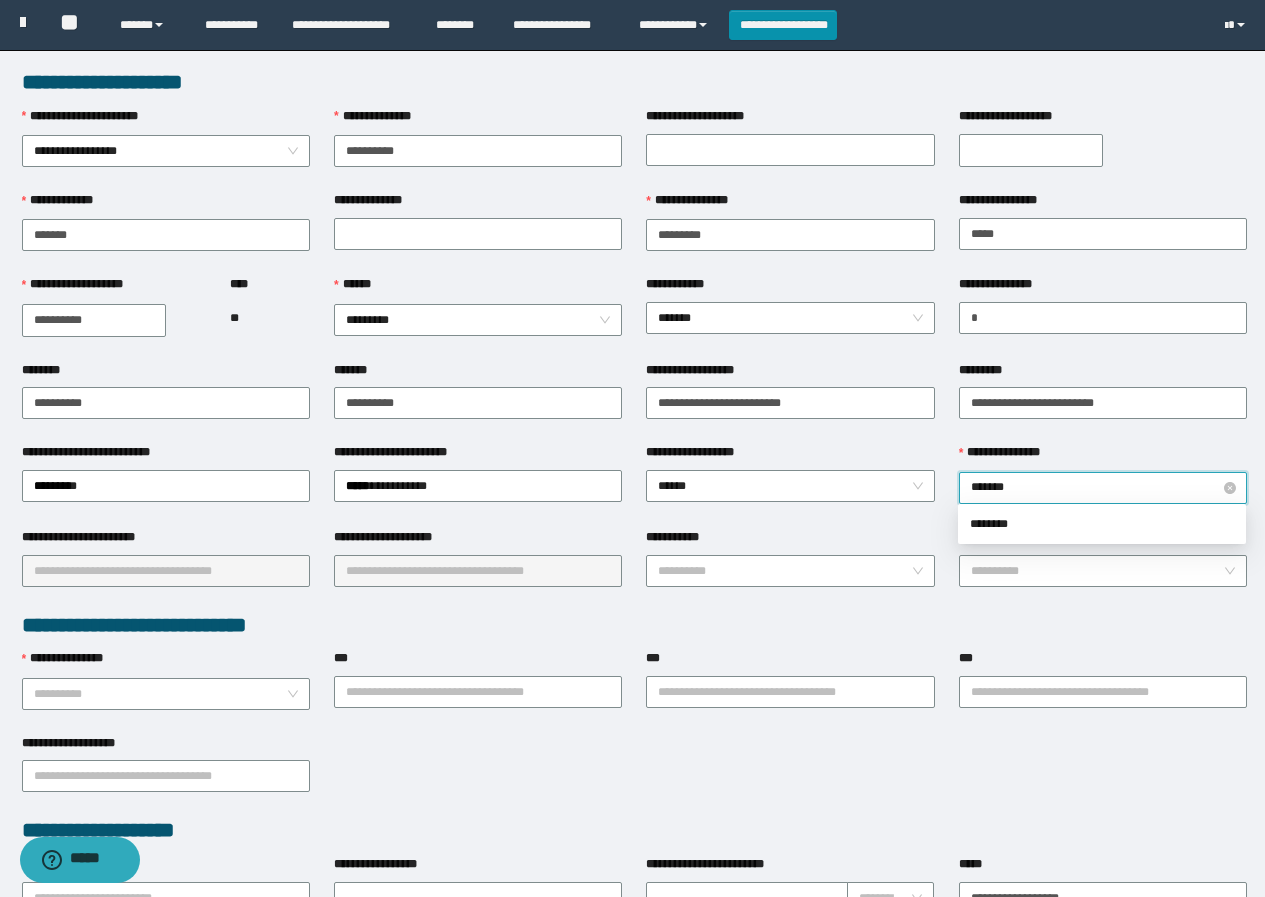 type on "********" 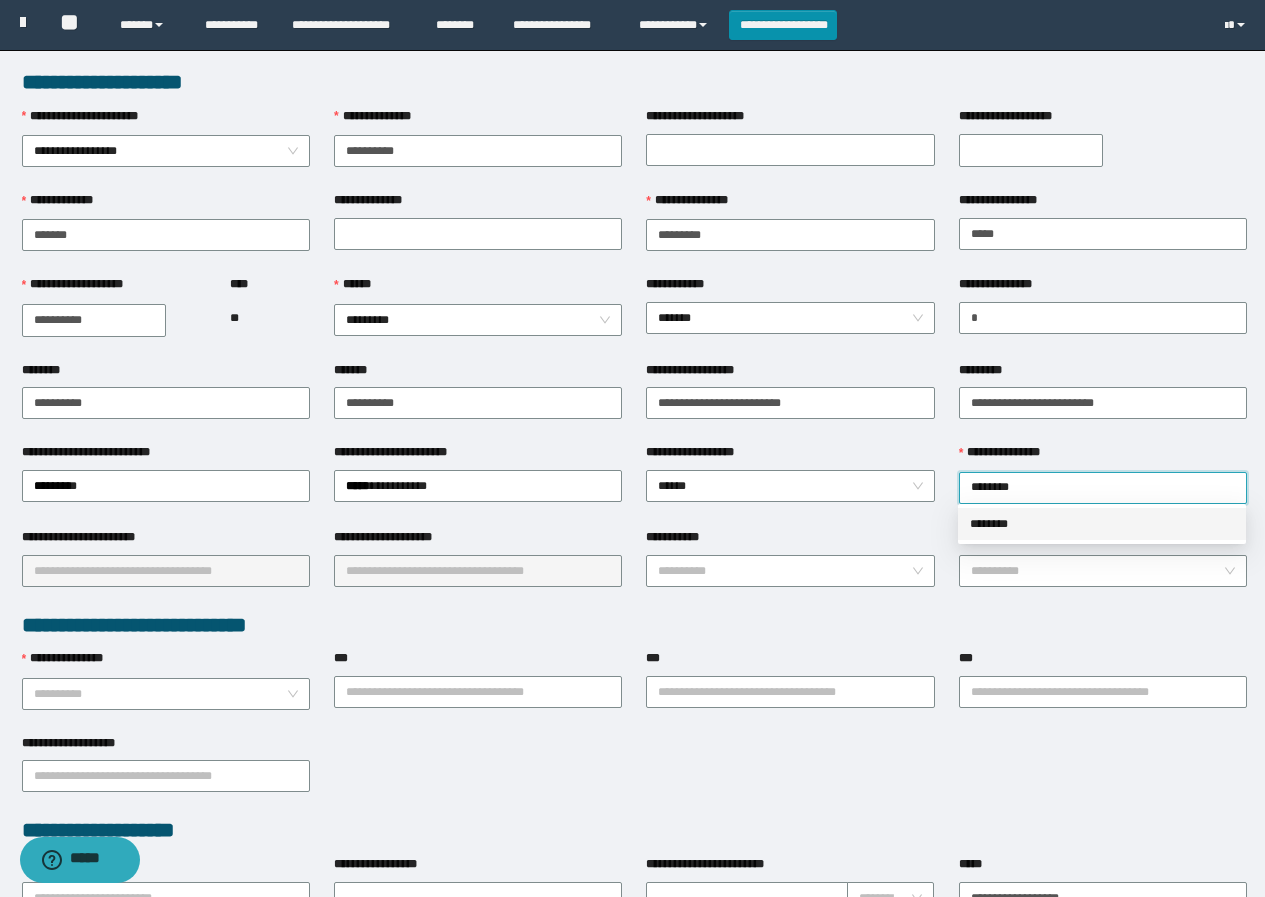 click on "********" at bounding box center (1102, 524) 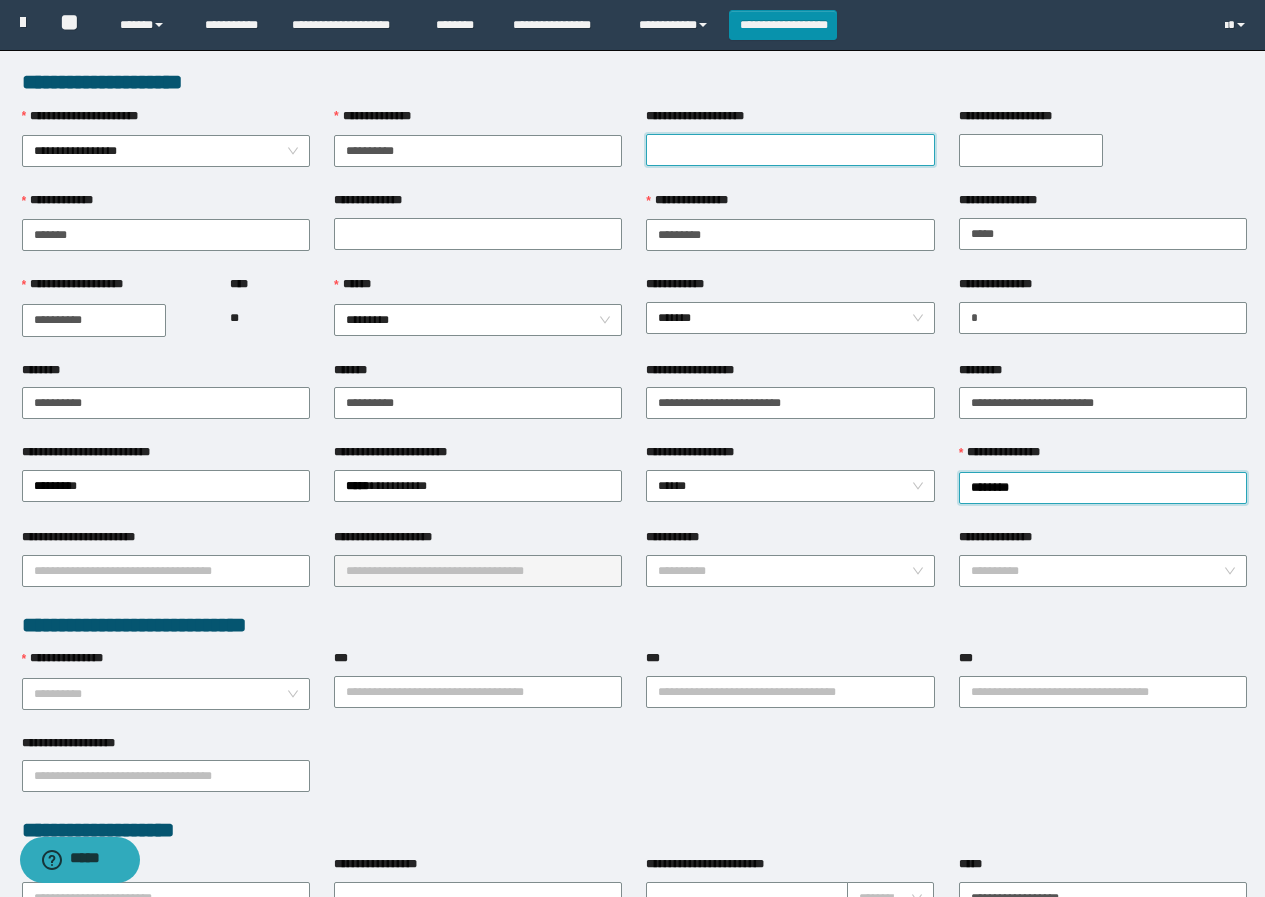 click on "**********" at bounding box center [790, 150] 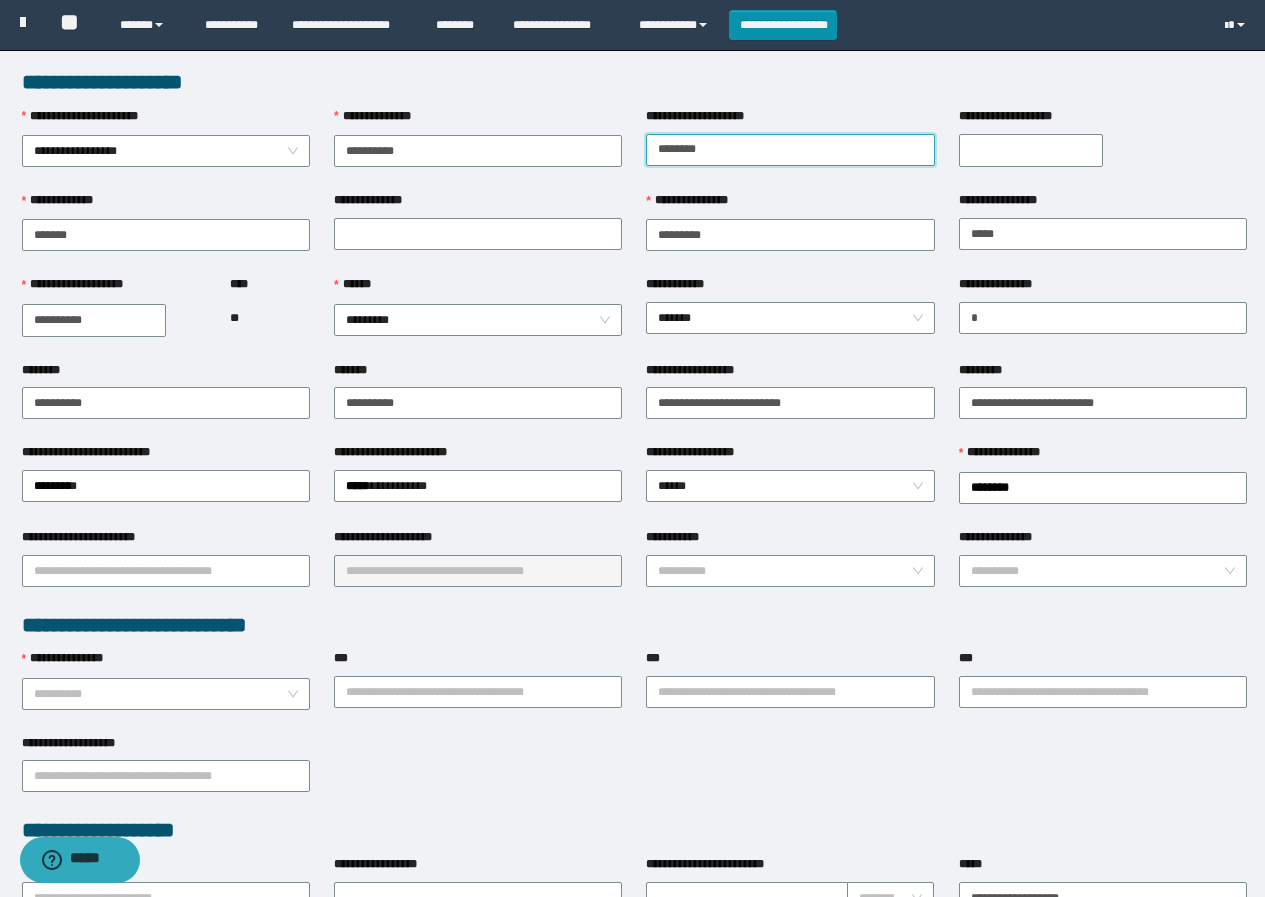 type on "********" 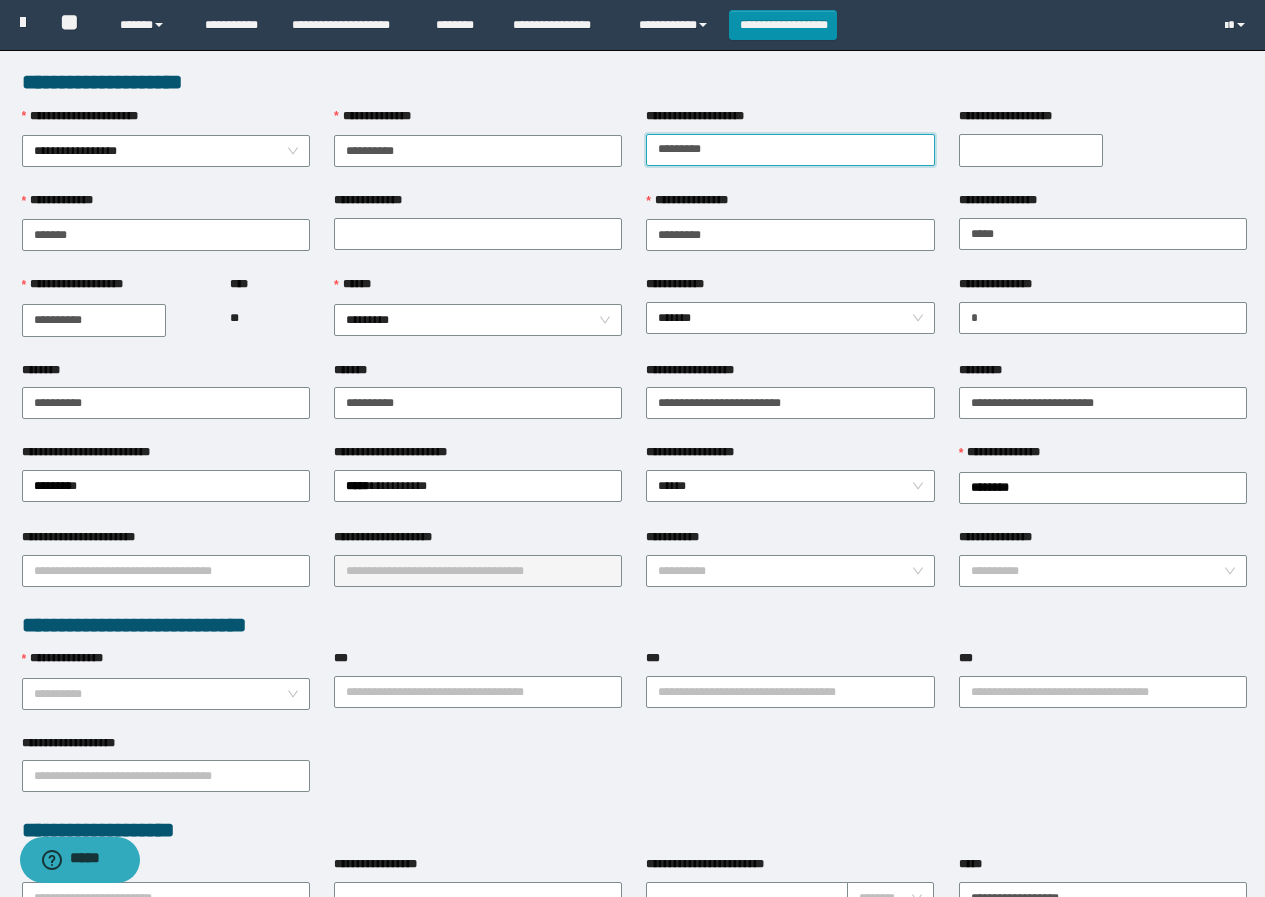 scroll, scrollTop: 100, scrollLeft: 0, axis: vertical 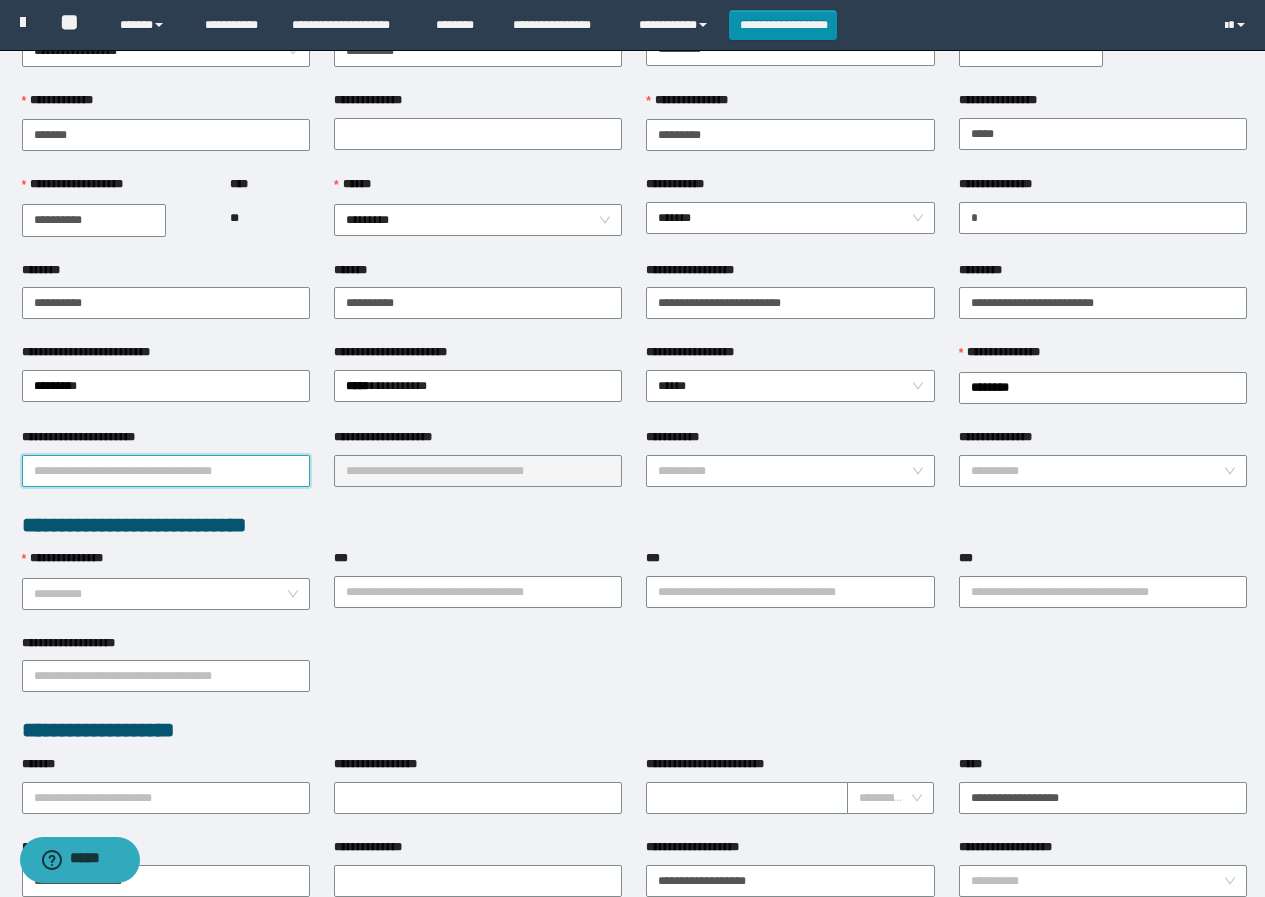 click on "**********" at bounding box center [166, 471] 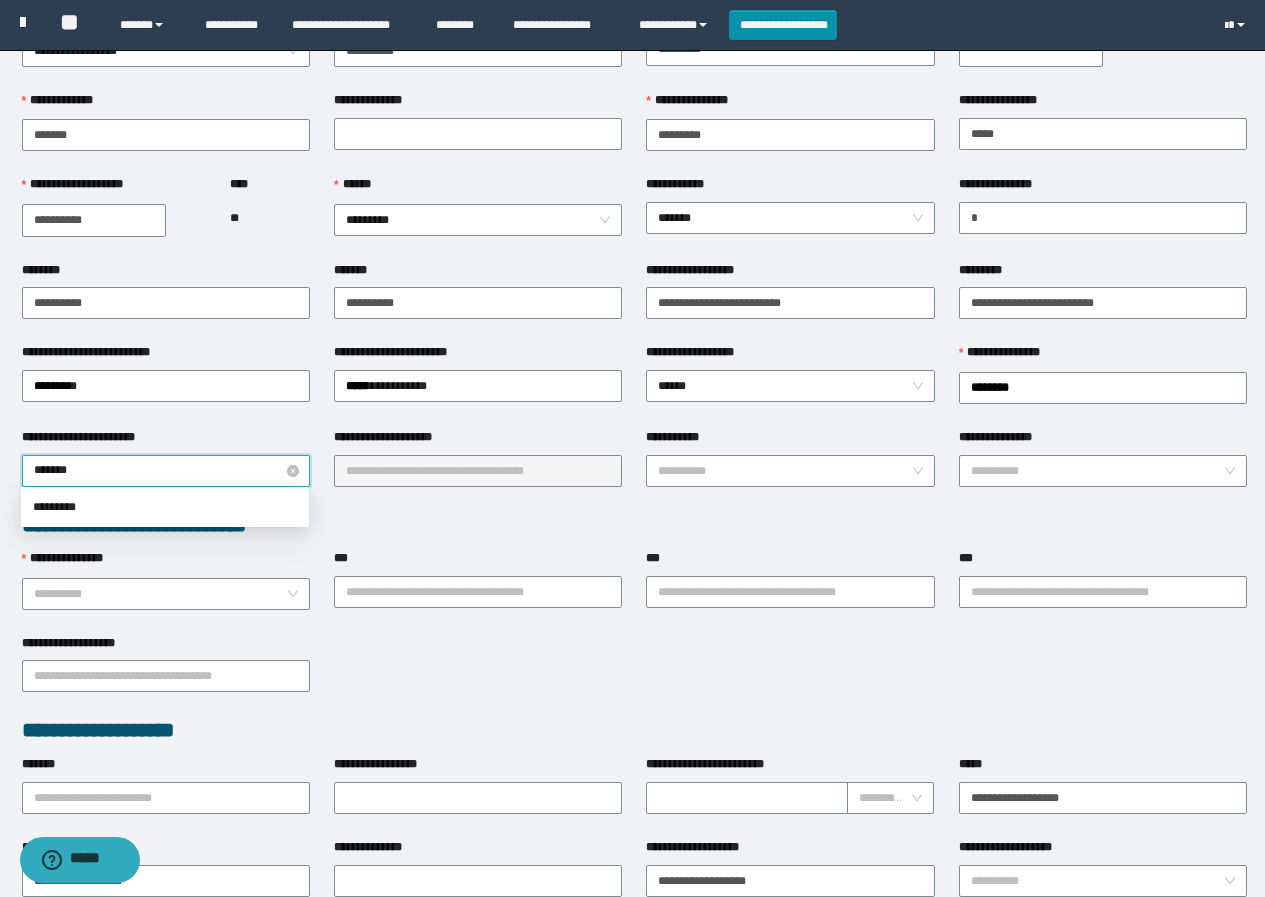 type on "********" 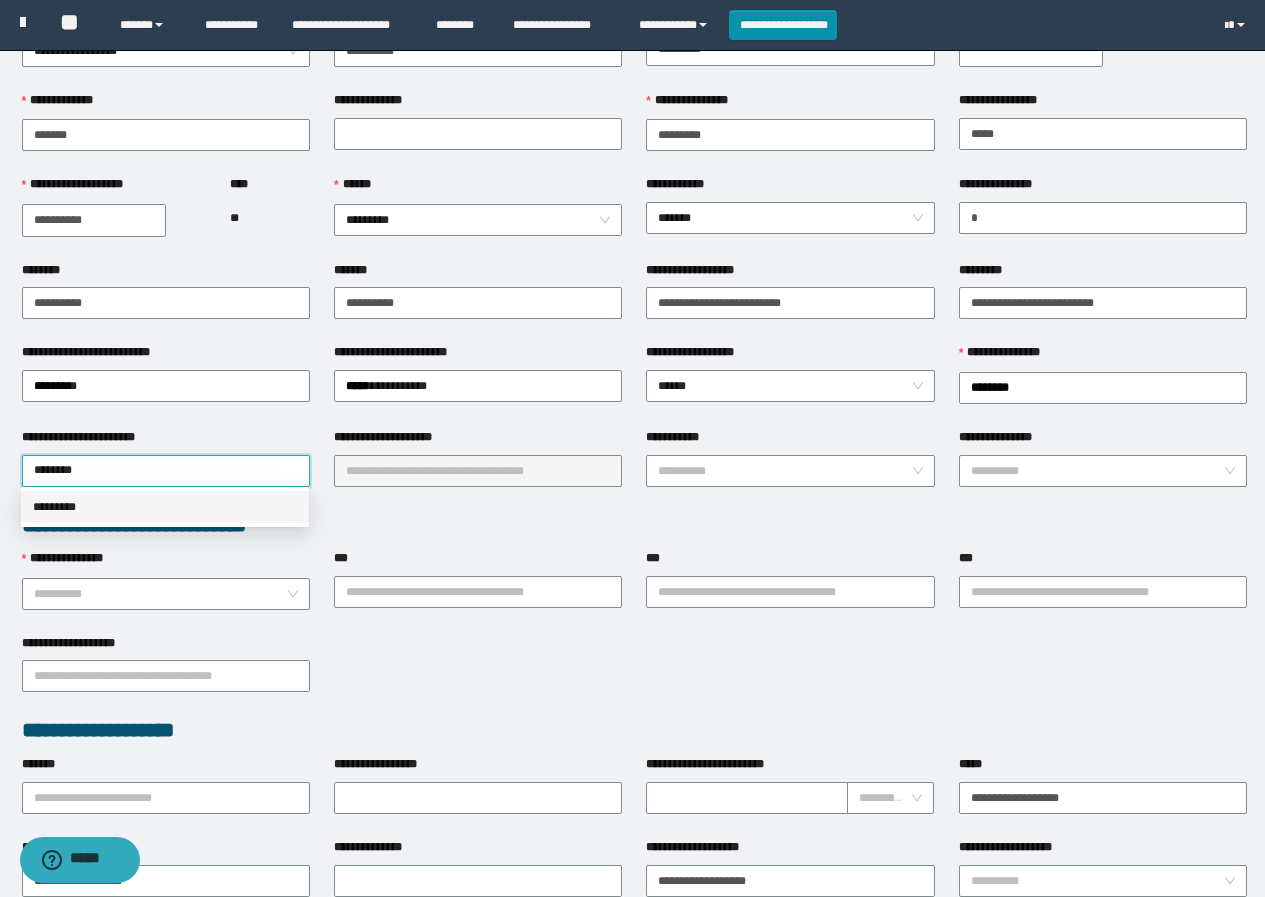 click on "*********" at bounding box center [165, 507] 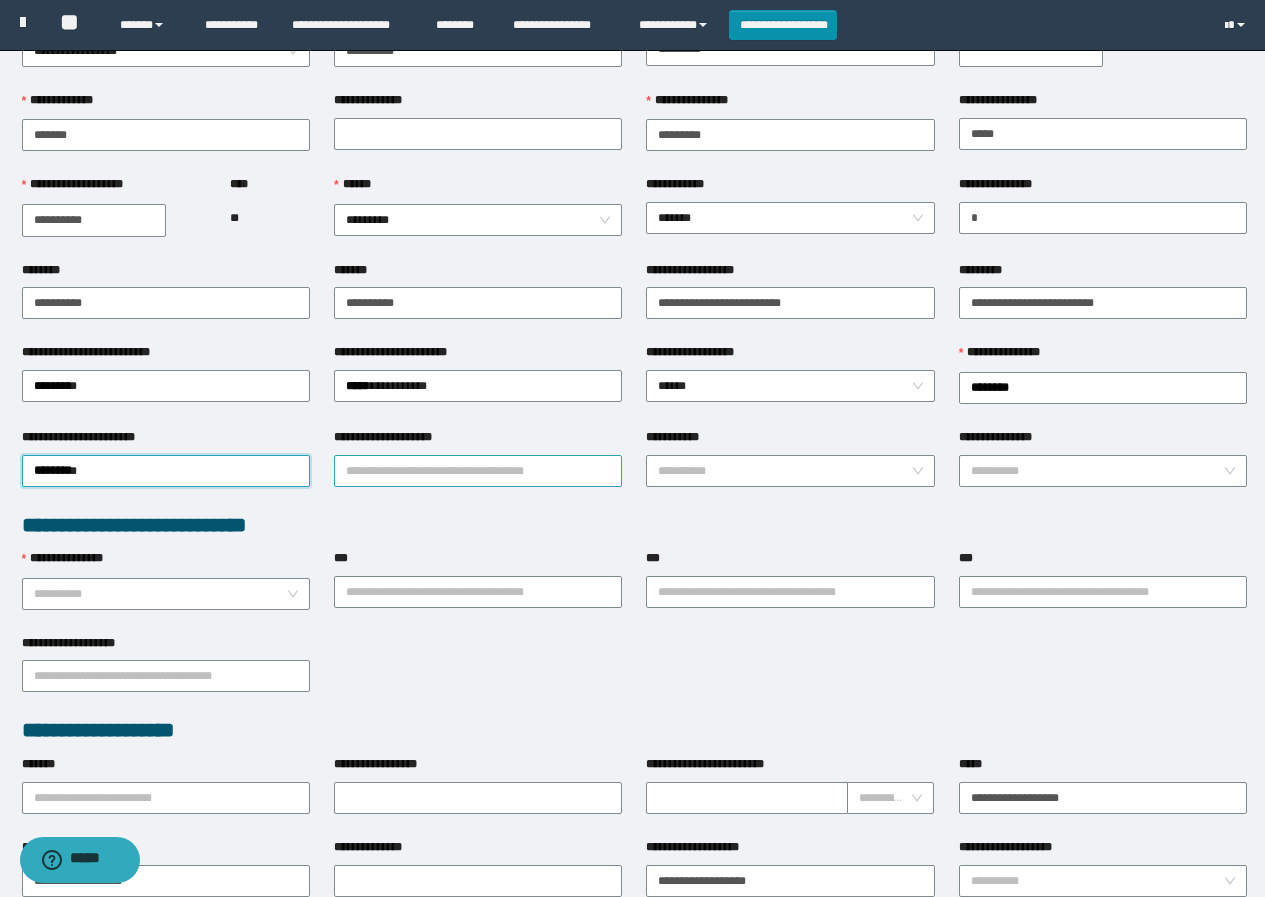 click on "**********" at bounding box center (478, 471) 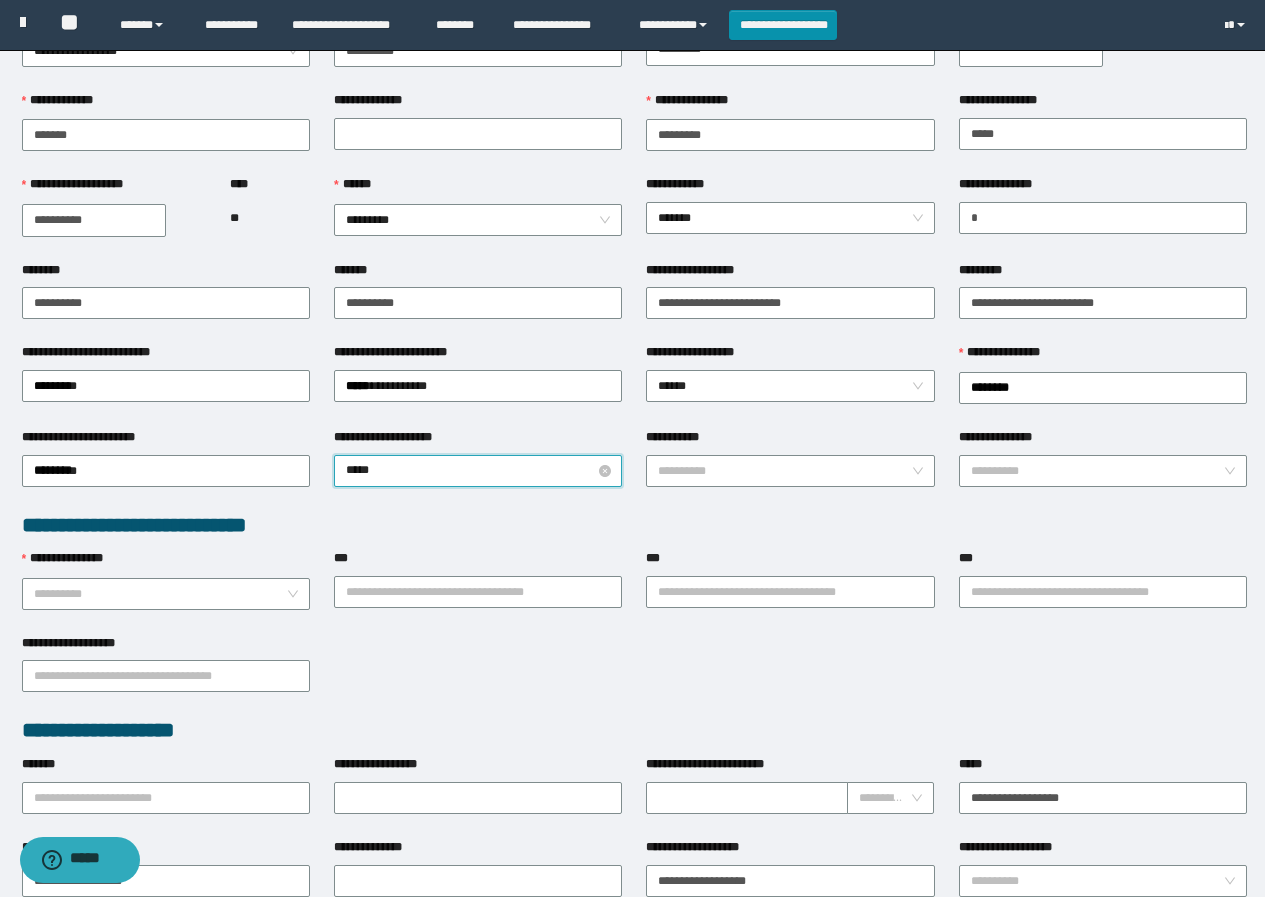 type on "******" 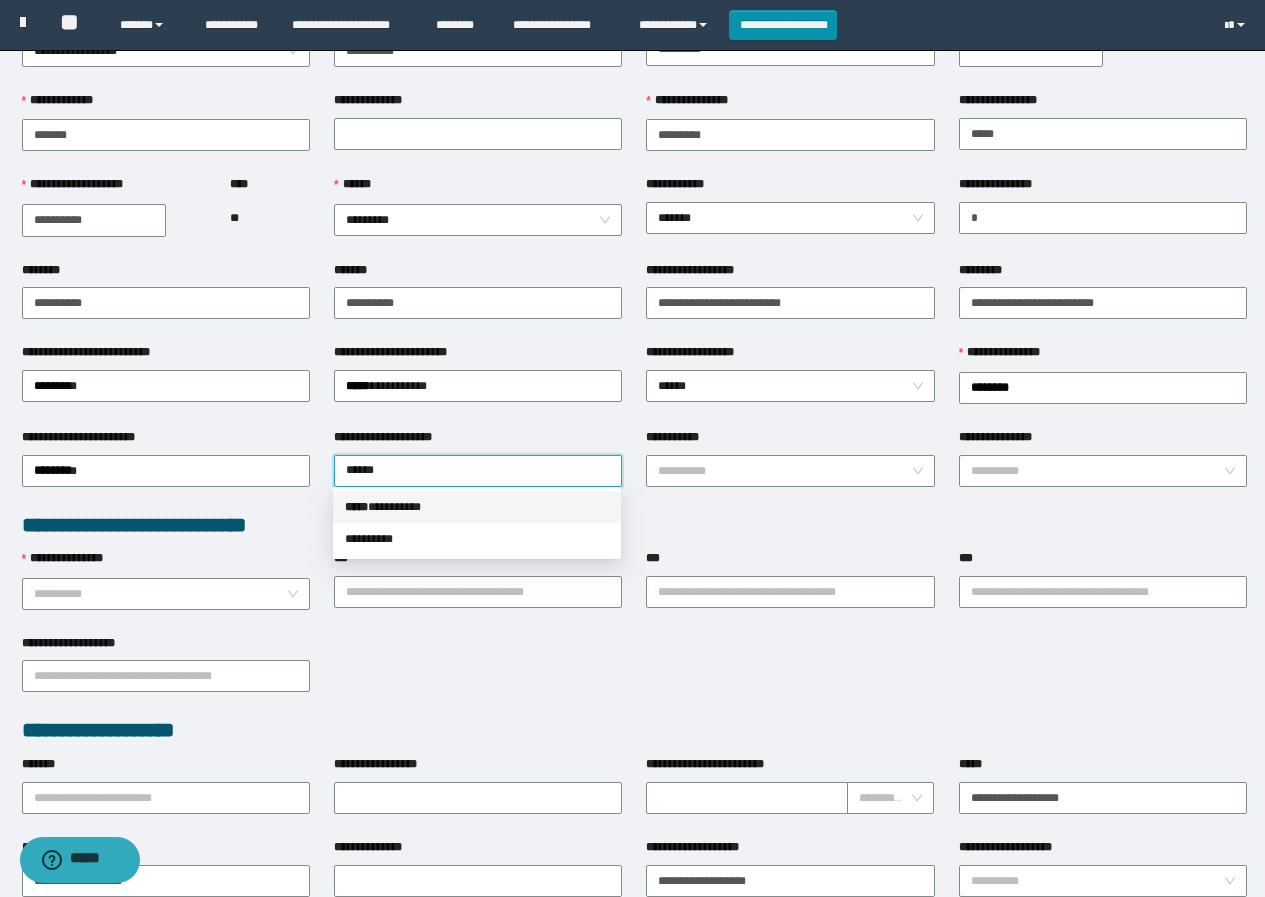 click on "***** * ********" at bounding box center (477, 507) 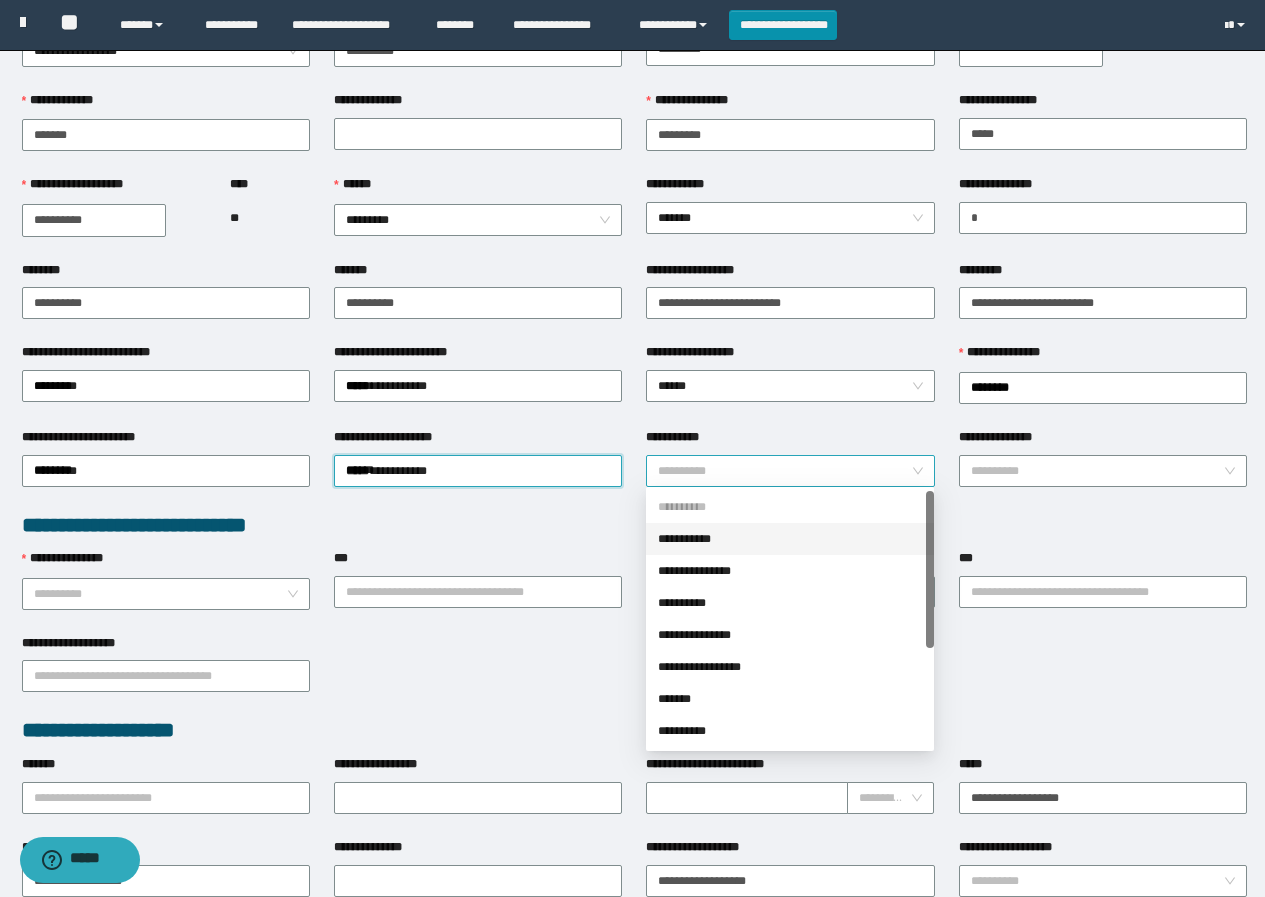click on "**********" at bounding box center [790, 471] 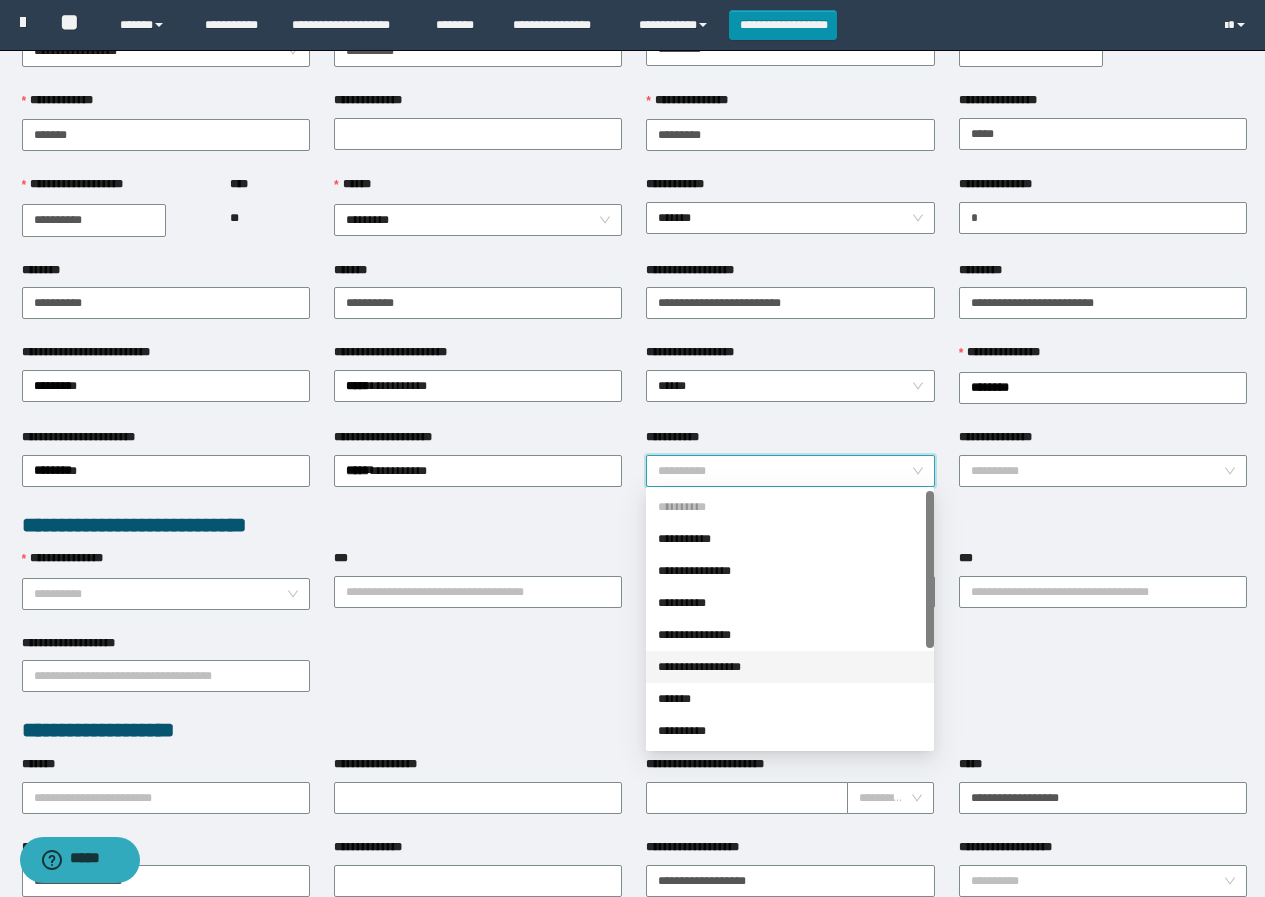 scroll, scrollTop: 100, scrollLeft: 0, axis: vertical 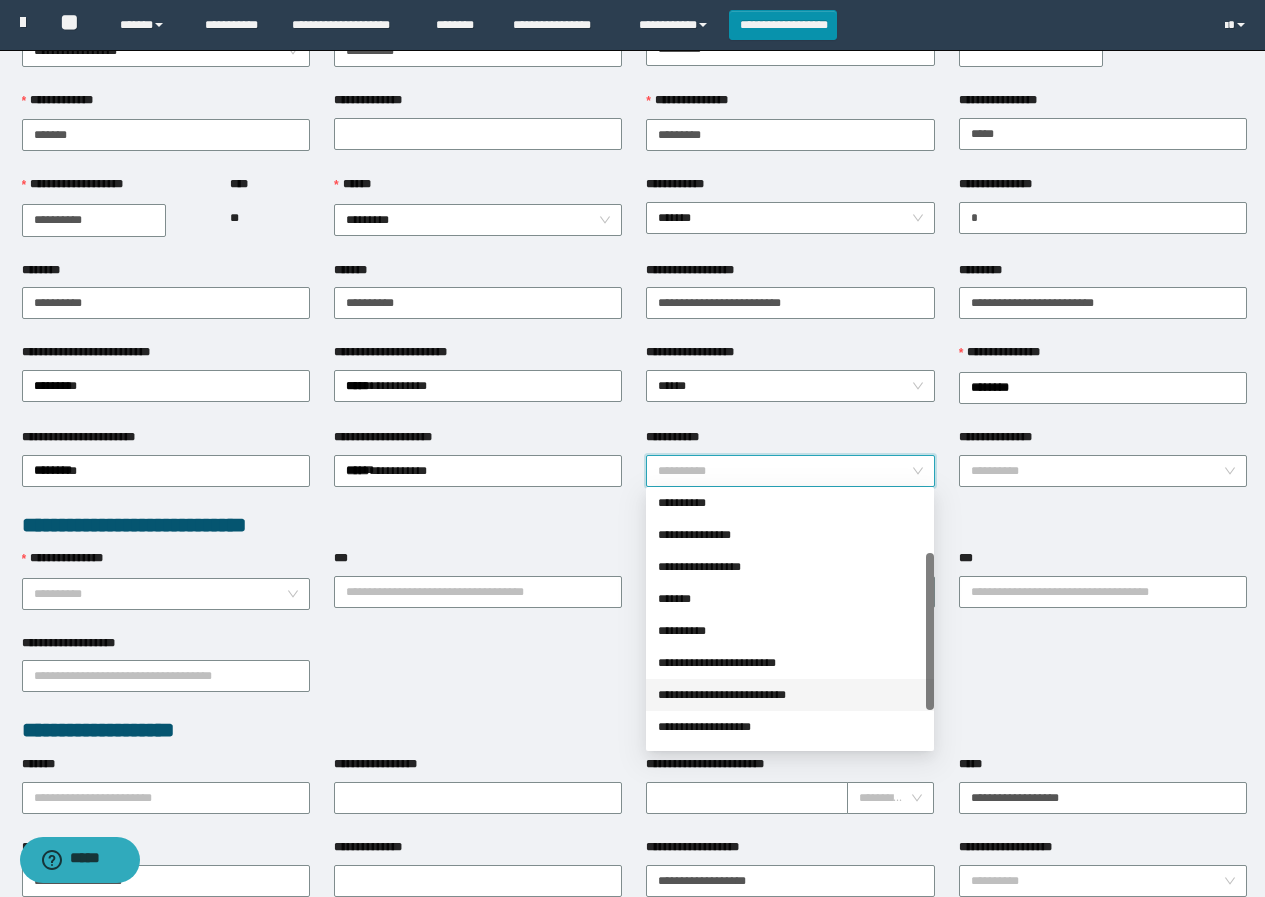 click on "**********" at bounding box center (790, 695) 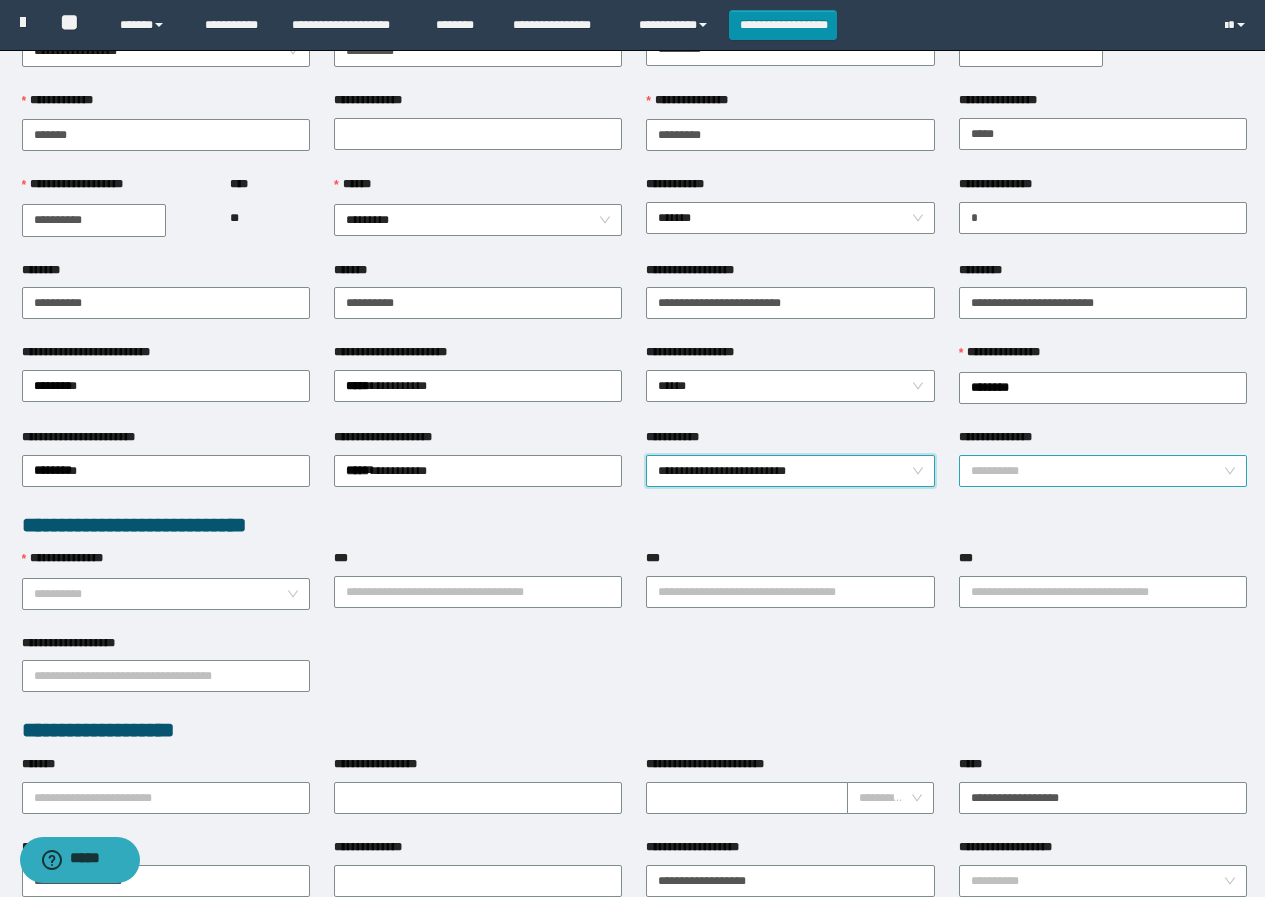 click on "**********" at bounding box center (1097, 471) 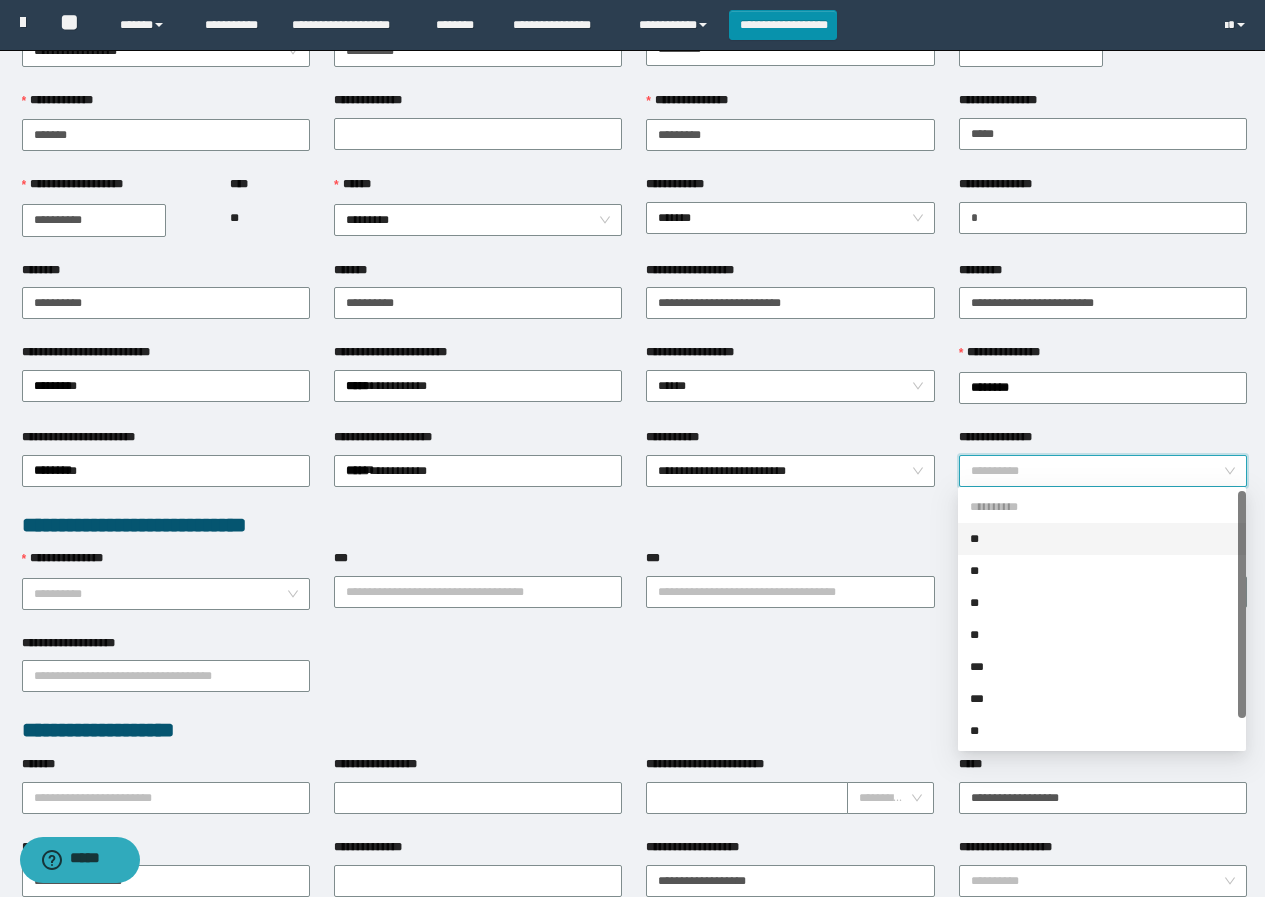 click on "**" at bounding box center (1102, 539) 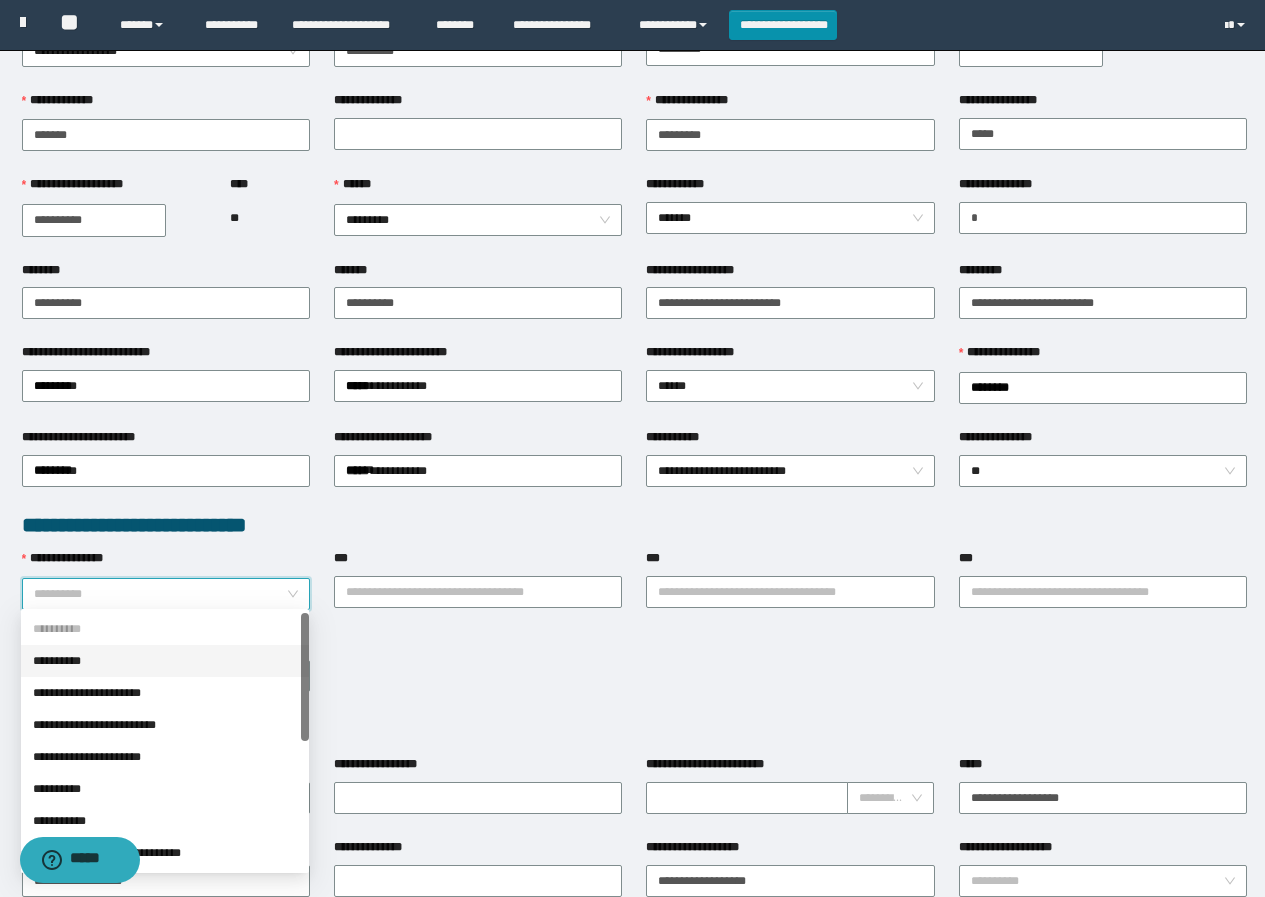 click on "**********" at bounding box center [160, 594] 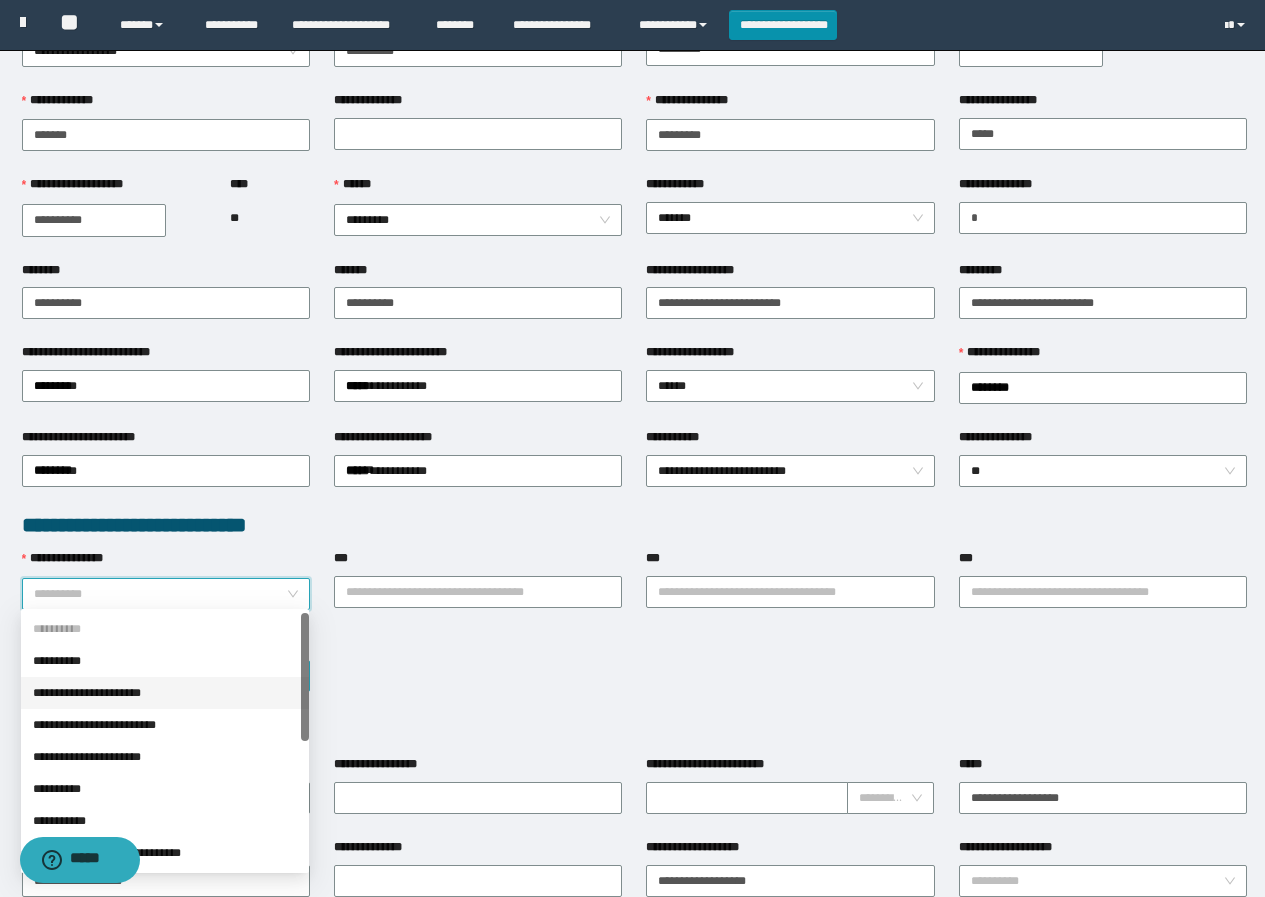 drag, startPoint x: 144, startPoint y: 692, endPoint x: 228, endPoint y: 670, distance: 86.833176 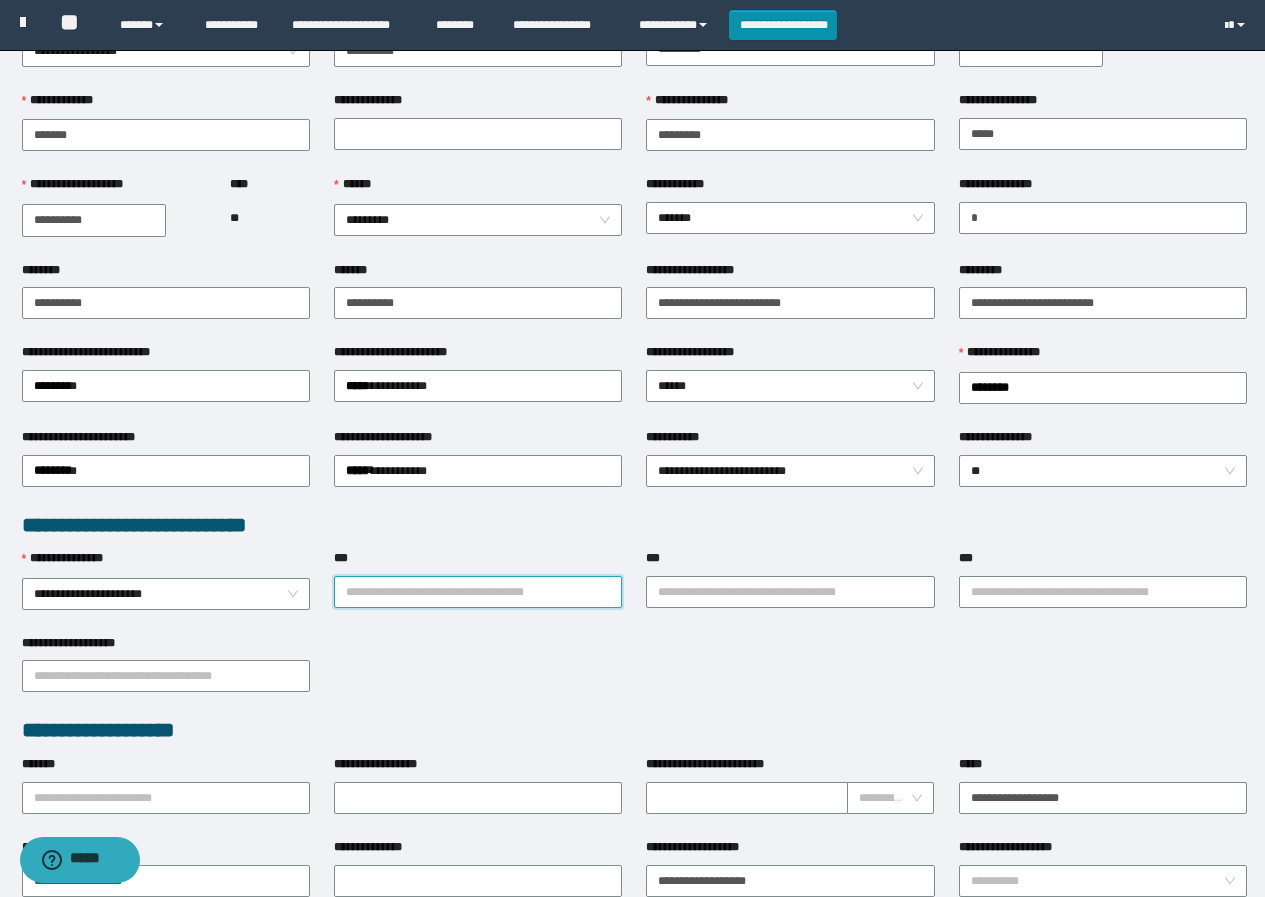 click on "***" at bounding box center [478, 592] 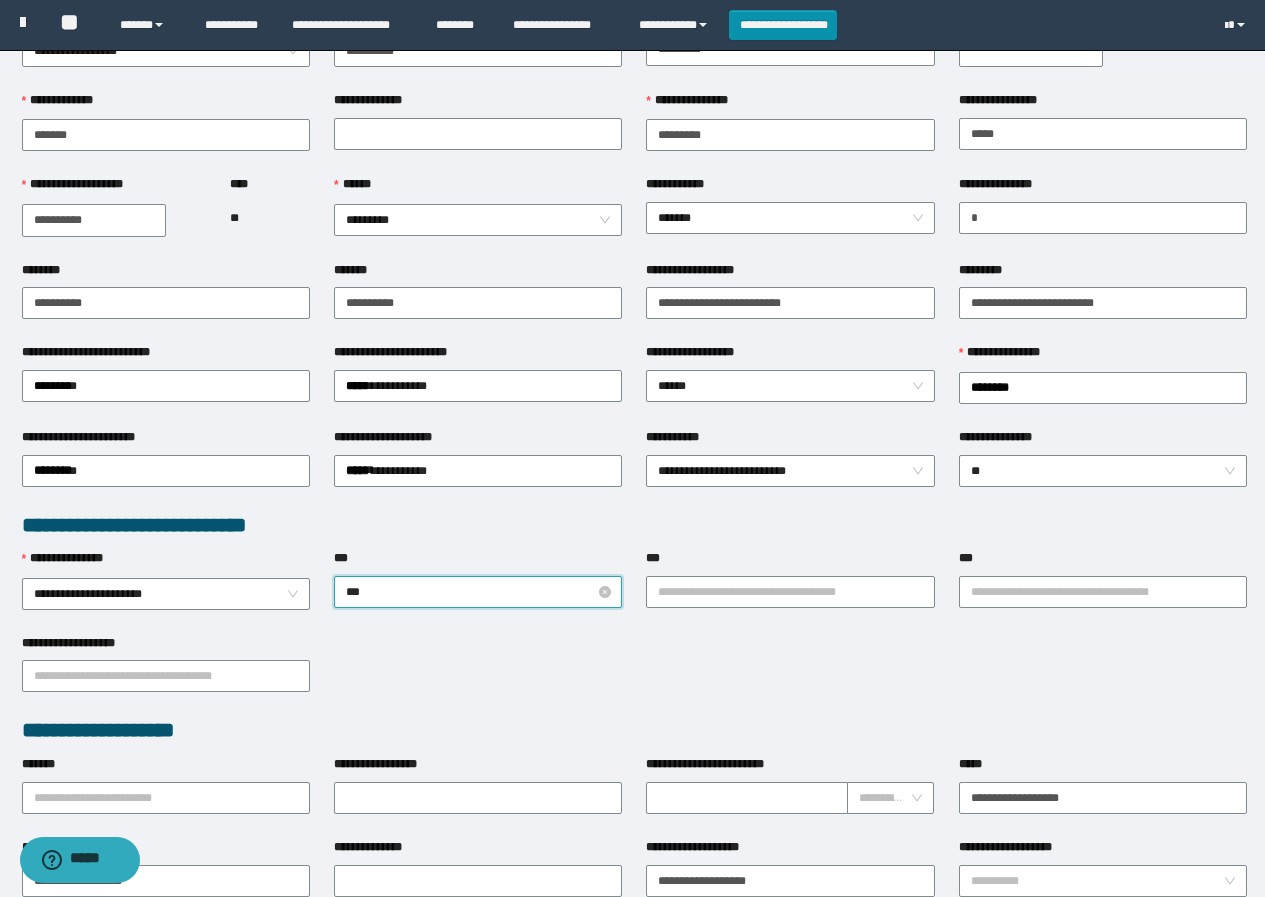 type on "****" 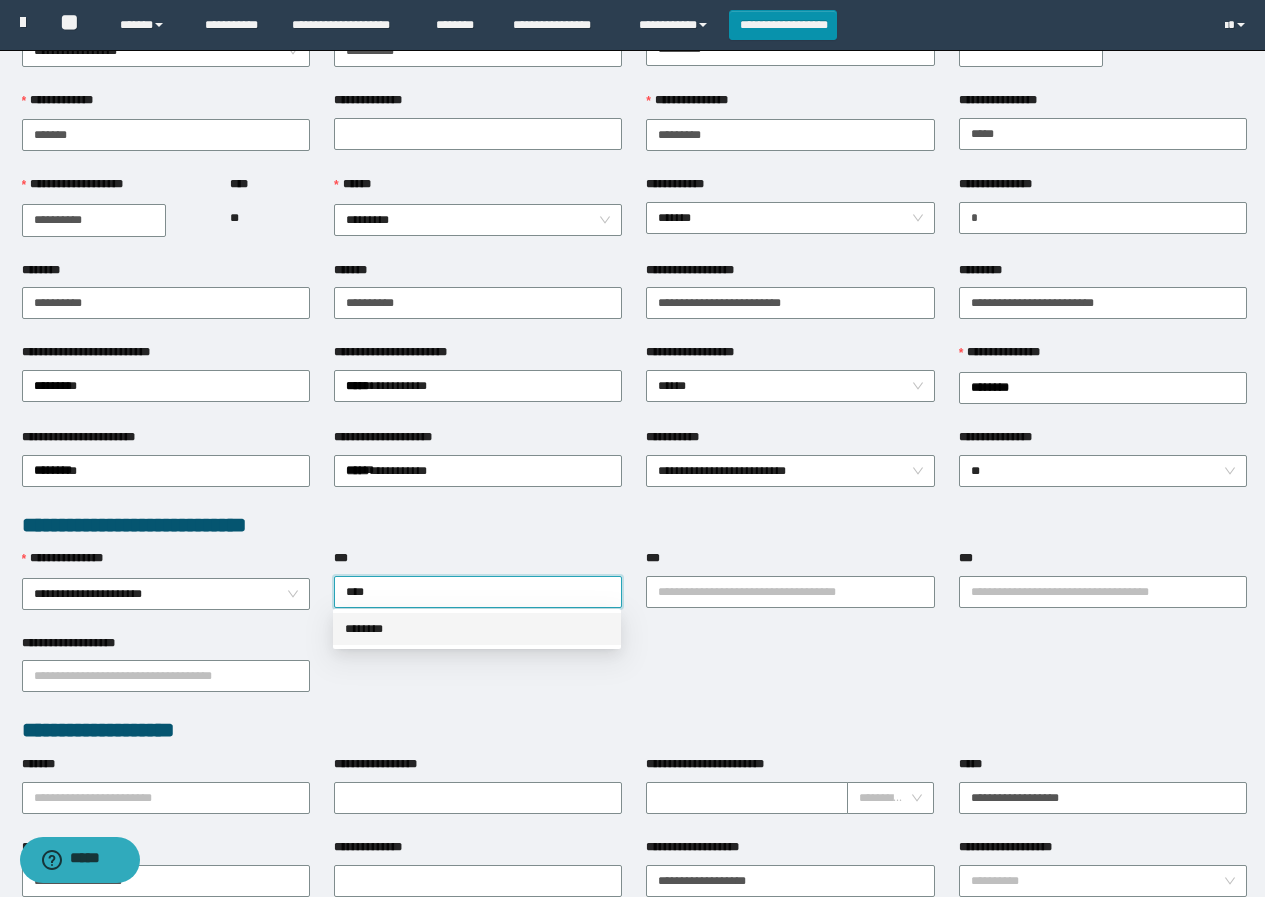 click on "********" at bounding box center (477, 629) 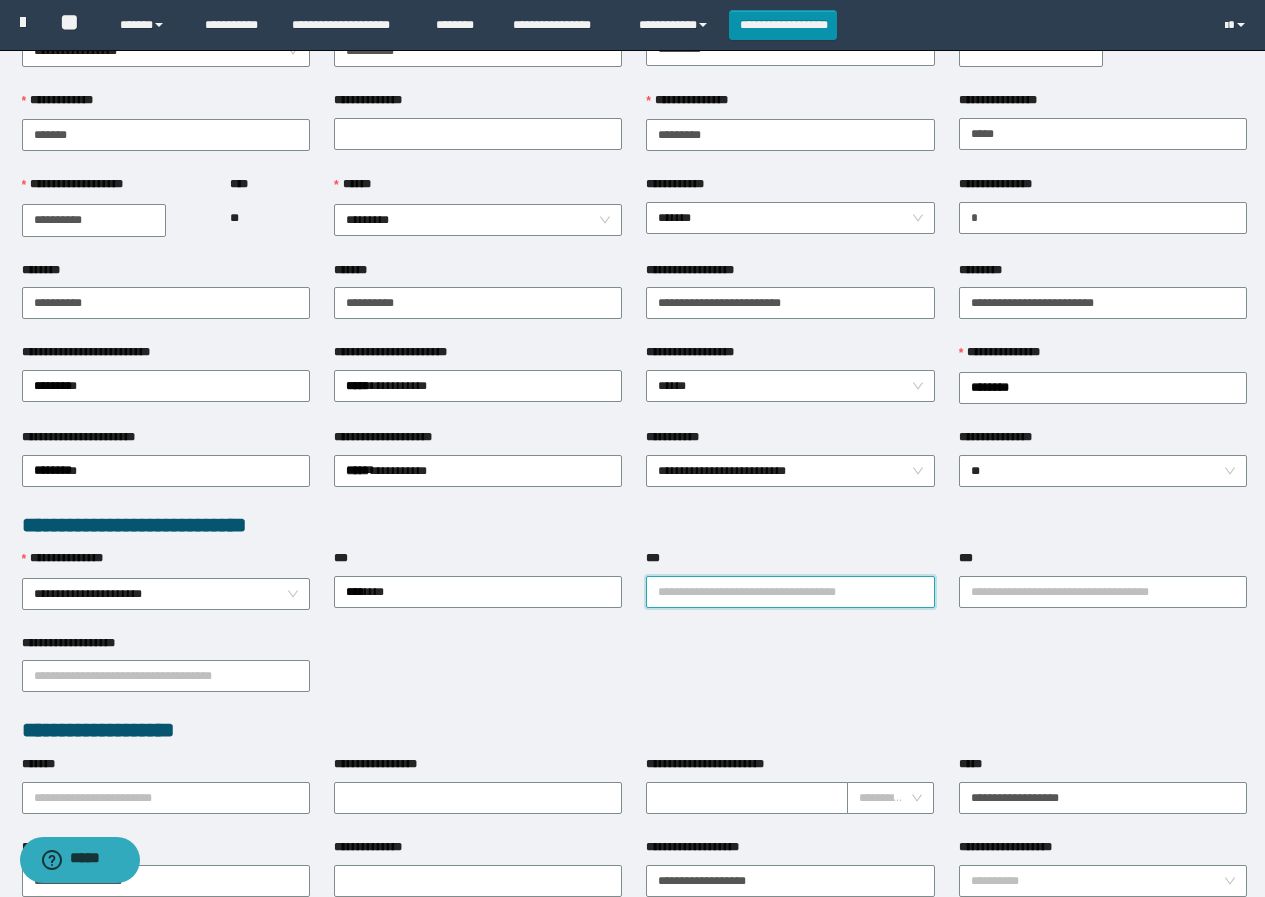 click on "***" at bounding box center (790, 592) 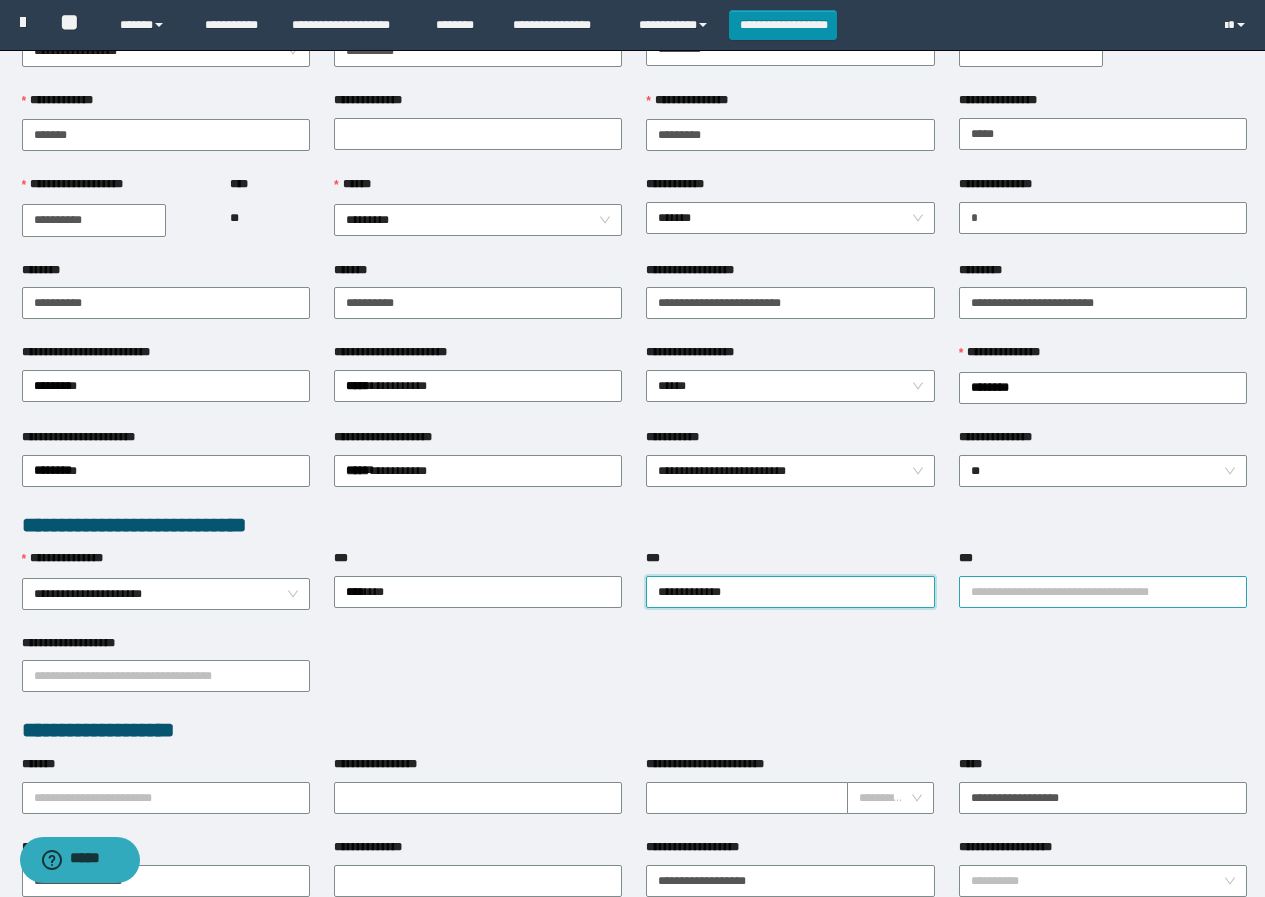 type on "**********" 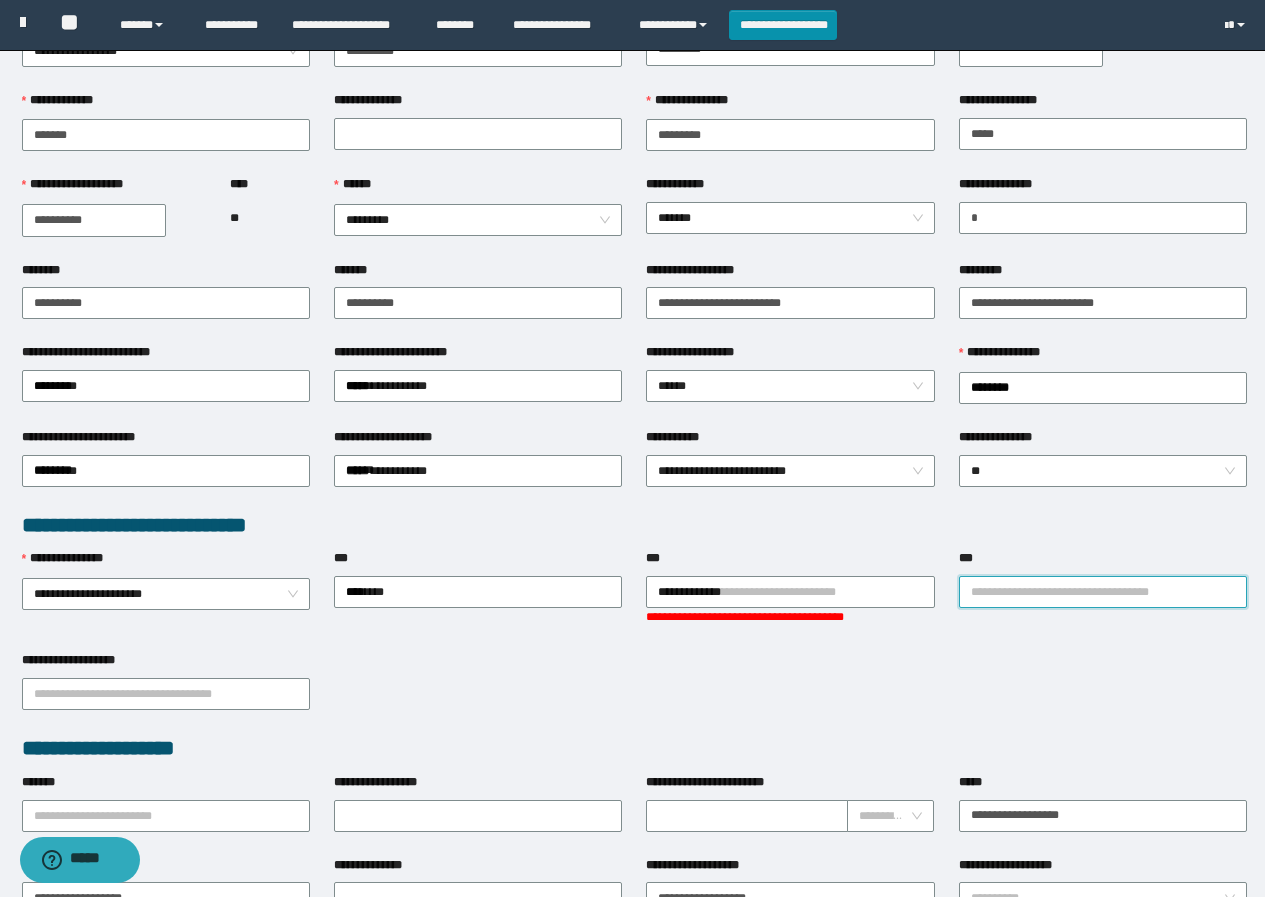 click on "***" at bounding box center (1103, 592) 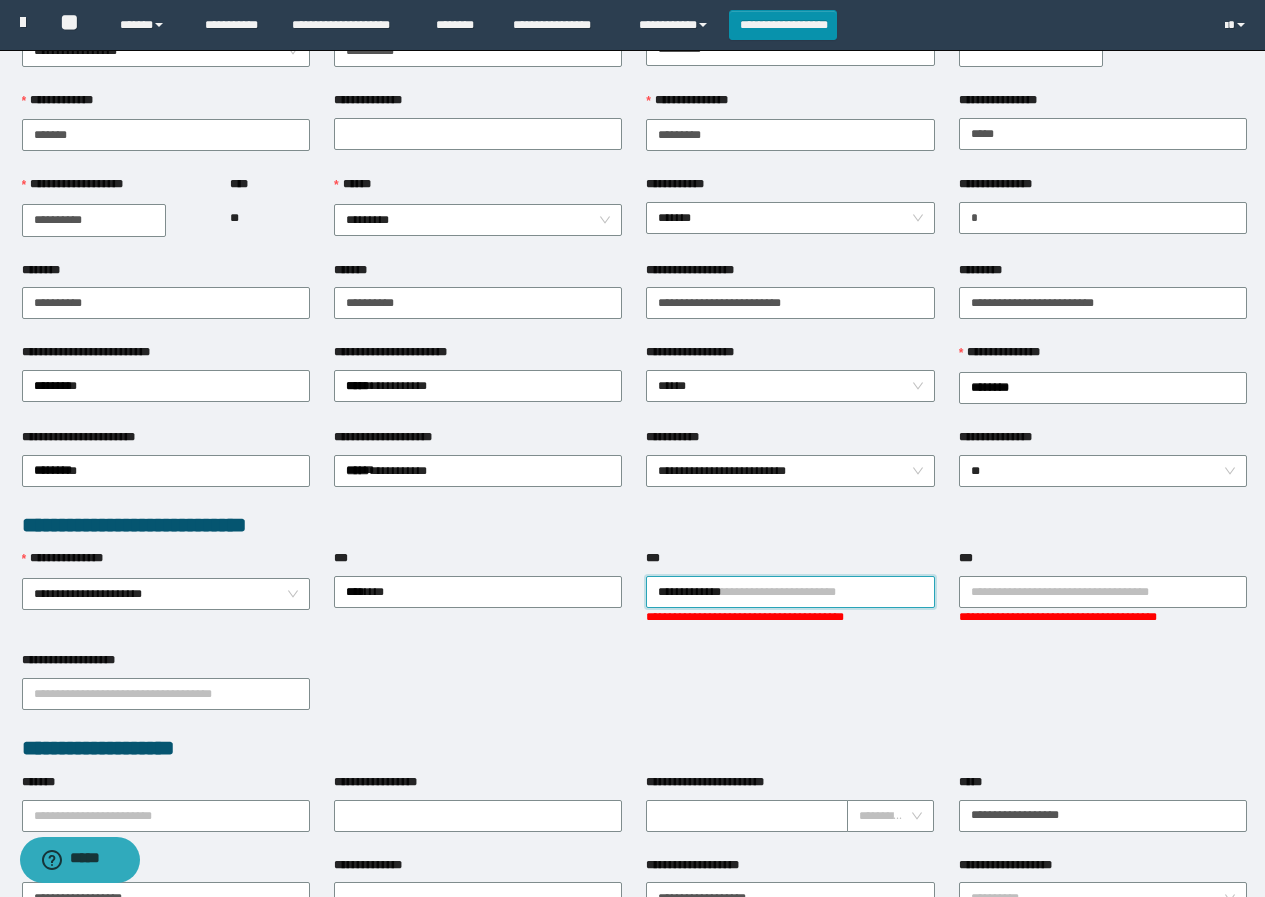 click on "**********" at bounding box center [790, 592] 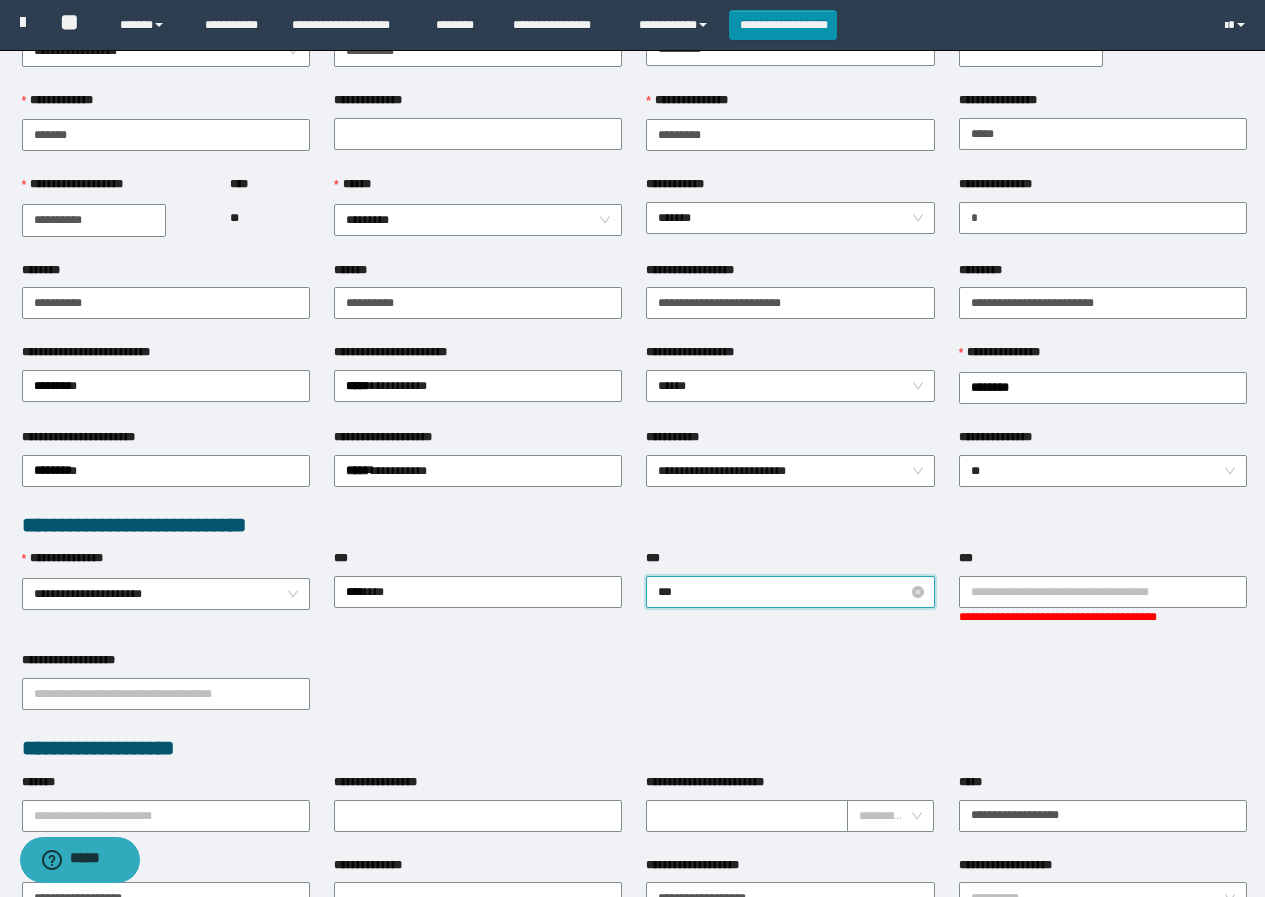 type on "****" 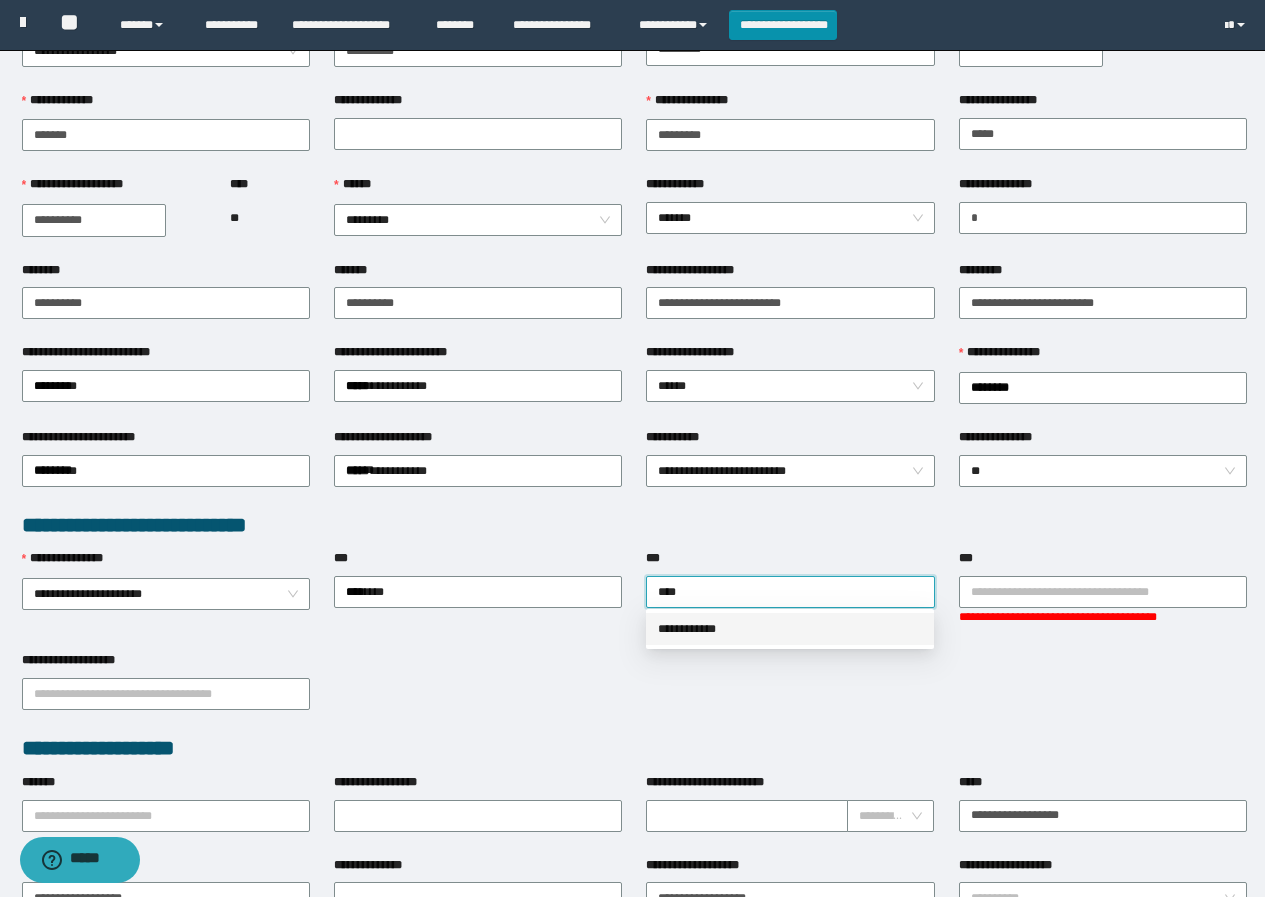 click on "**********" at bounding box center (790, 629) 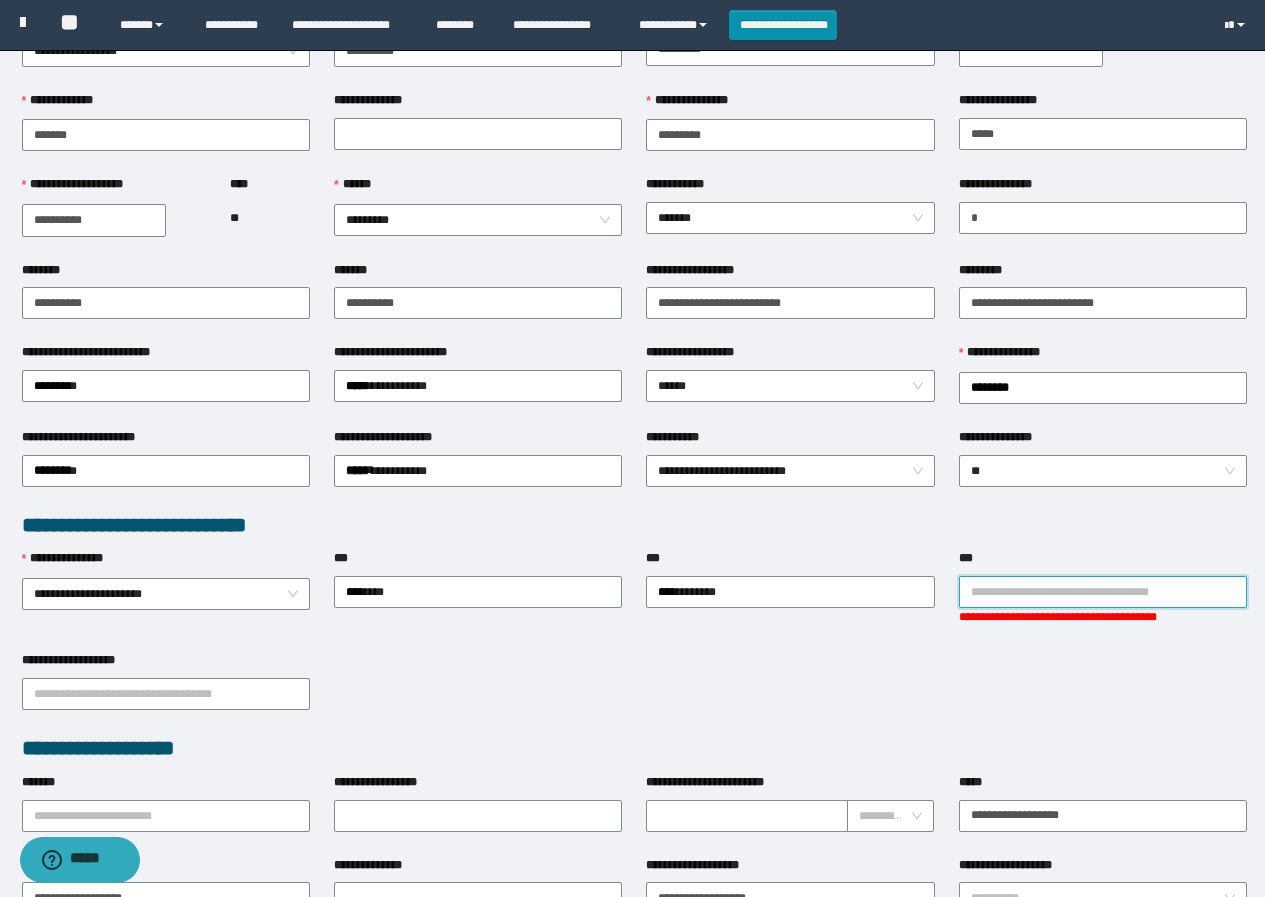 click on "***" at bounding box center [1103, 592] 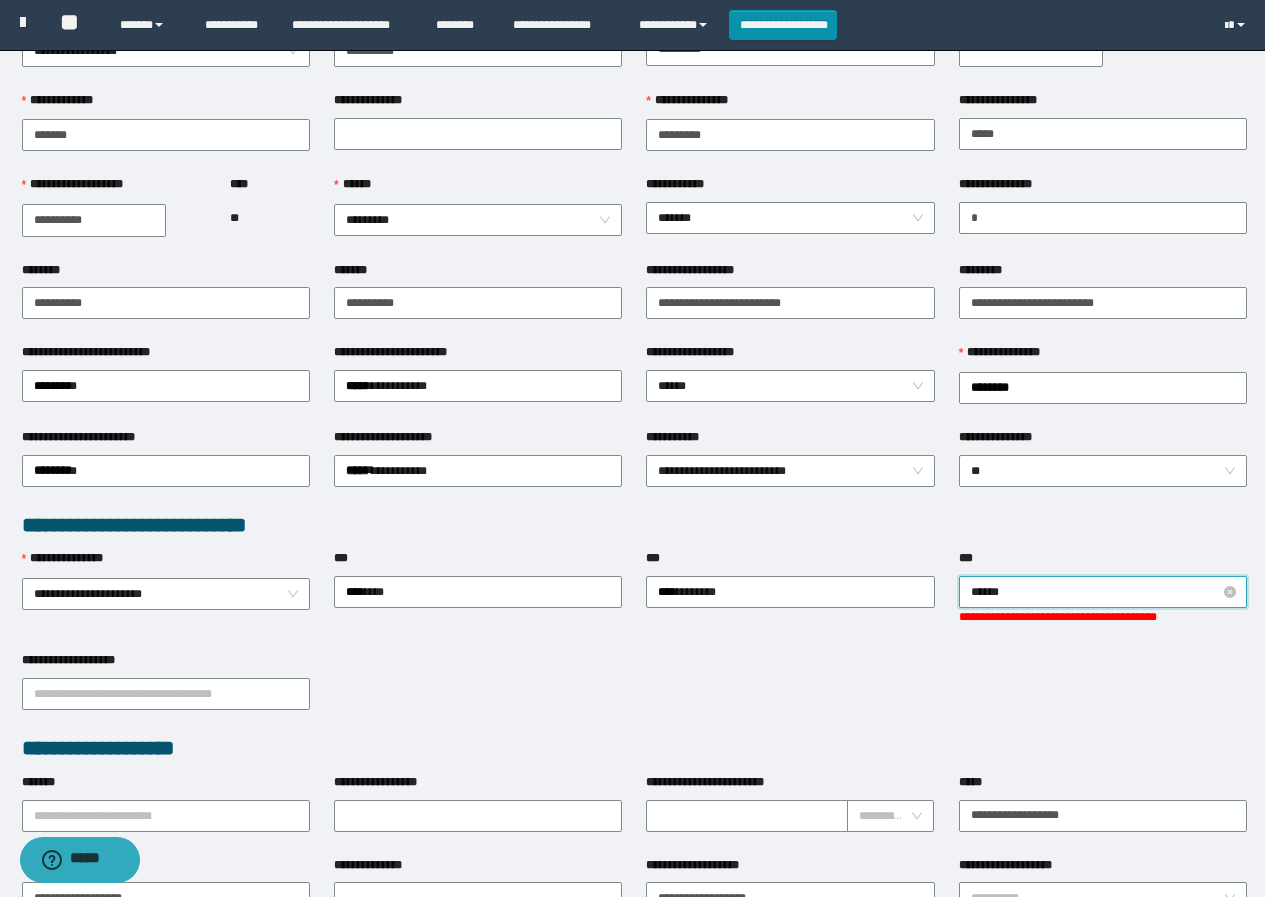 type on "*******" 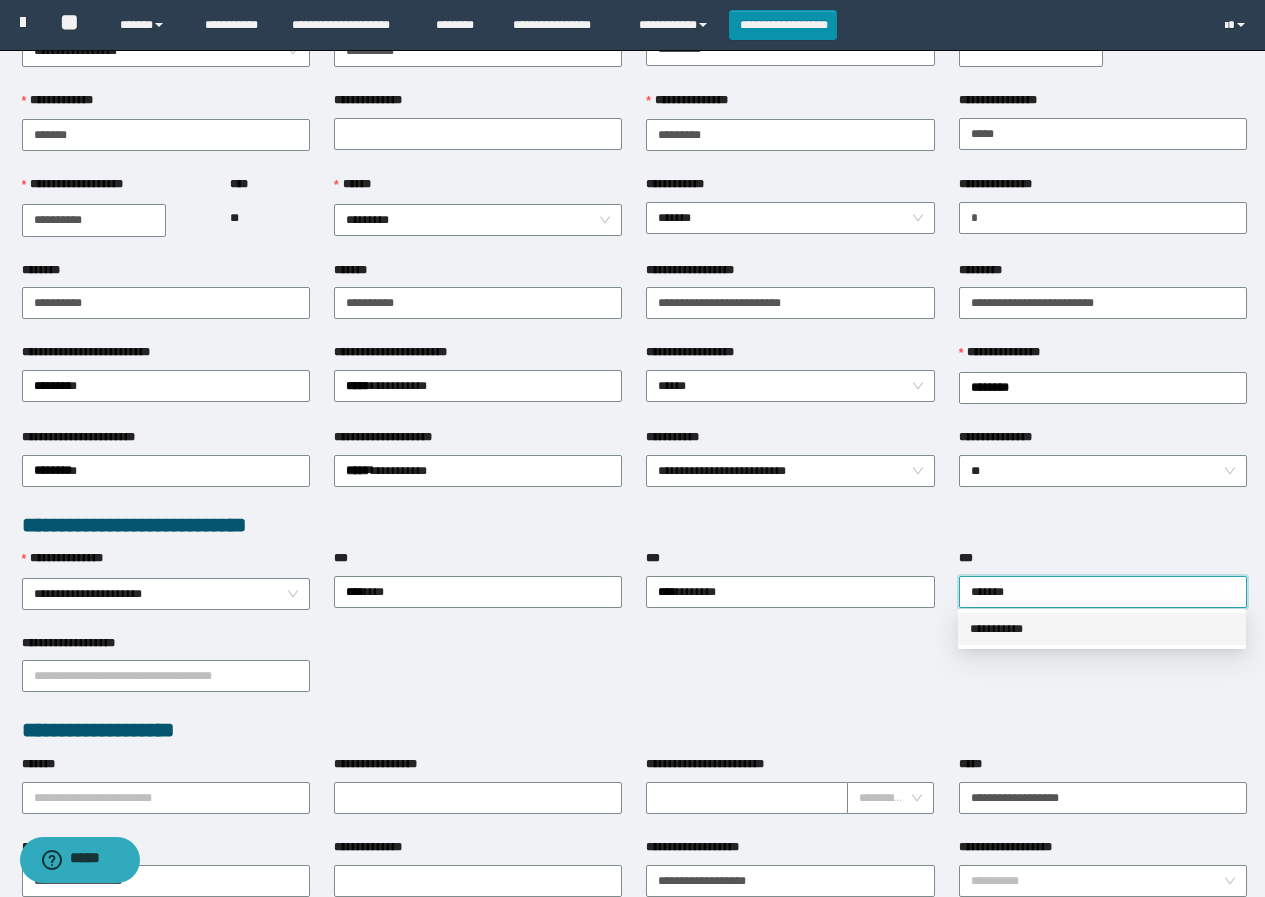 click on "**********" at bounding box center [1102, 629] 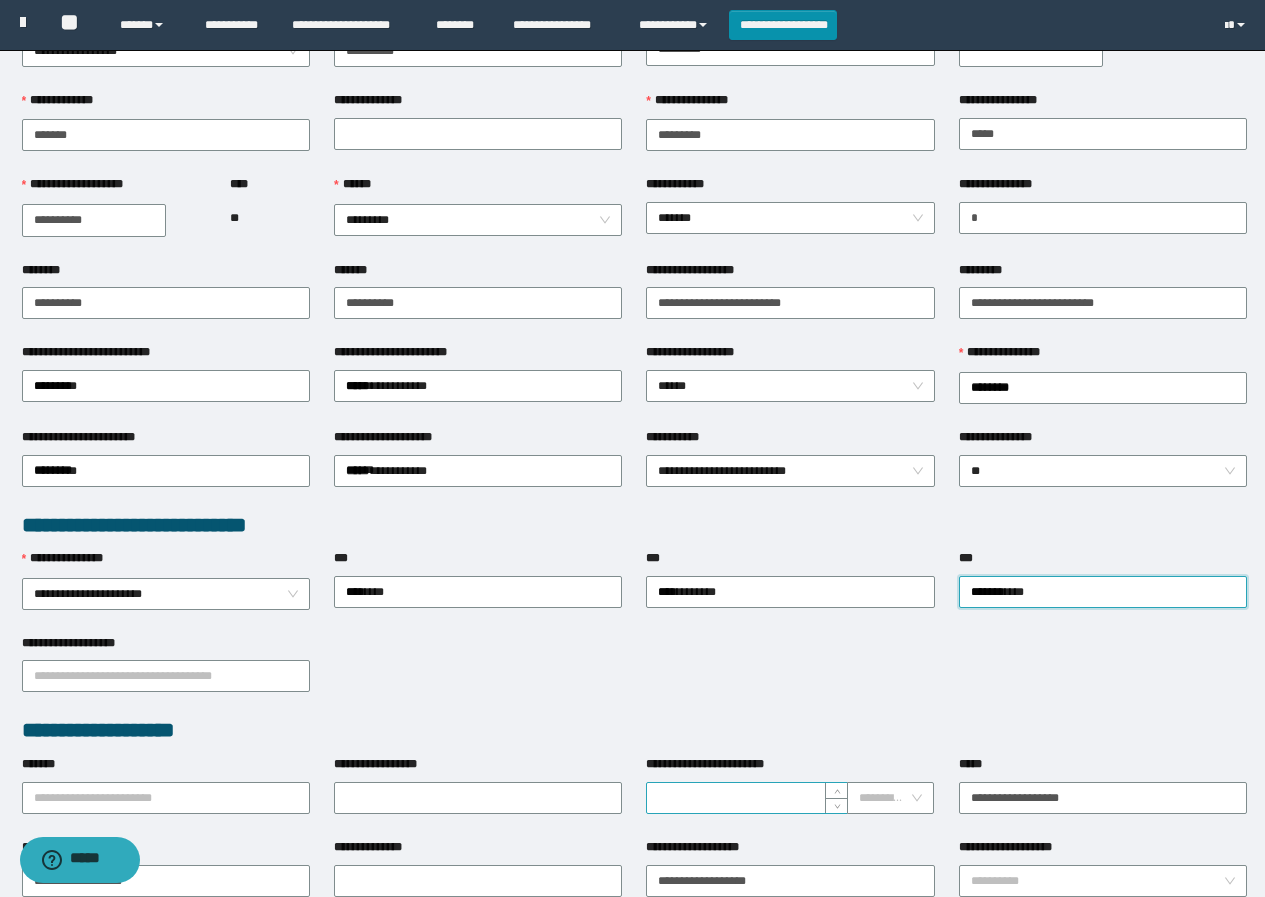 scroll, scrollTop: 200, scrollLeft: 0, axis: vertical 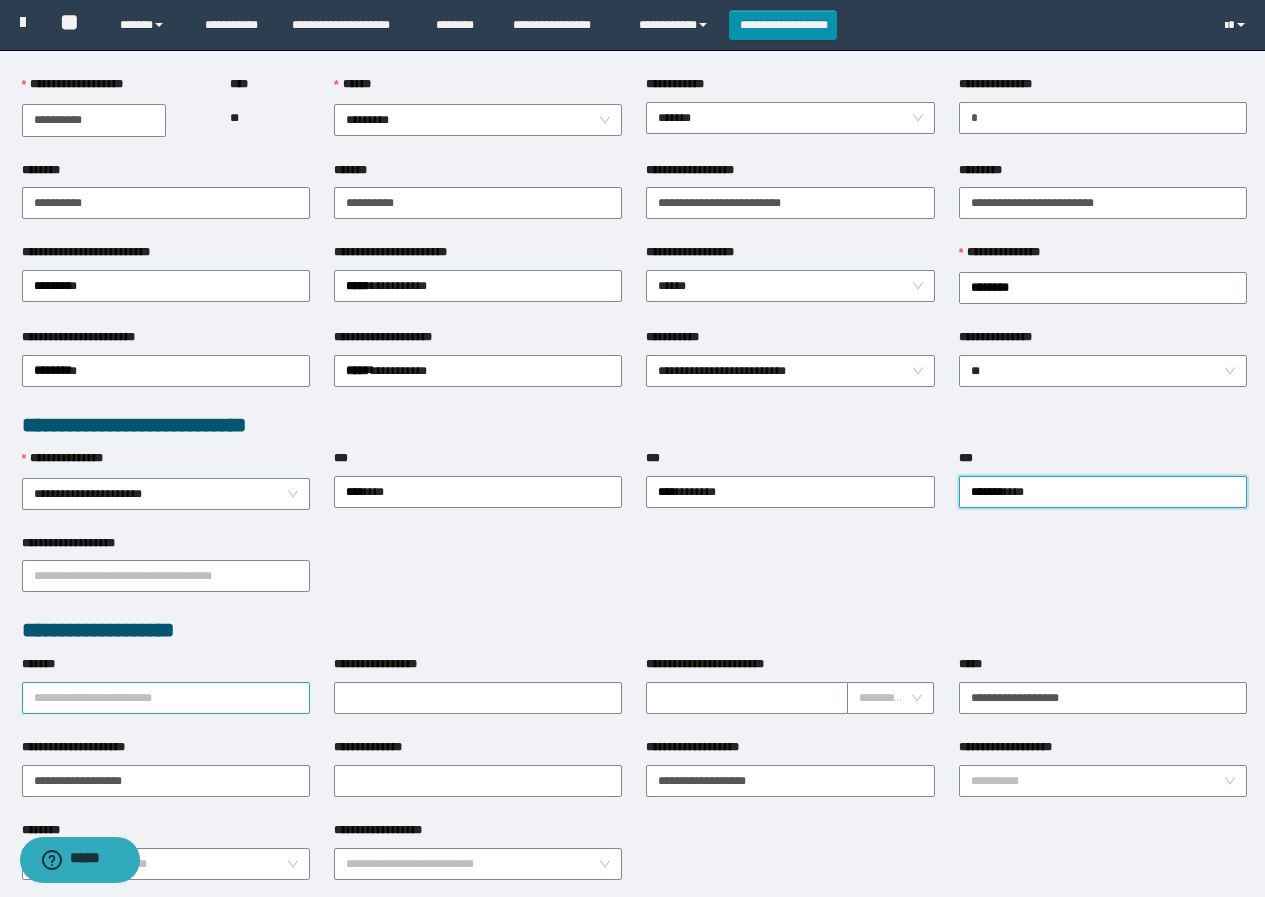 click on "*******" at bounding box center (166, 698) 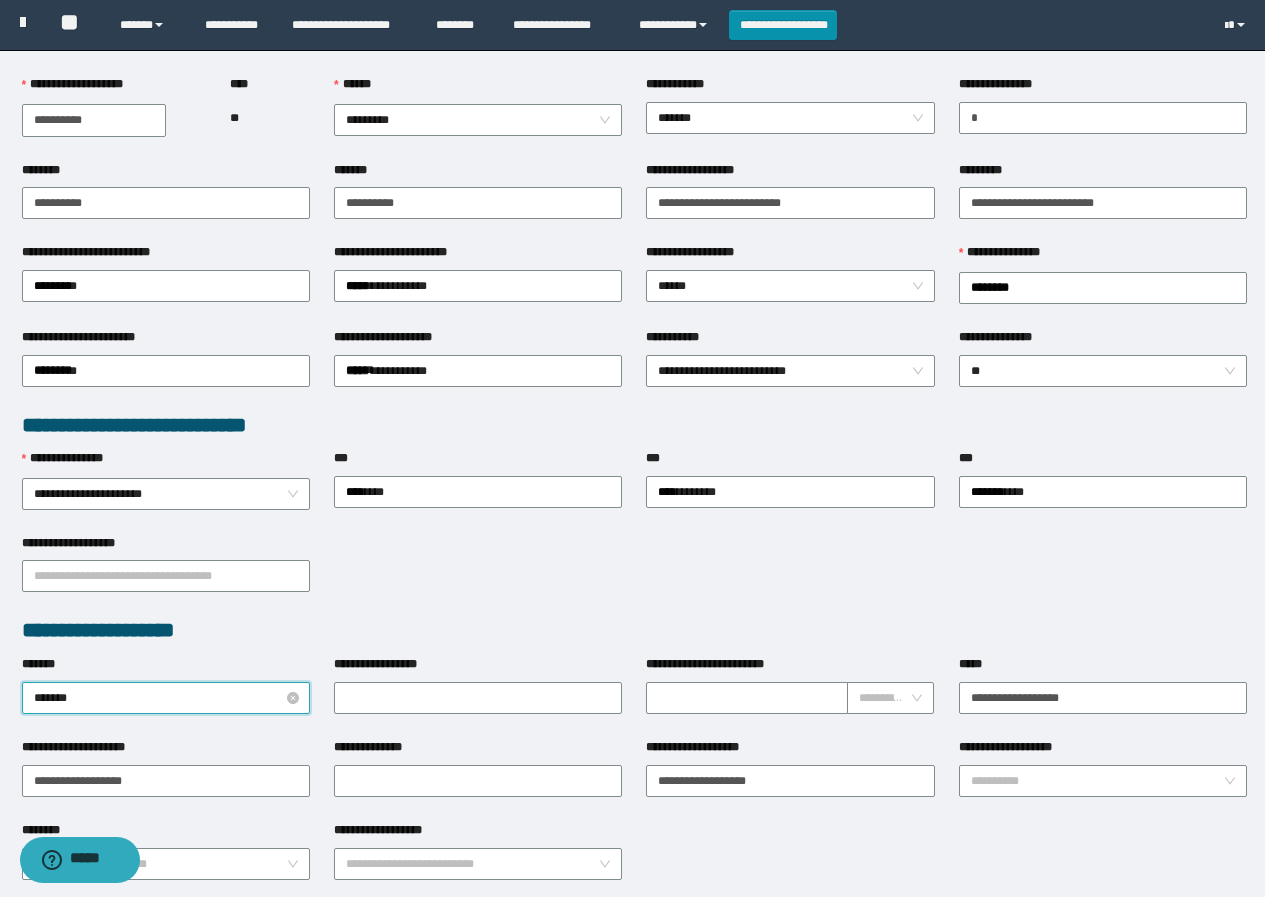 type on "********" 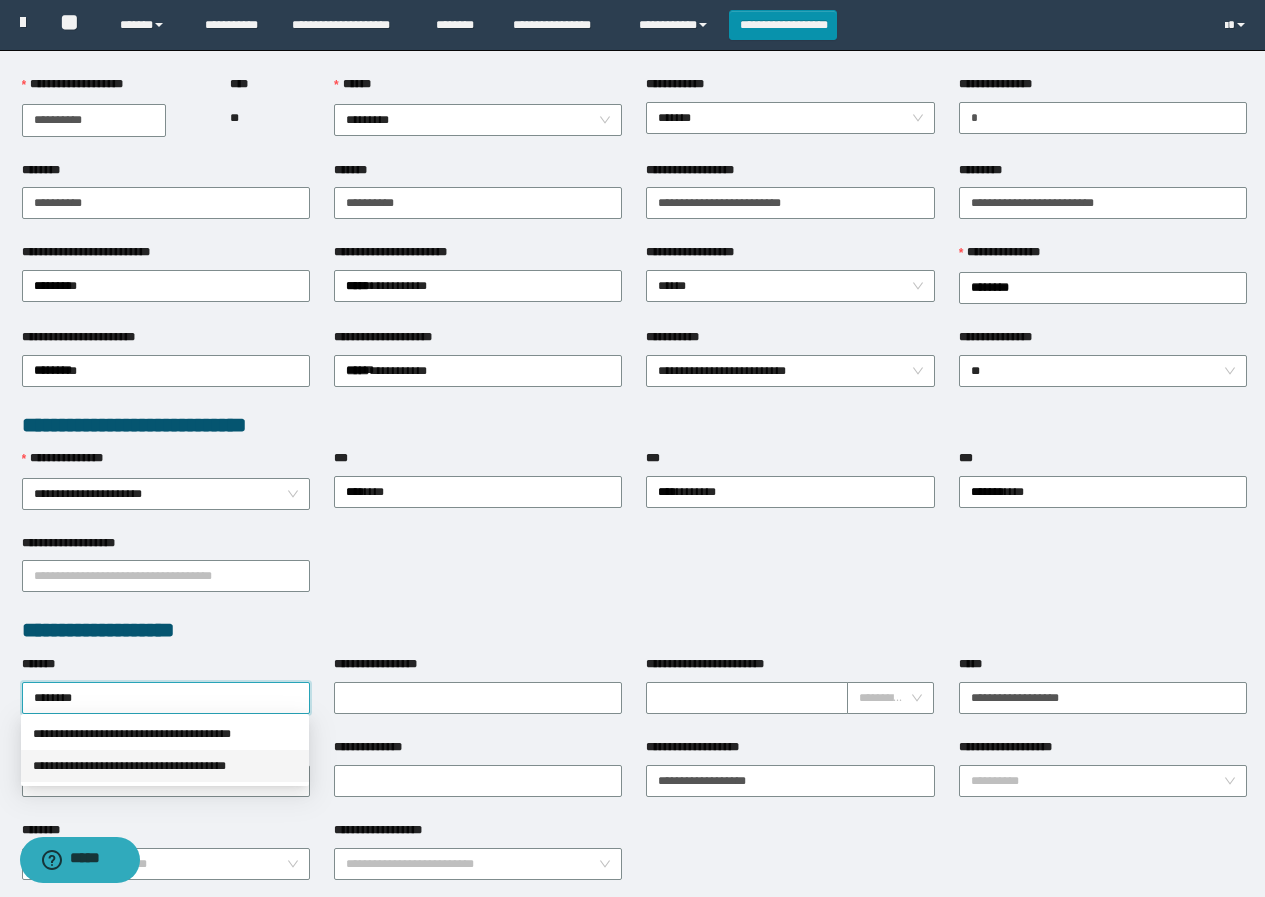 click on "**********" at bounding box center (165, 766) 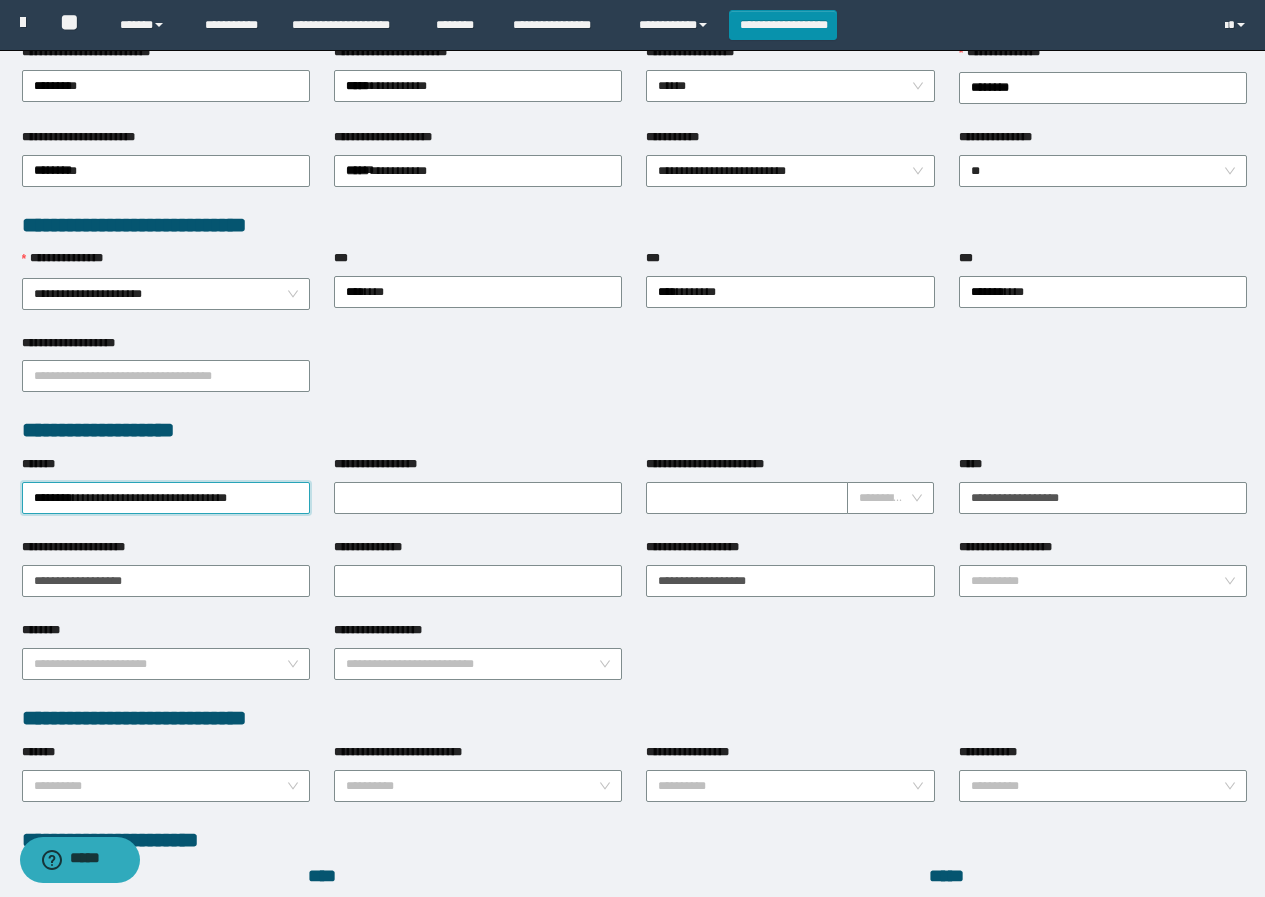 scroll, scrollTop: 500, scrollLeft: 0, axis: vertical 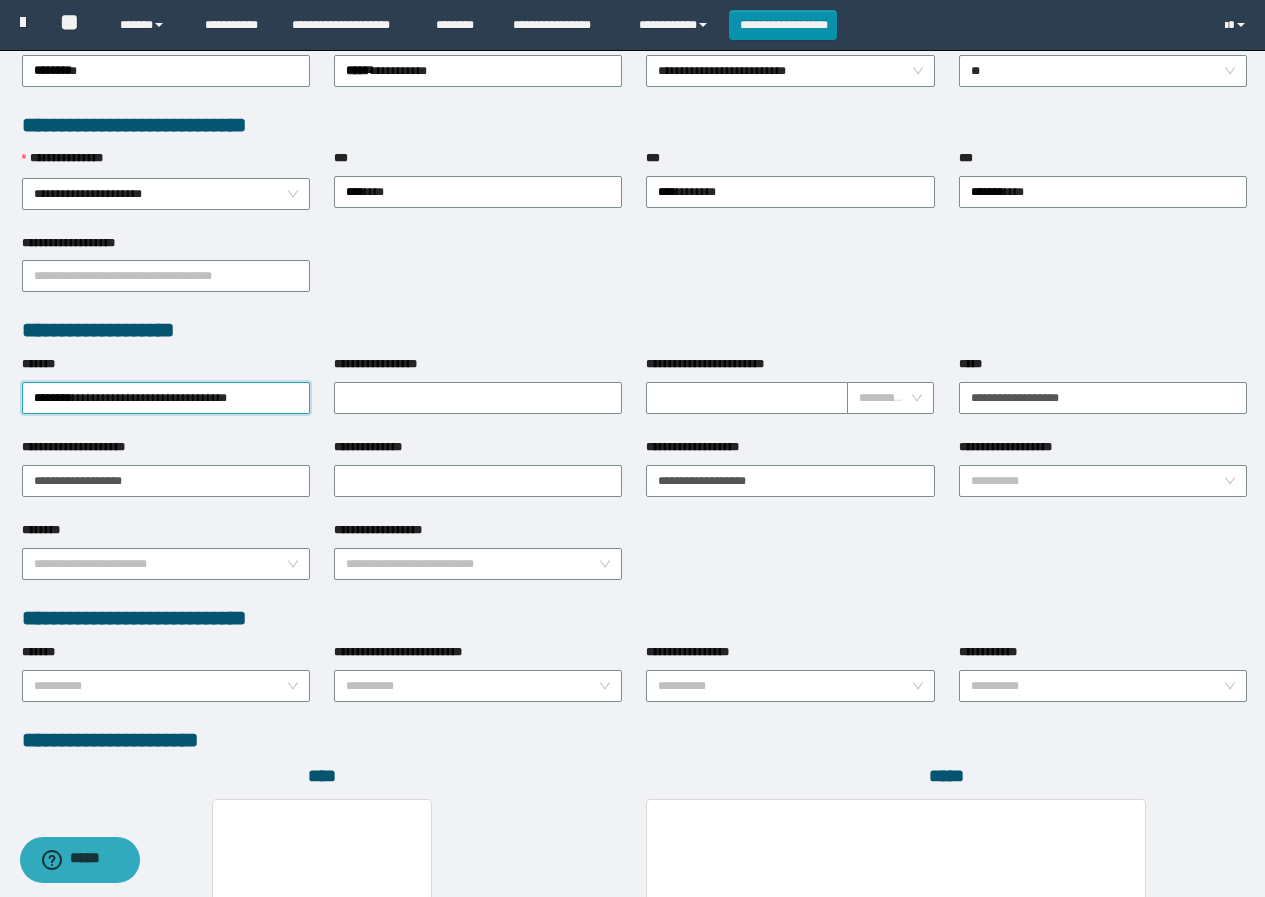 click on "**********" at bounding box center [634, 562] 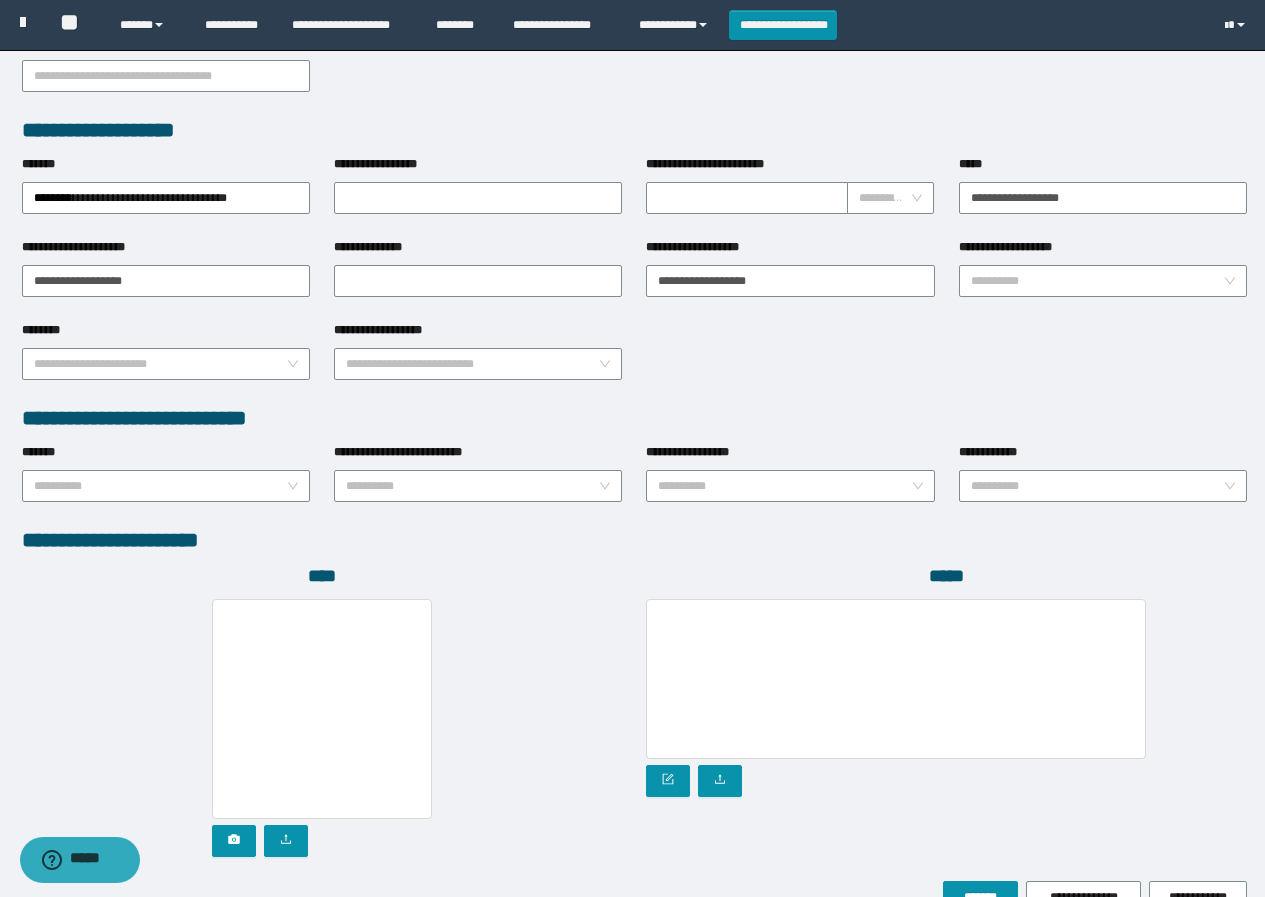 scroll, scrollTop: 808, scrollLeft: 0, axis: vertical 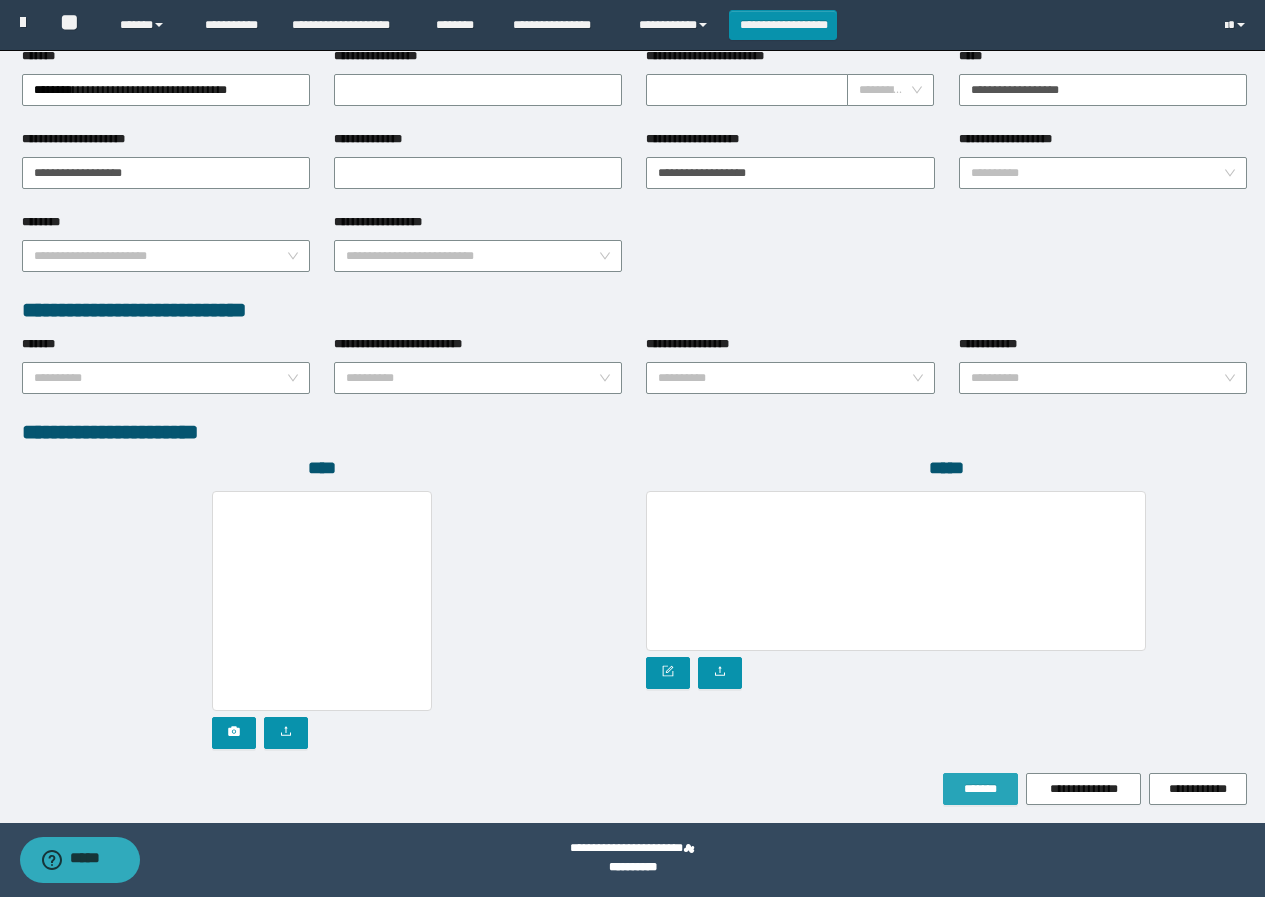 click on "*******" at bounding box center [980, 789] 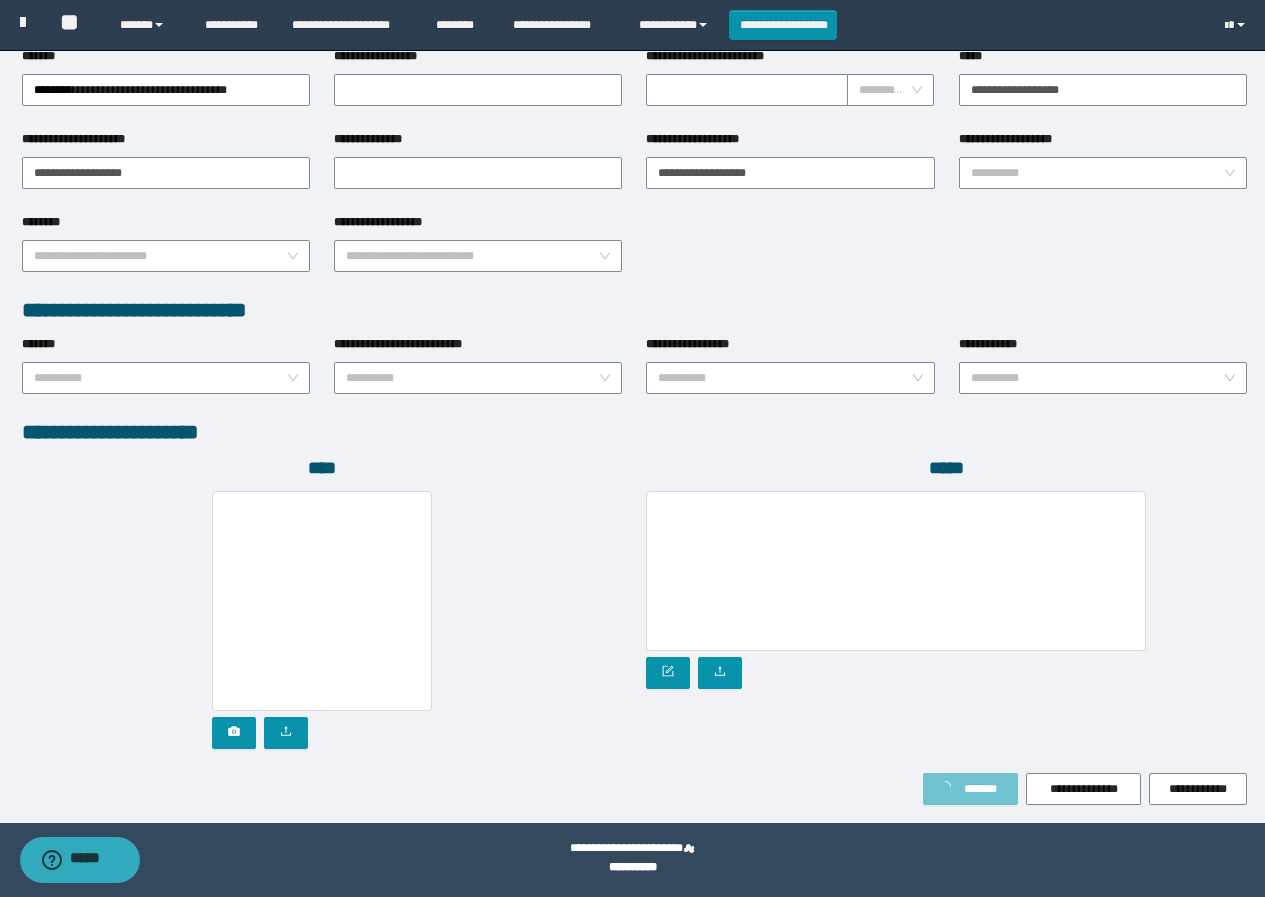 scroll, scrollTop: 861, scrollLeft: 0, axis: vertical 